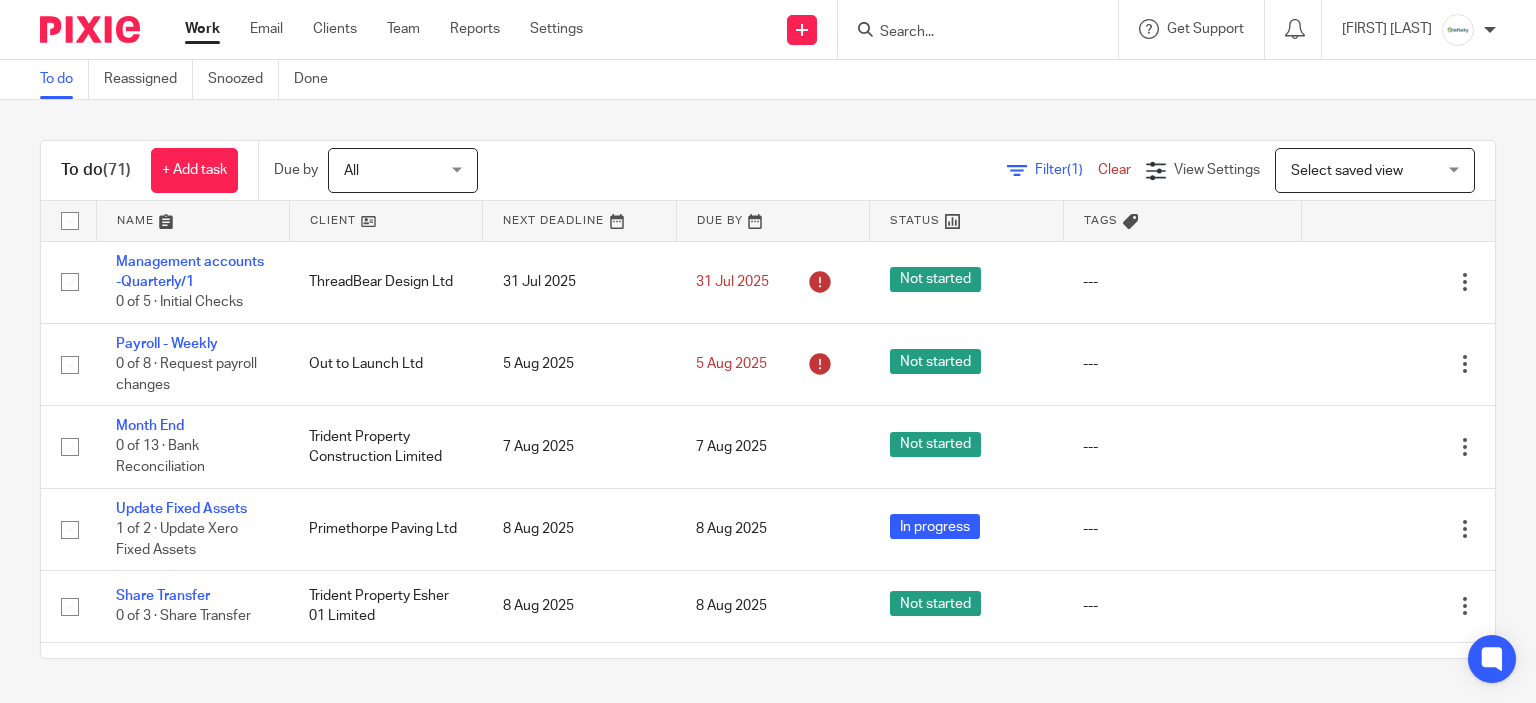 drag, startPoint x: 0, startPoint y: 0, endPoint x: 1000, endPoint y: 32, distance: 1000.51184 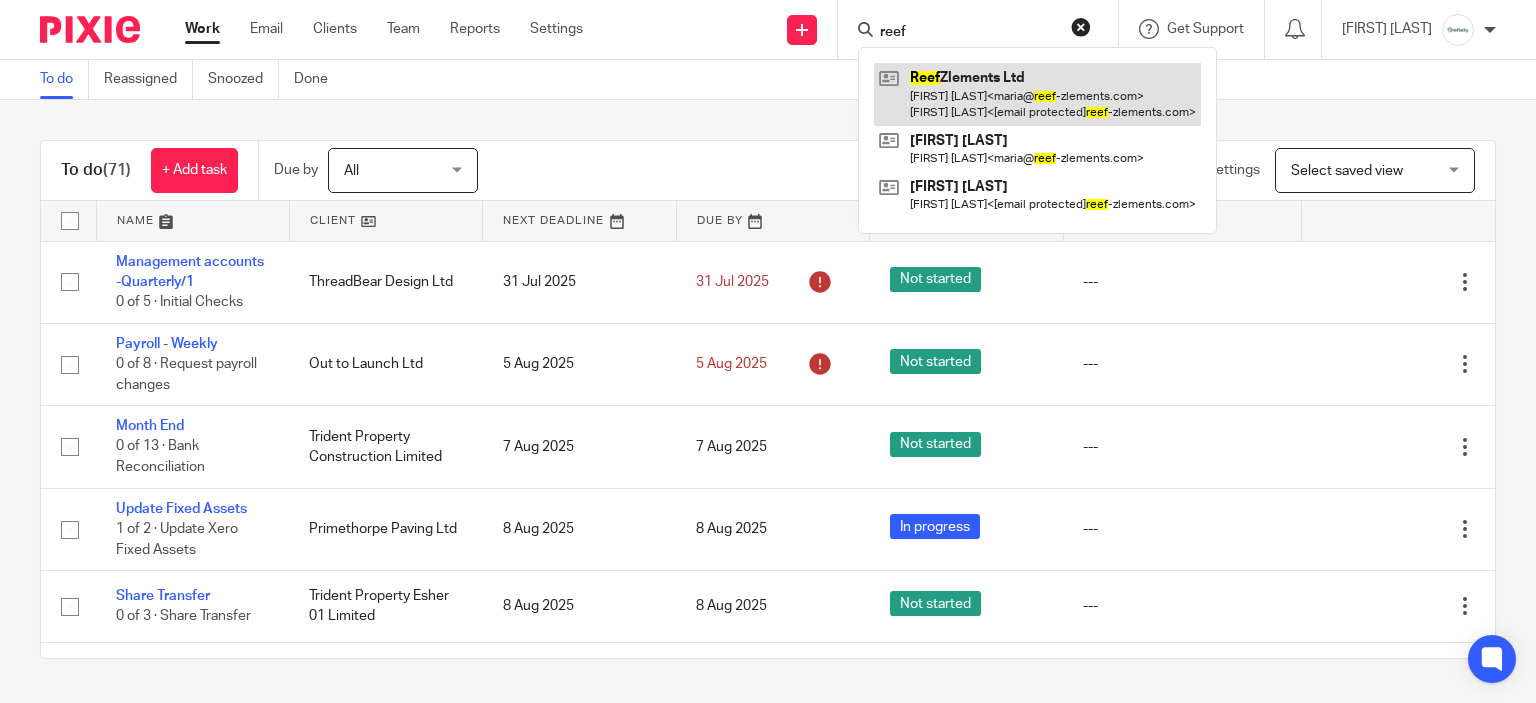 type on "reef" 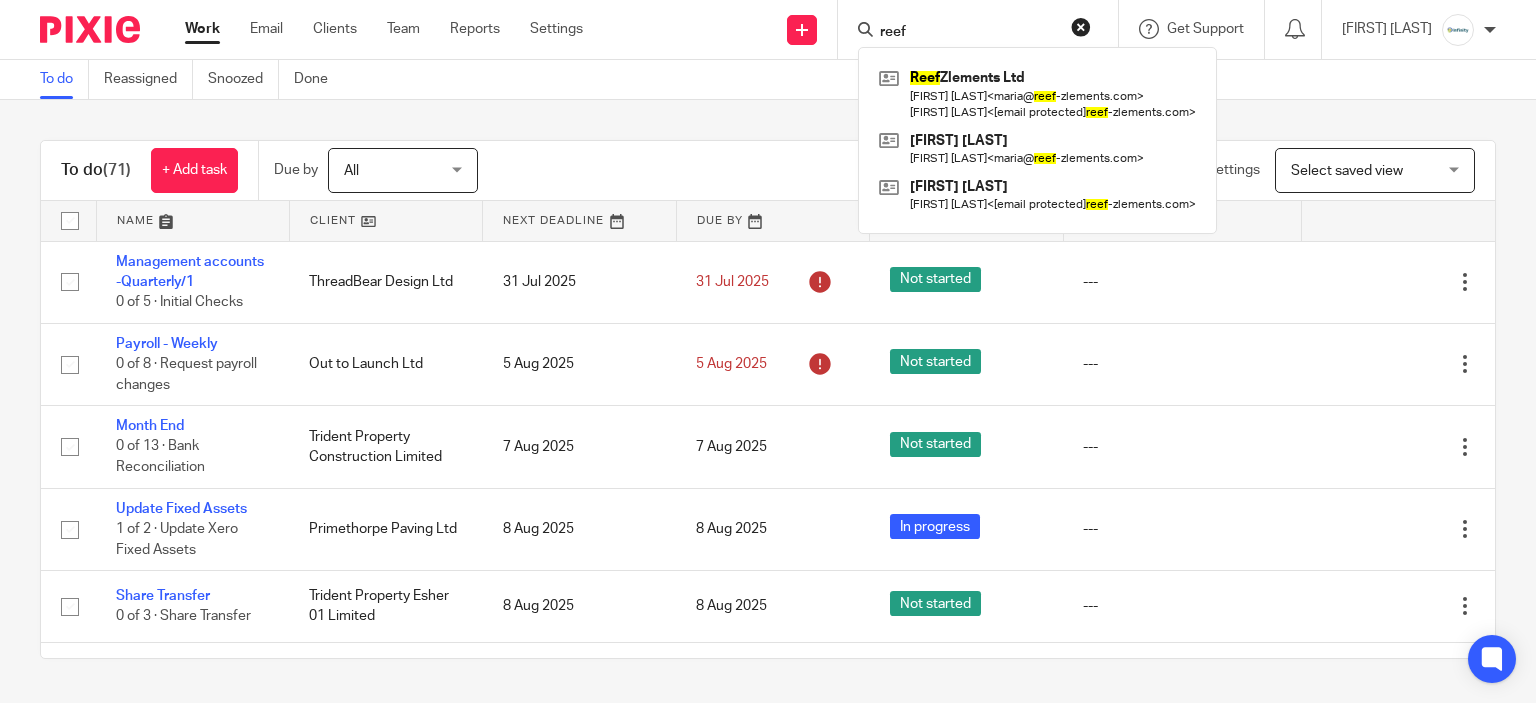 click on "Filter
(1) Clear     View Settings   View Settings     (1) Filters   Clear   Save     Manage saved views
Select saved view
Select saved view
Select saved view
Annual ltd accounts
Awaiting manager approval
P11d
Payroll
Payroll - directors" at bounding box center [1004, 170] 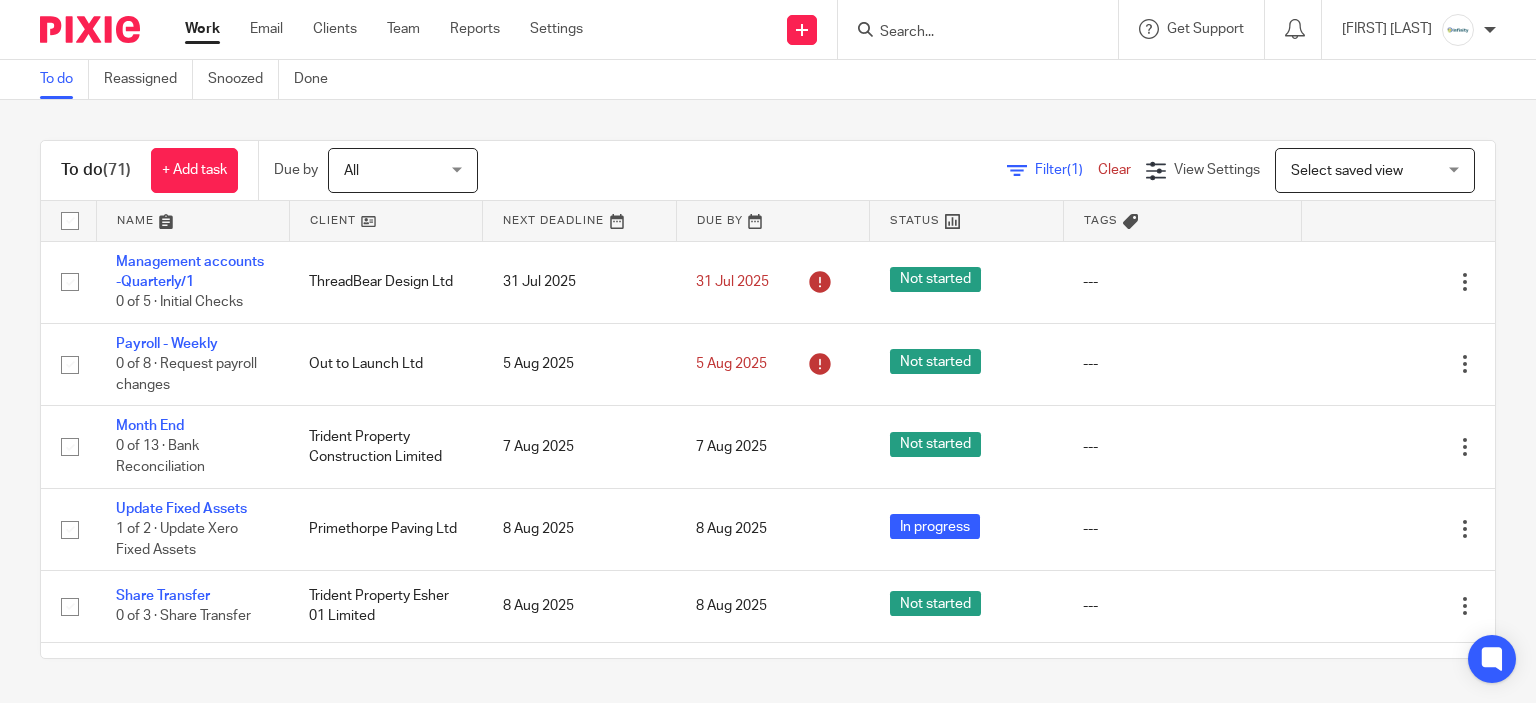 click at bounding box center [978, 29] 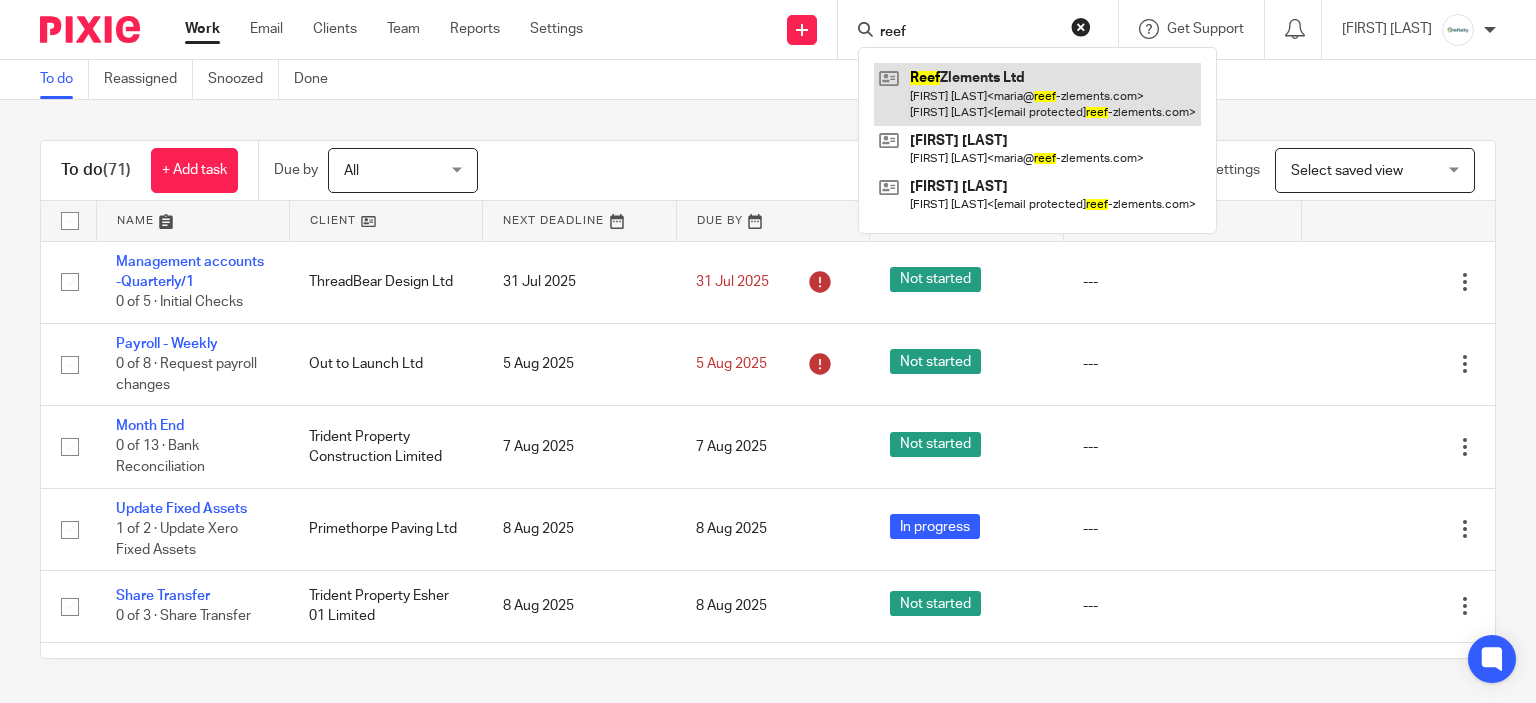 type on "reef" 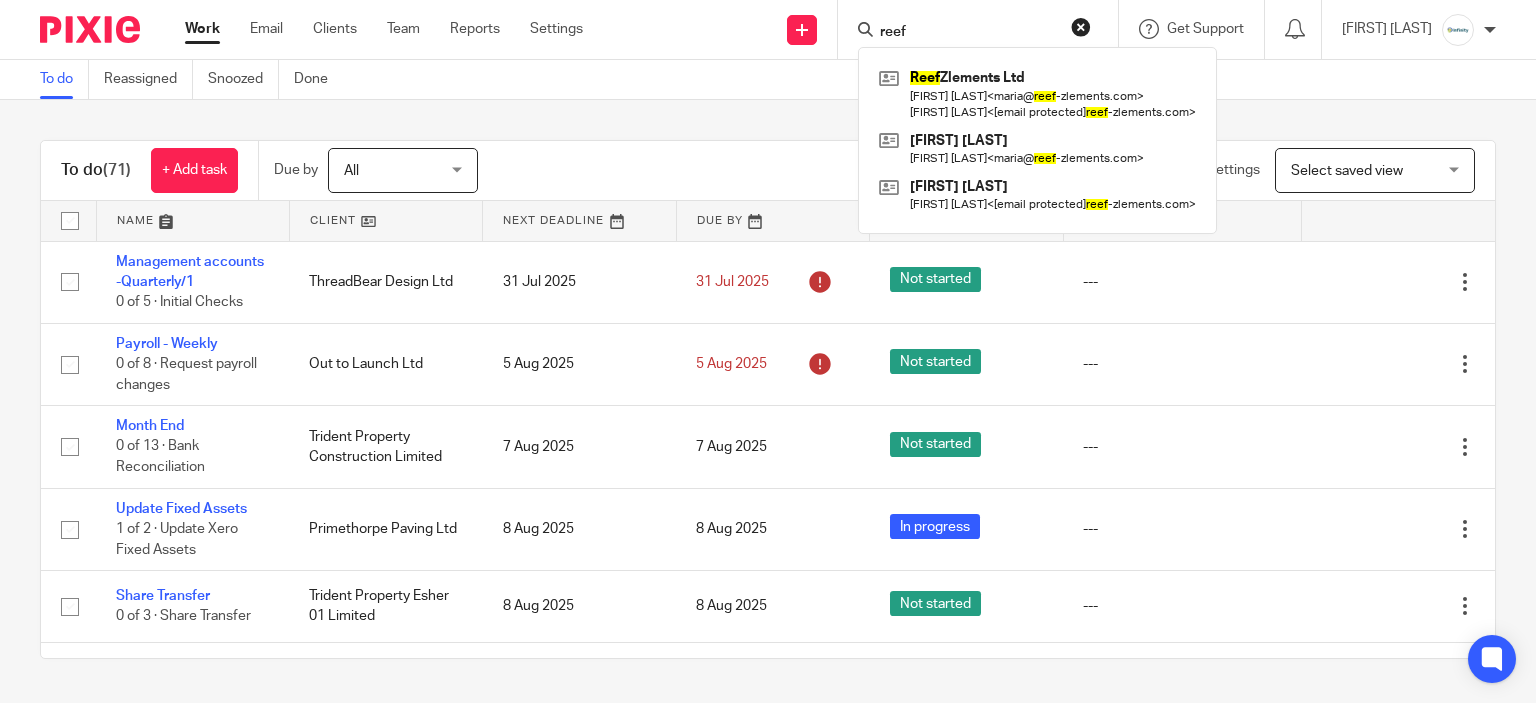 click on "To do
(71)
+ Add task
Due by
All
All
Today
Tomorrow
This week
Next week
This month
Next month
All
all     Filter
(1) Clear     View Settings   View Settings     (1) Filters   Clear   Save     Manage saved views
Select saved view
Select saved view
Select saved view
Annual ltd accounts
Awaiting manager approval
P11d
Payroll
Payroll - directors" at bounding box center (768, 171) 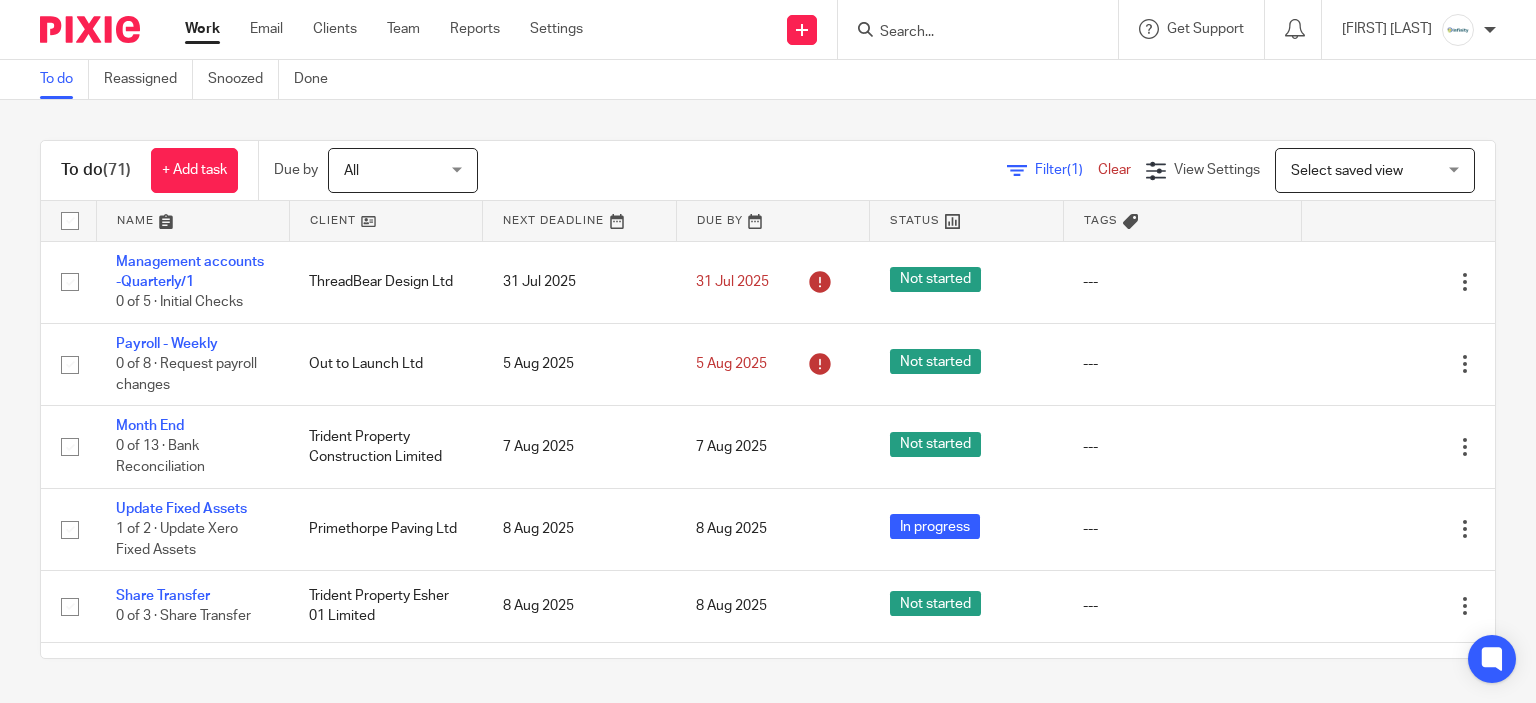 click on "Select saved view
Select saved view" at bounding box center (1375, 170) 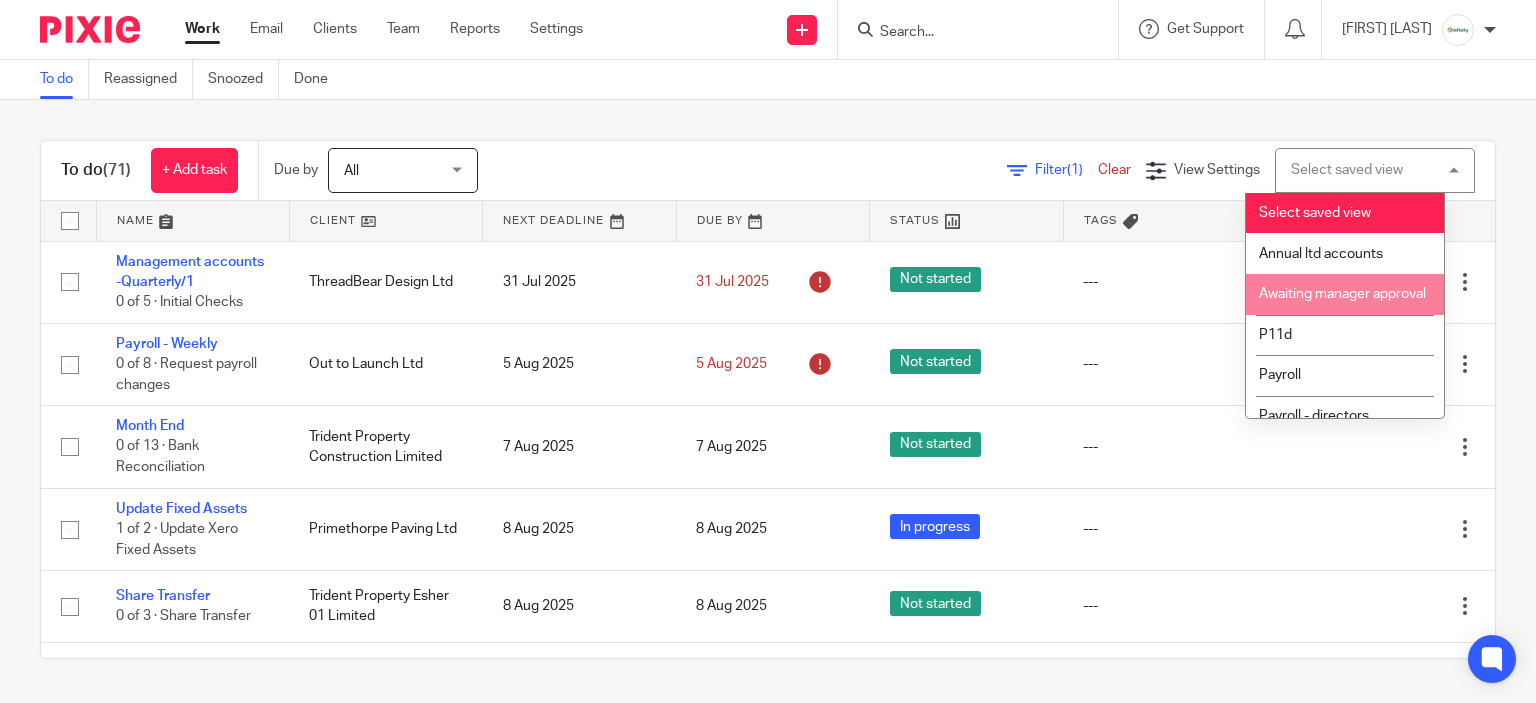 click on "Awaiting manager approval" at bounding box center (1345, 294) 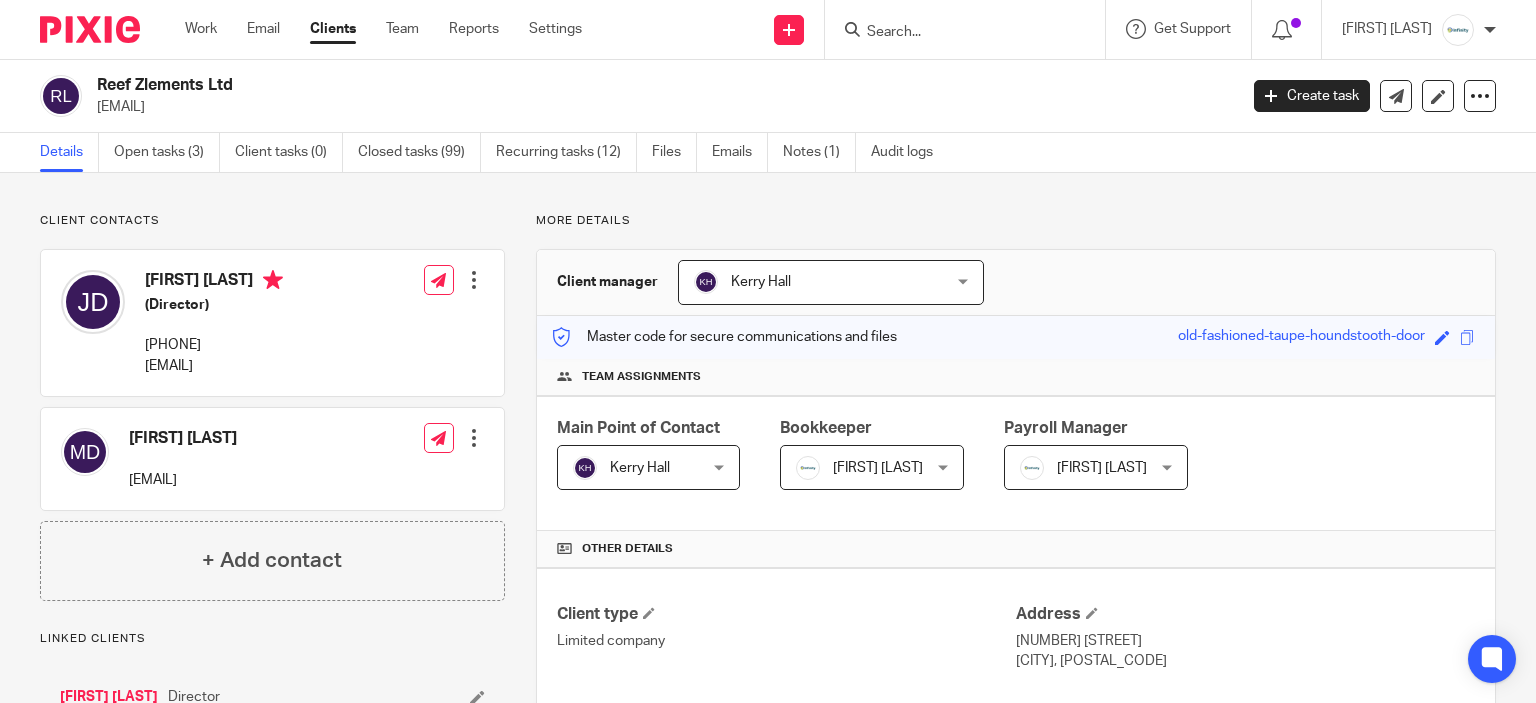 scroll, scrollTop: 0, scrollLeft: 0, axis: both 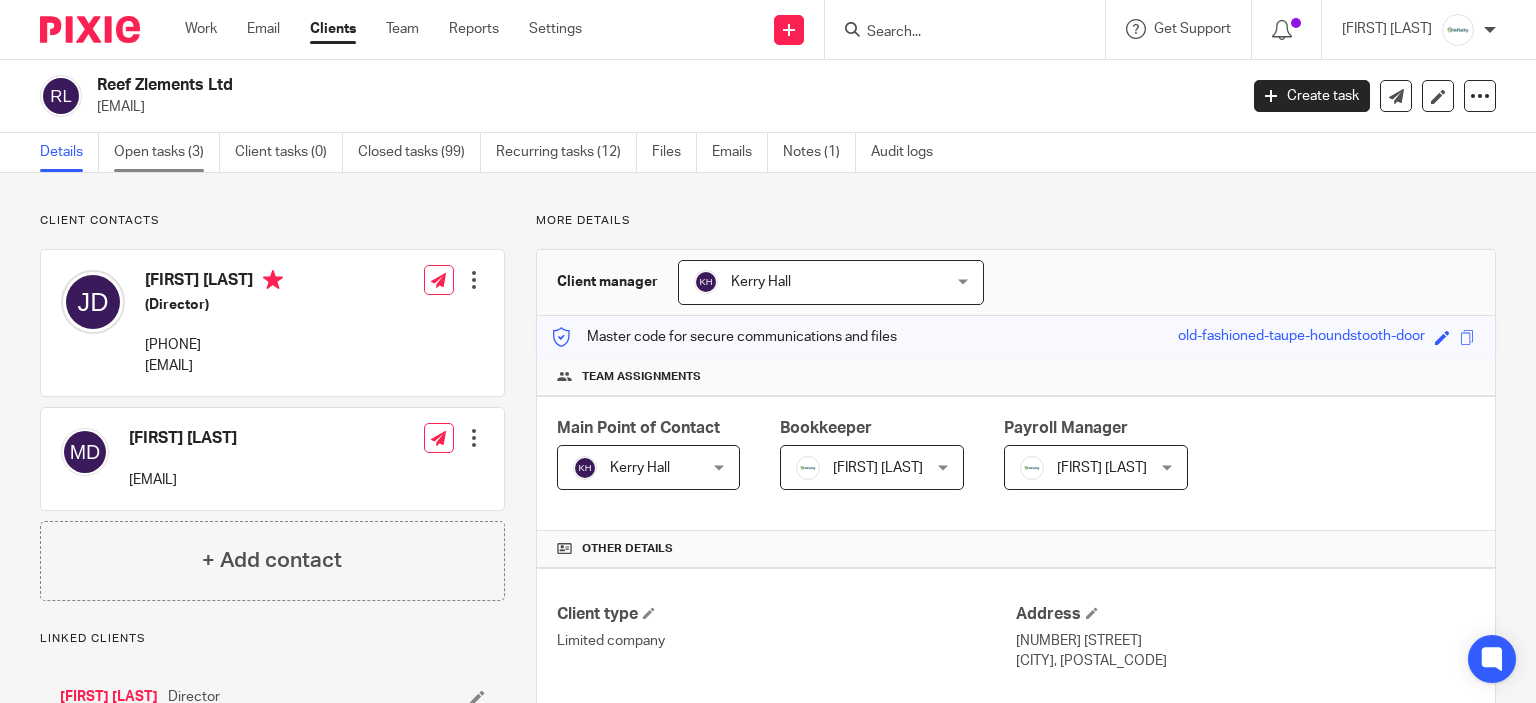 click on "Open tasks (3)" at bounding box center (167, 152) 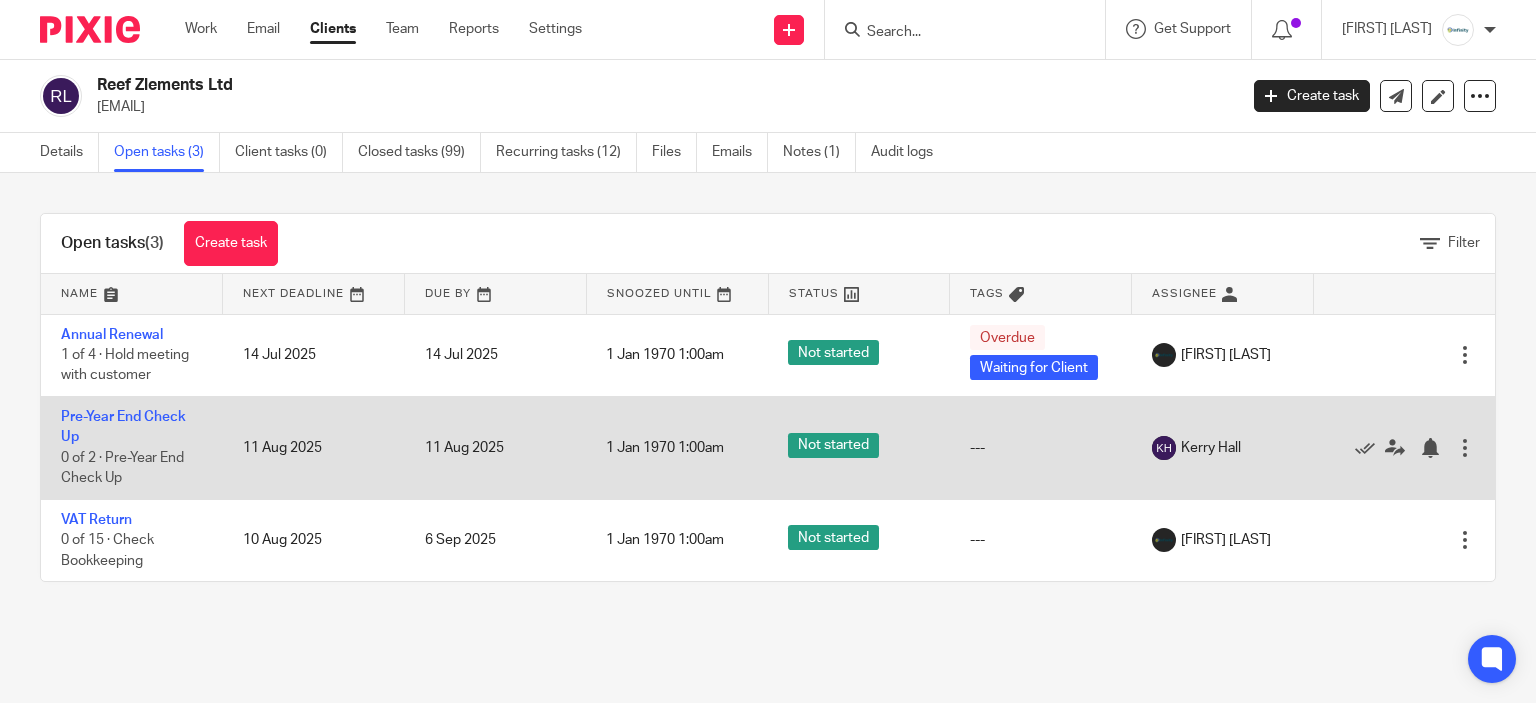 scroll, scrollTop: 0, scrollLeft: 0, axis: both 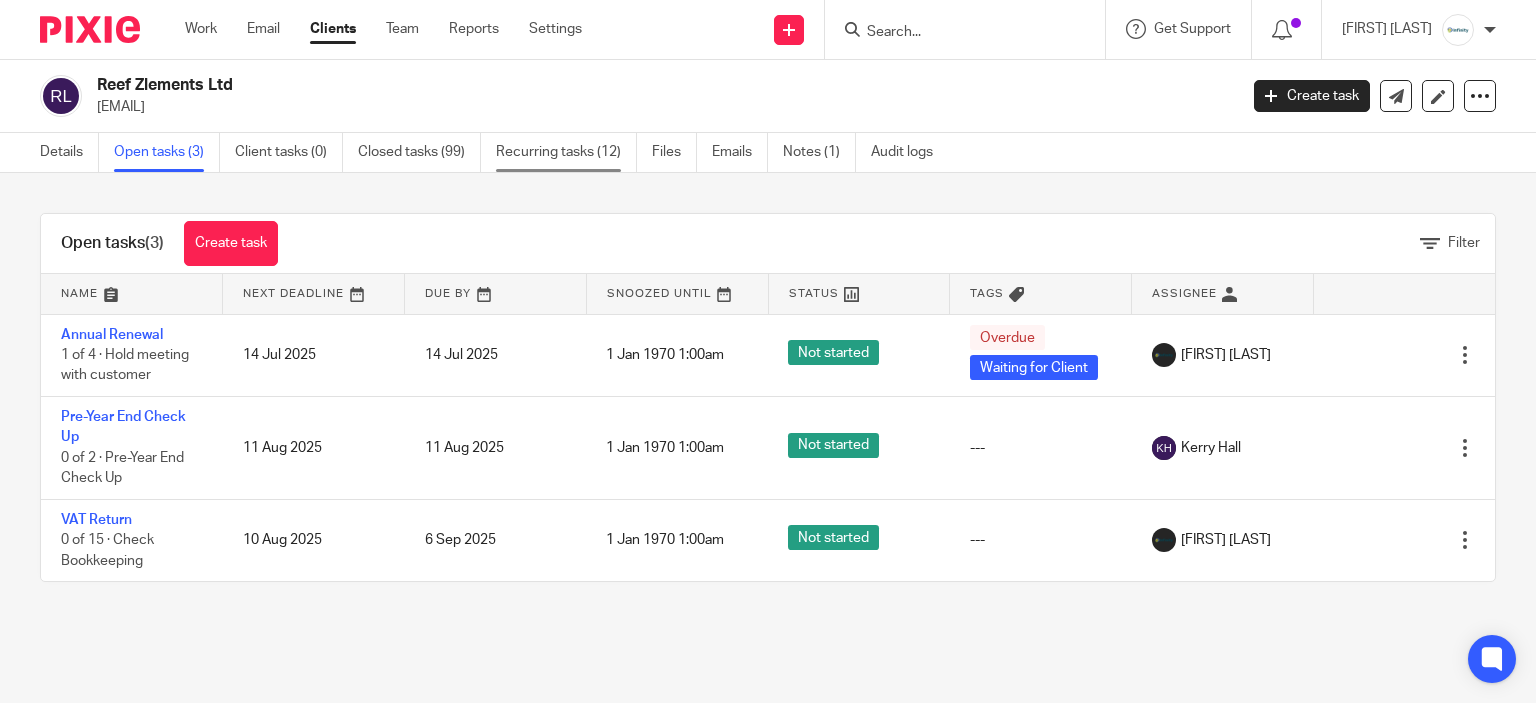 click on "Recurring tasks (12)" at bounding box center [566, 152] 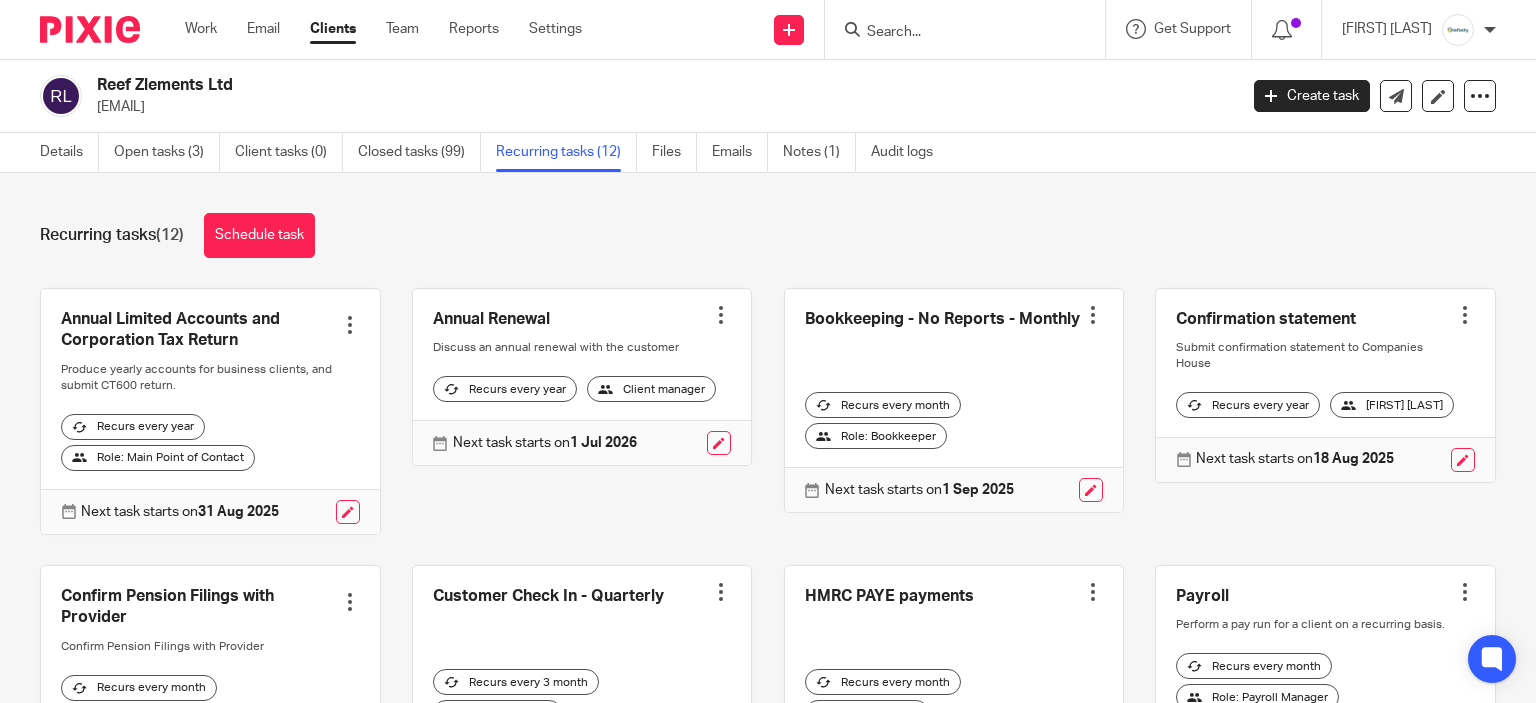 scroll, scrollTop: 0, scrollLeft: 0, axis: both 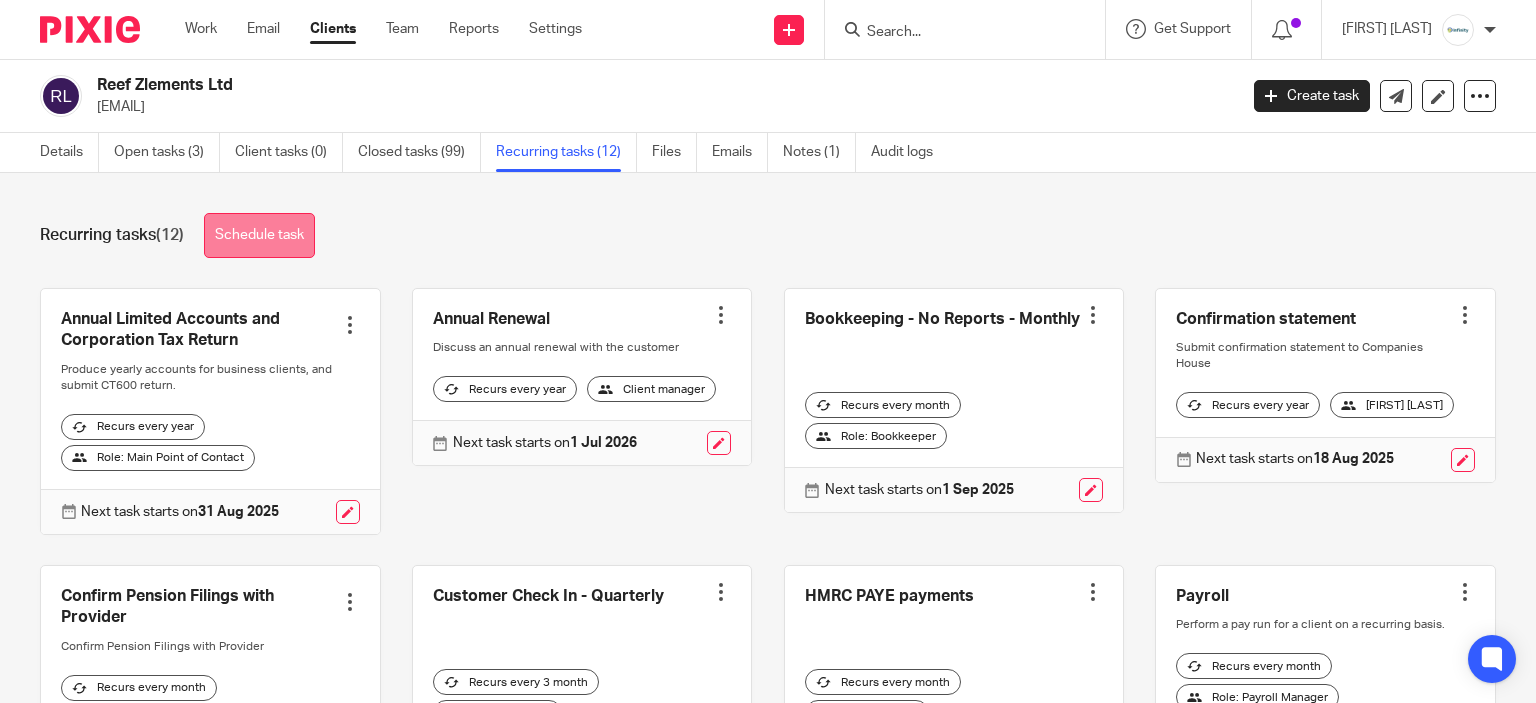 click on "Schedule task" at bounding box center [259, 235] 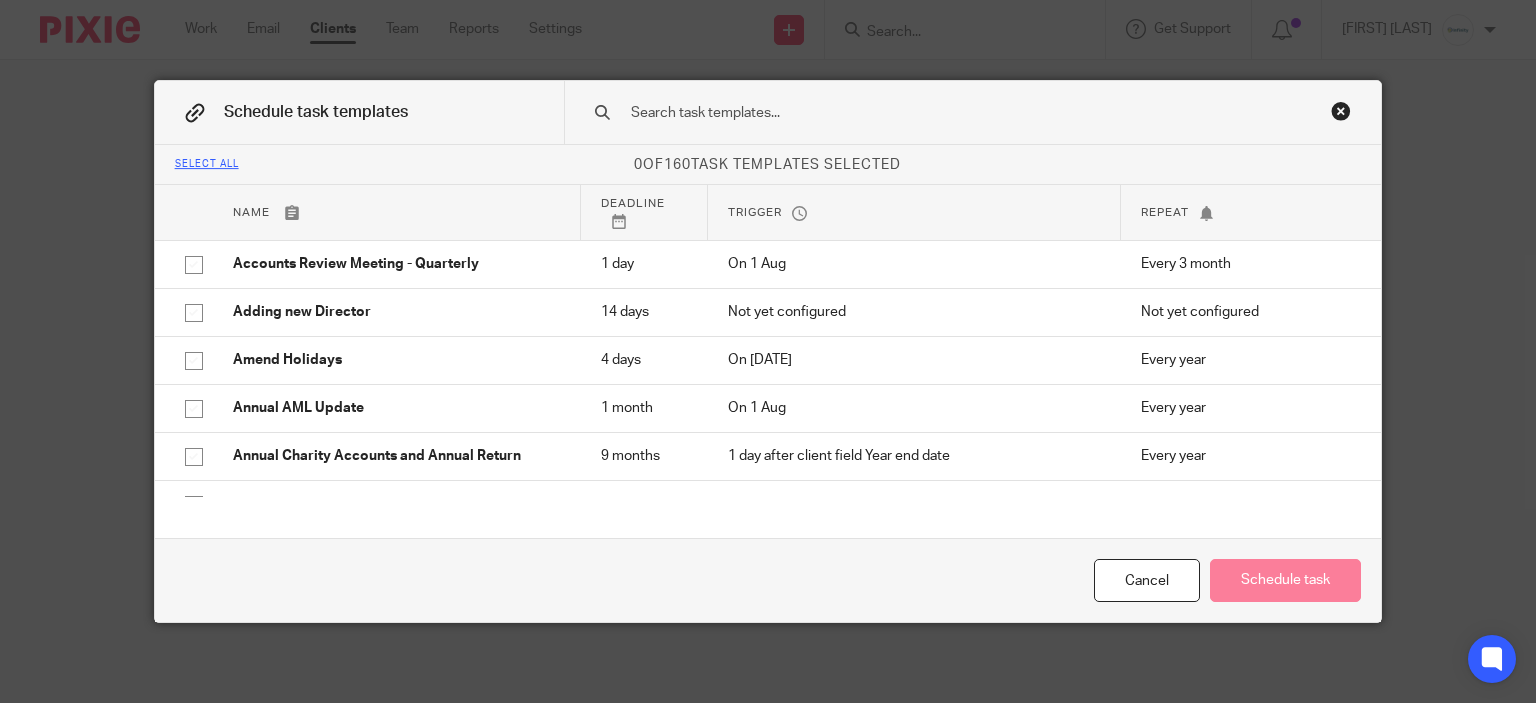 scroll, scrollTop: 0, scrollLeft: 0, axis: both 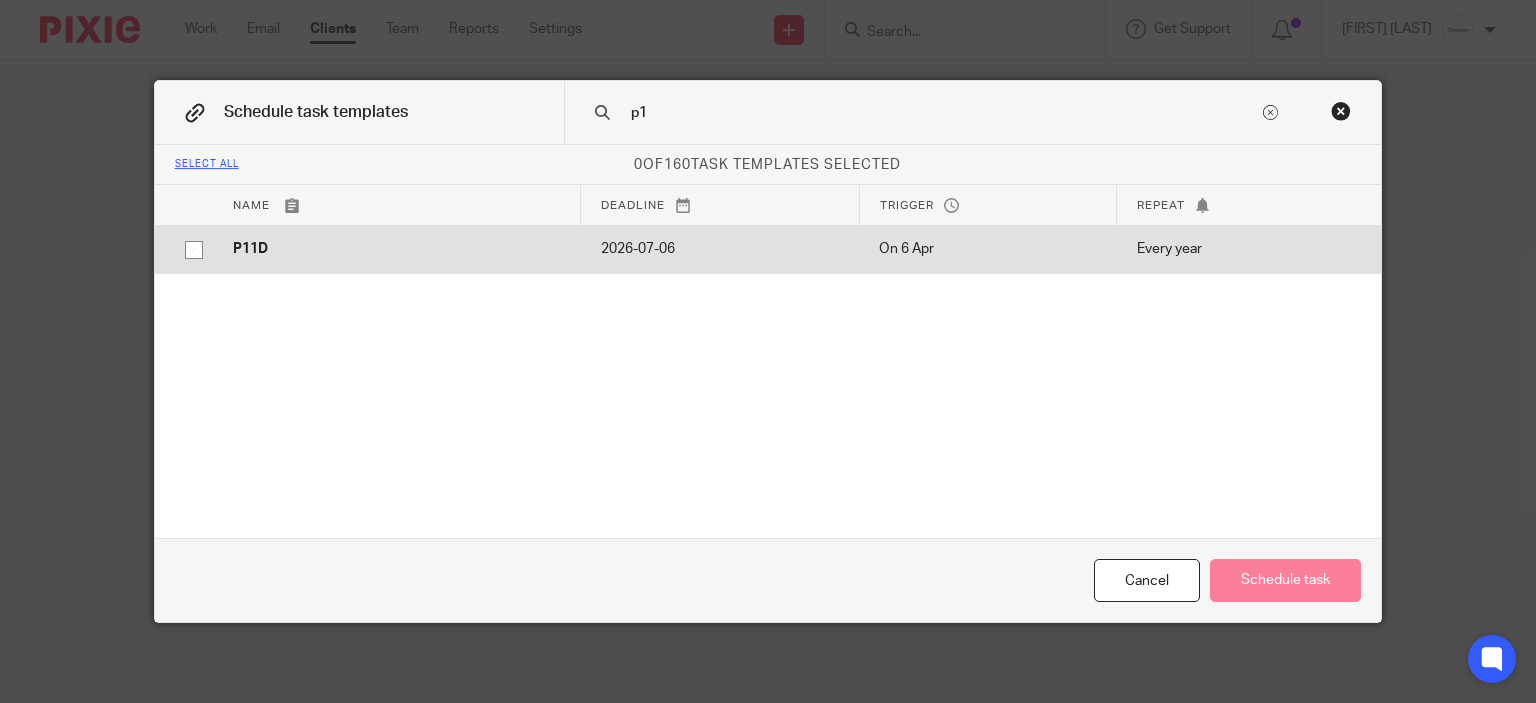 type on "p1" 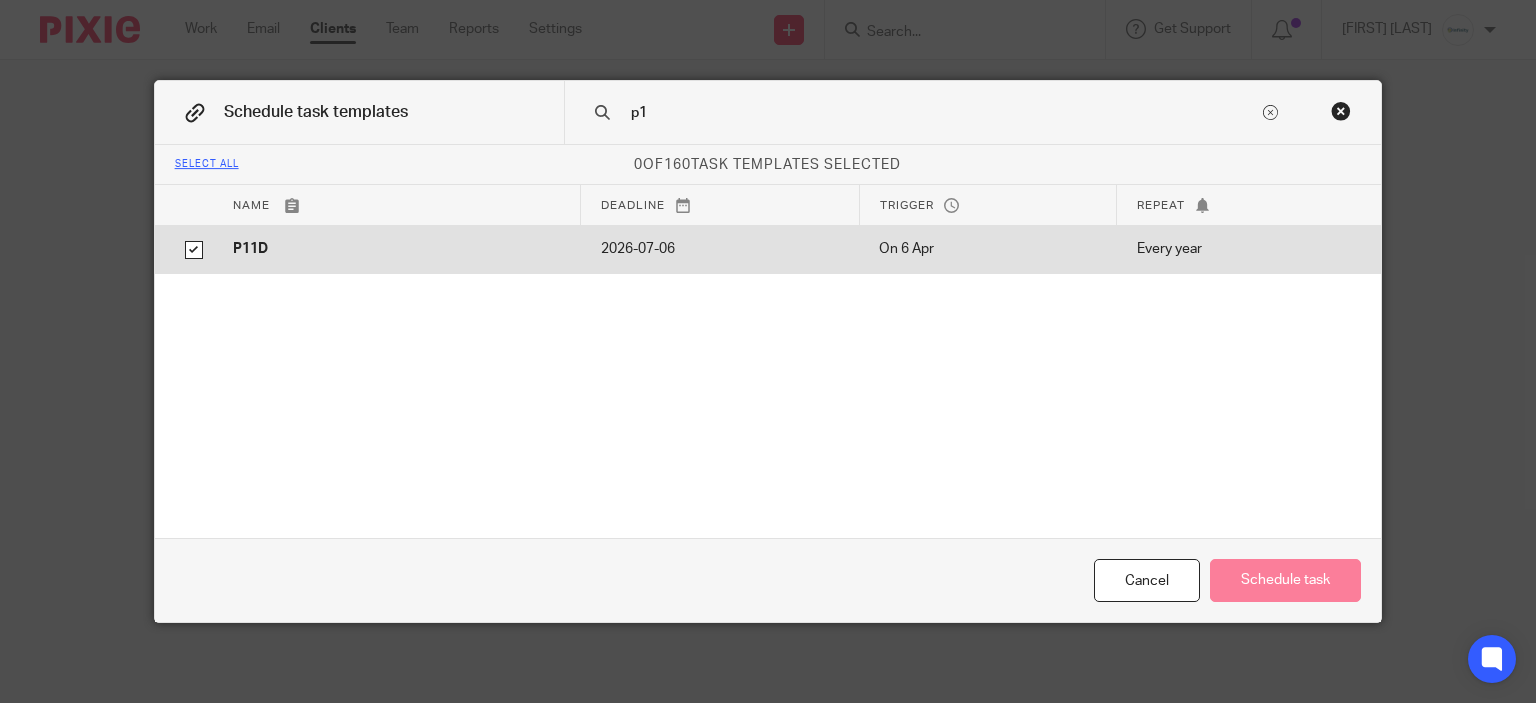 checkbox on "true" 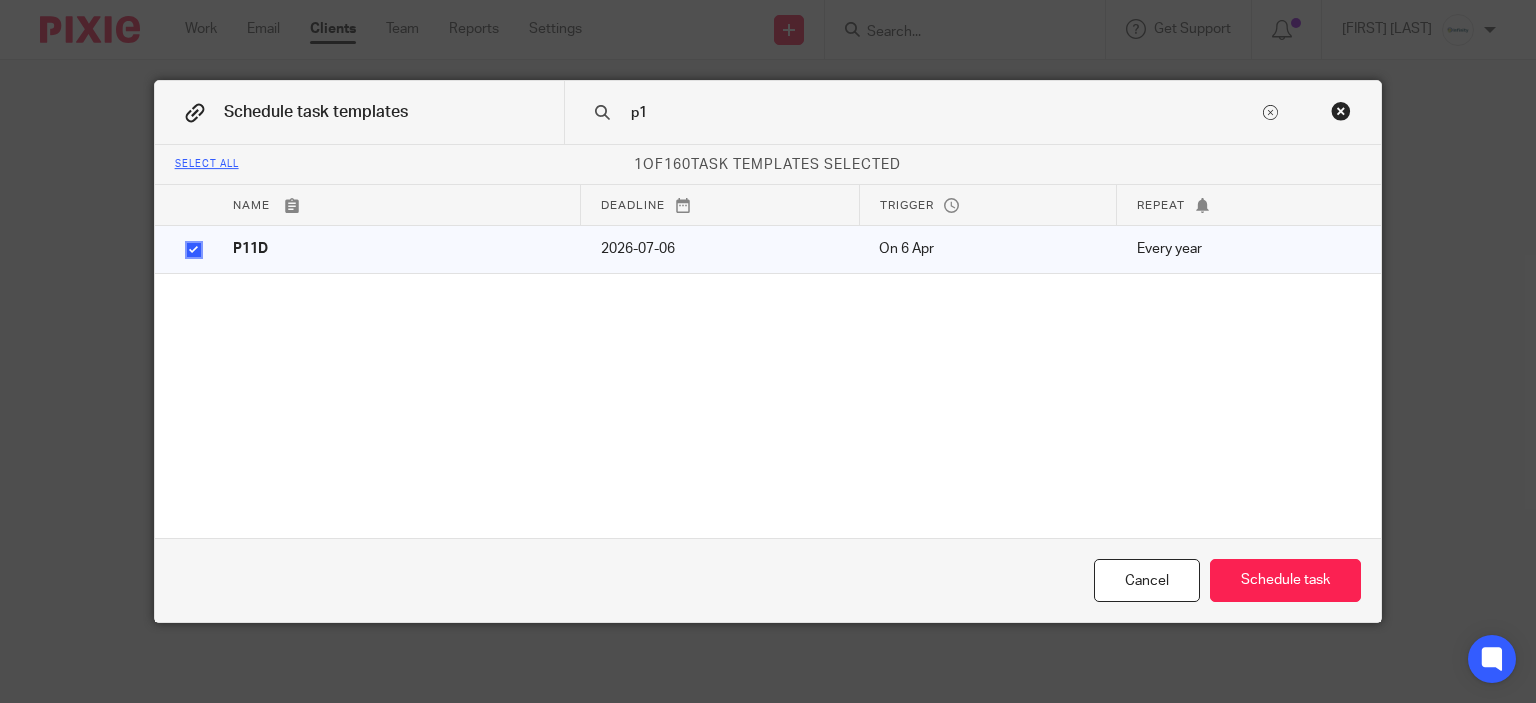 click on "Cancel
Schedule task" at bounding box center [768, 580] 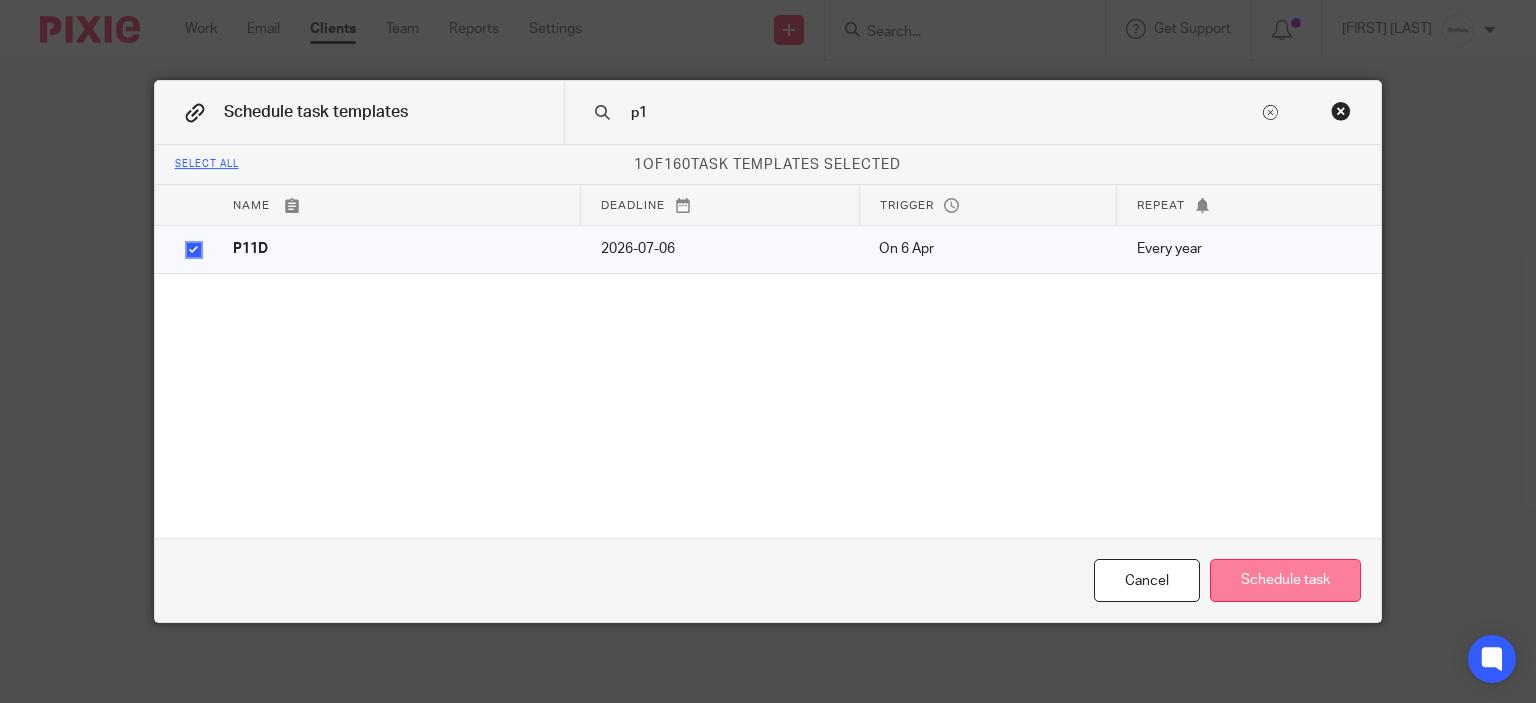 click on "Schedule task" at bounding box center [1285, 580] 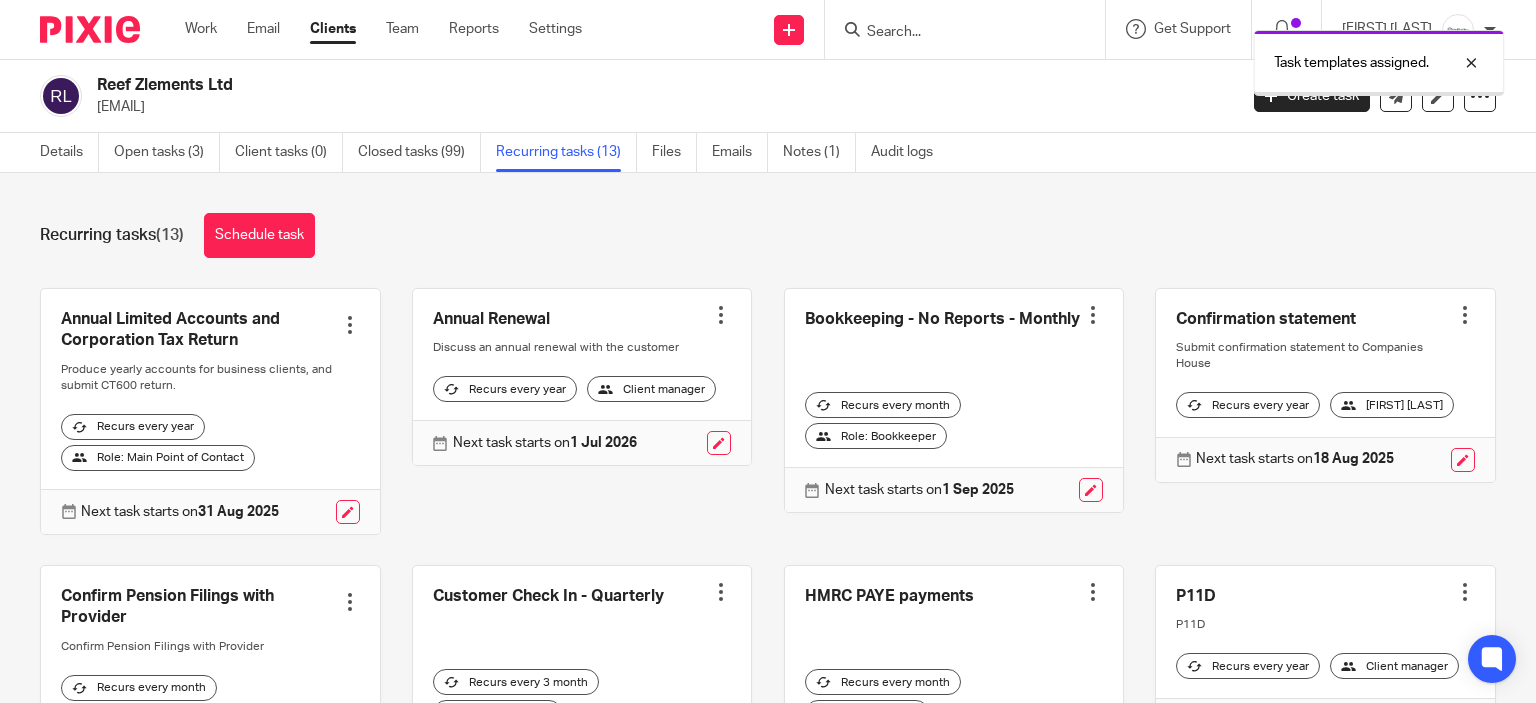 scroll, scrollTop: 0, scrollLeft: 0, axis: both 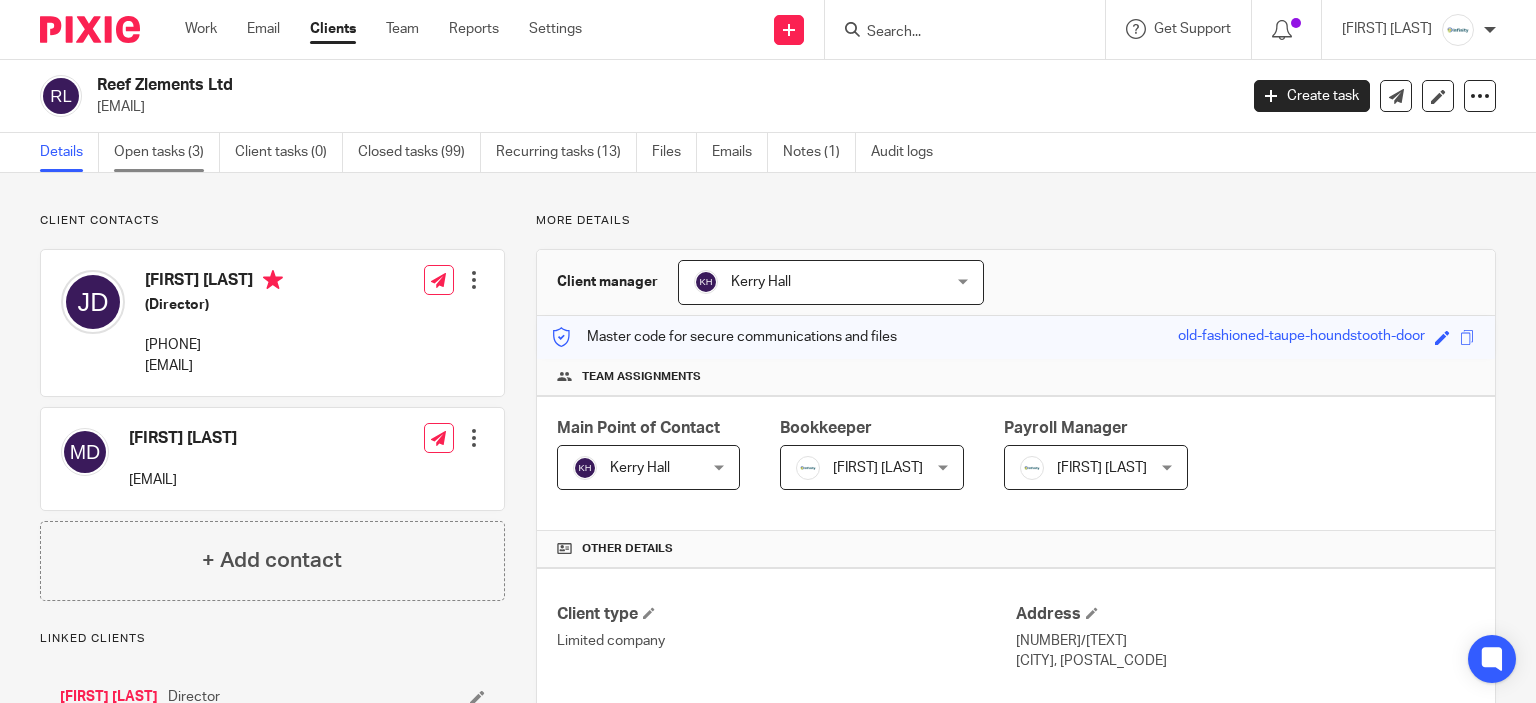 click on "Open tasks (3)" at bounding box center (167, 152) 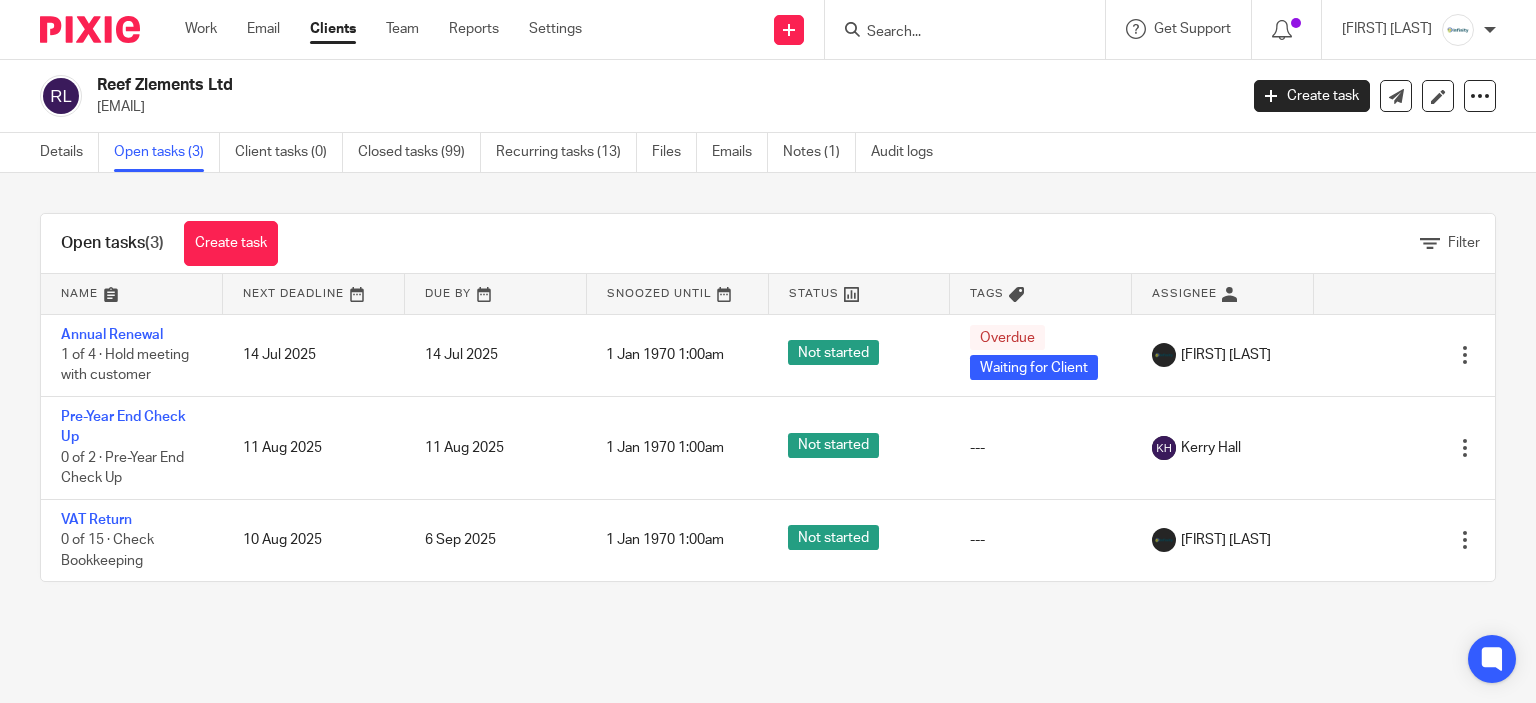 scroll, scrollTop: 0, scrollLeft: 0, axis: both 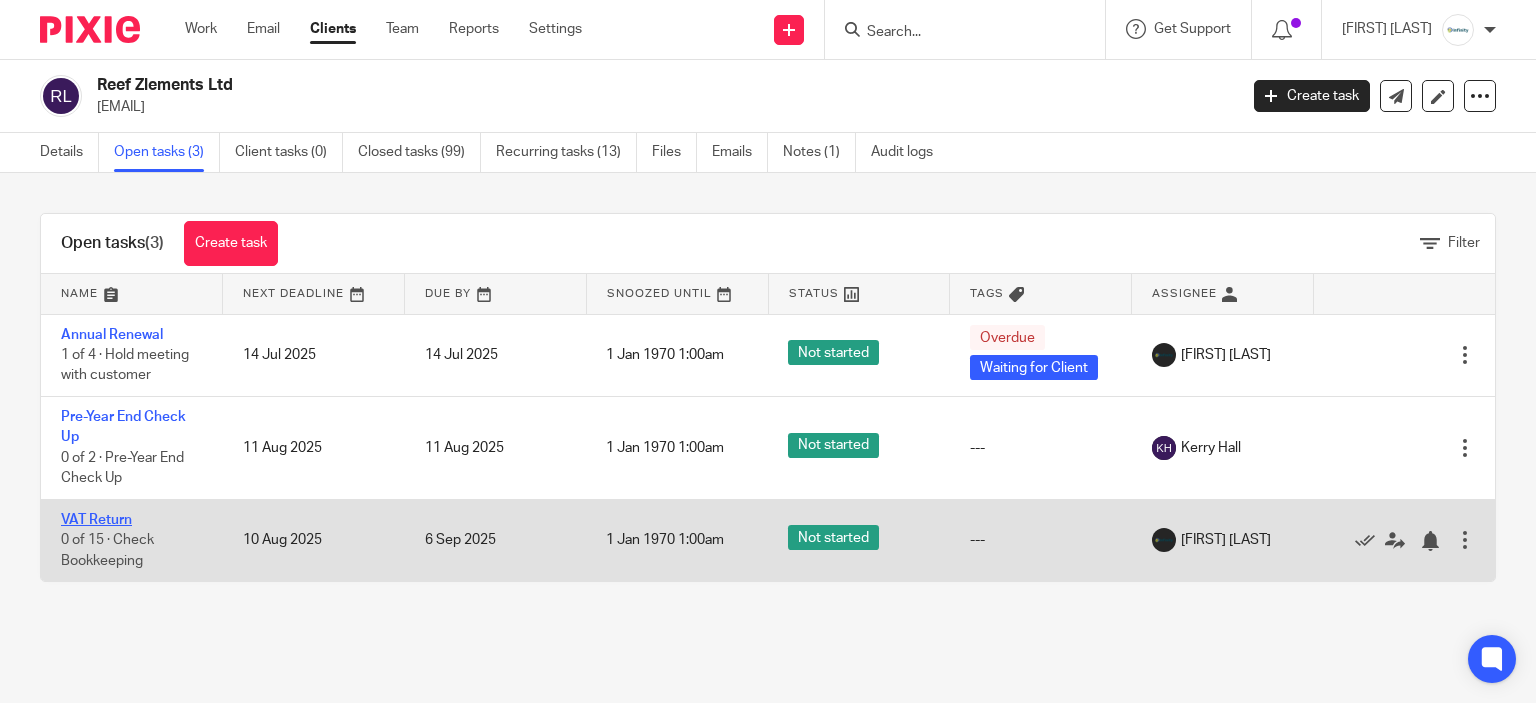 click on "VAT Return" at bounding box center [96, 520] 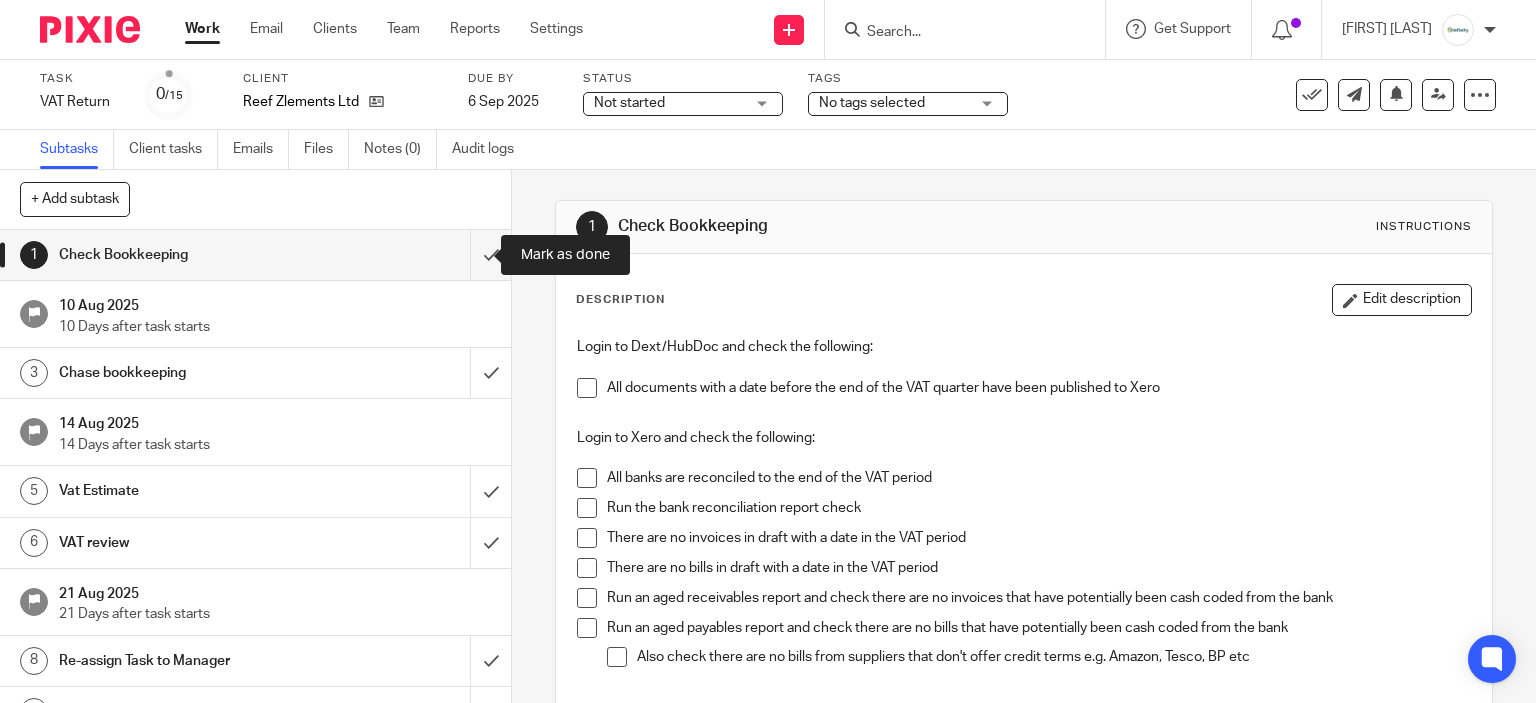 click at bounding box center [255, 255] 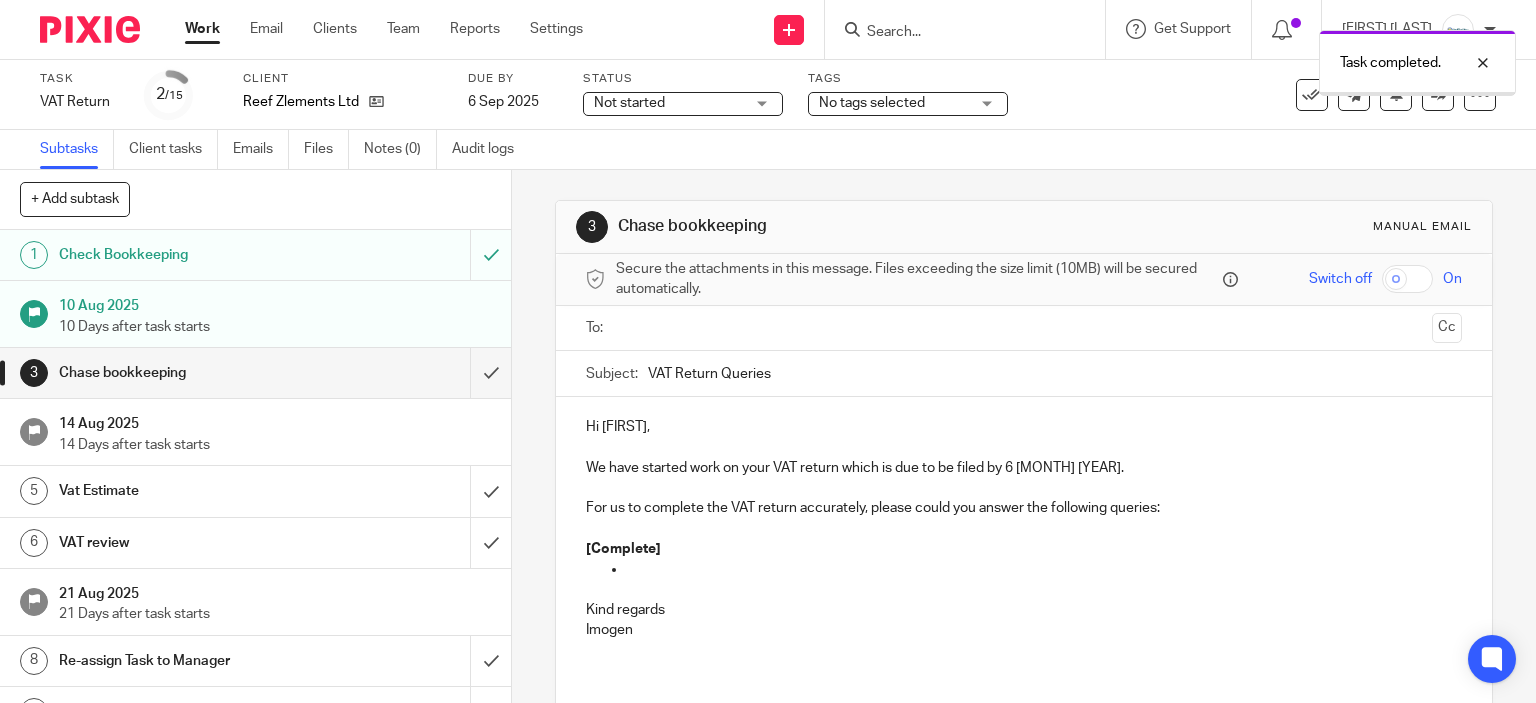 scroll, scrollTop: 0, scrollLeft: 0, axis: both 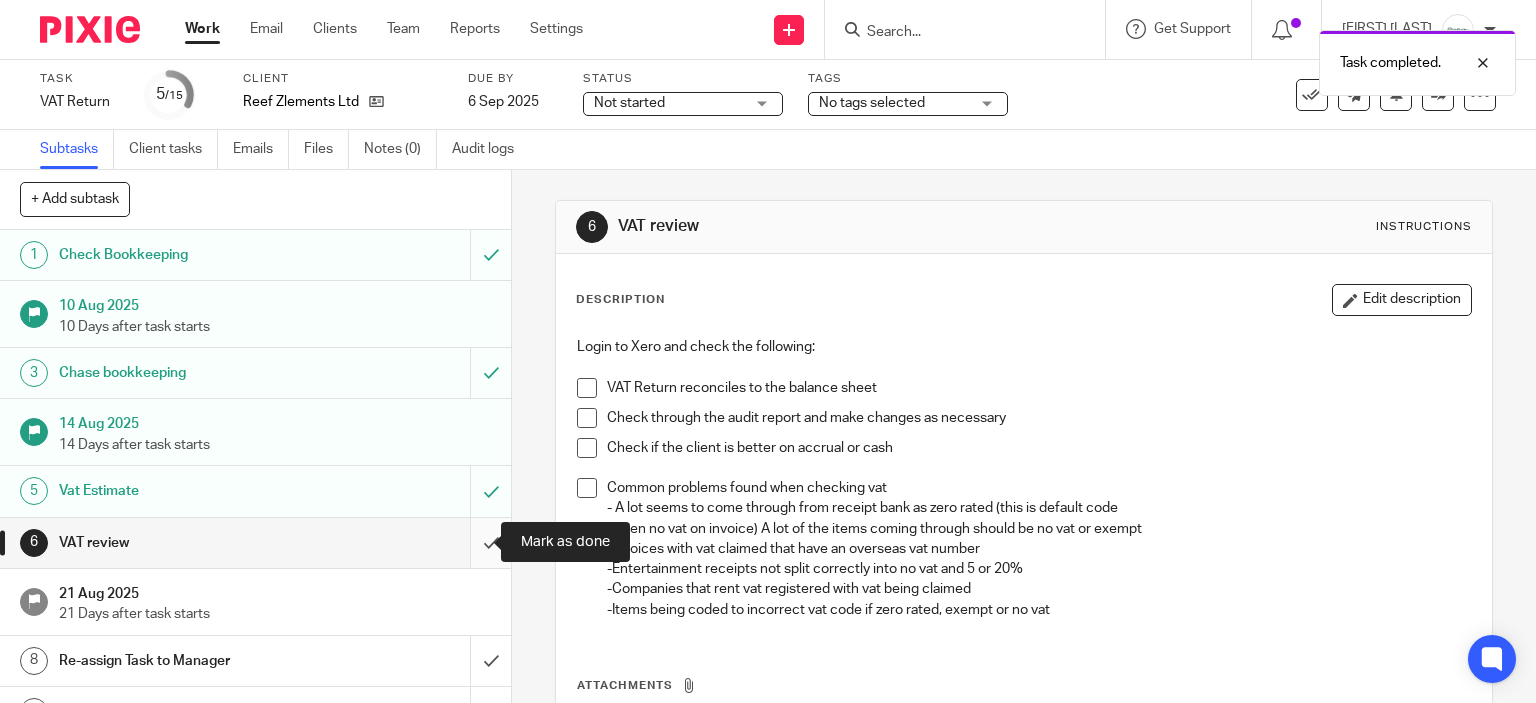 click at bounding box center [255, 543] 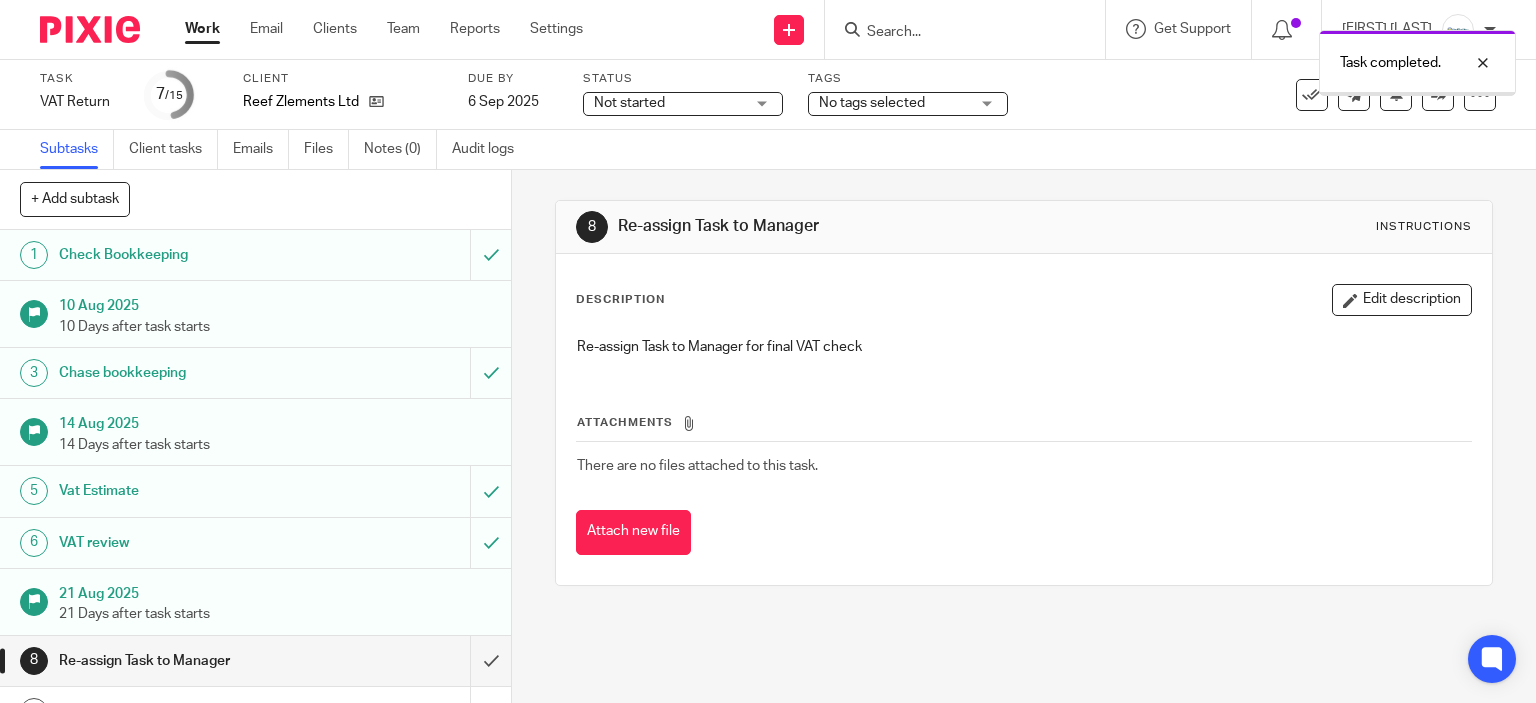 scroll, scrollTop: 0, scrollLeft: 0, axis: both 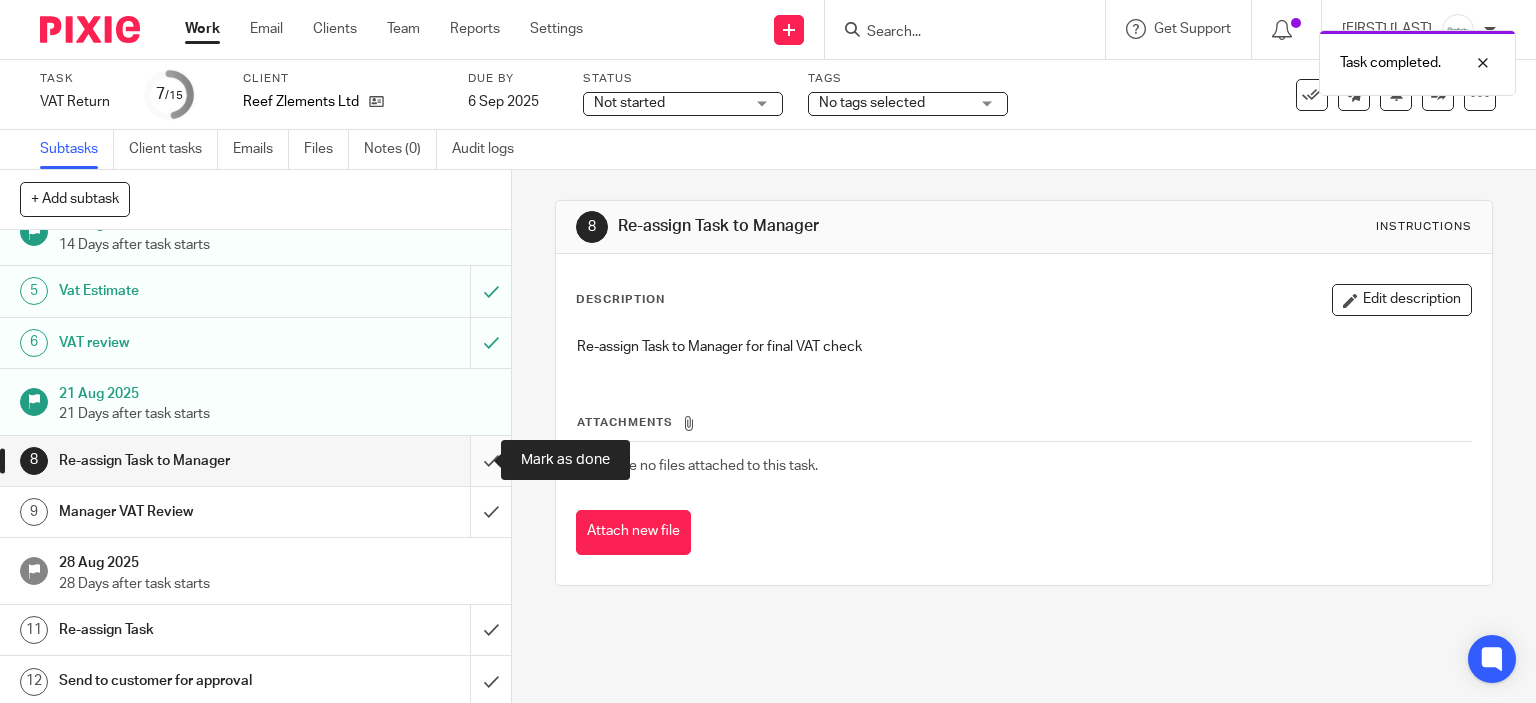 click at bounding box center [255, 461] 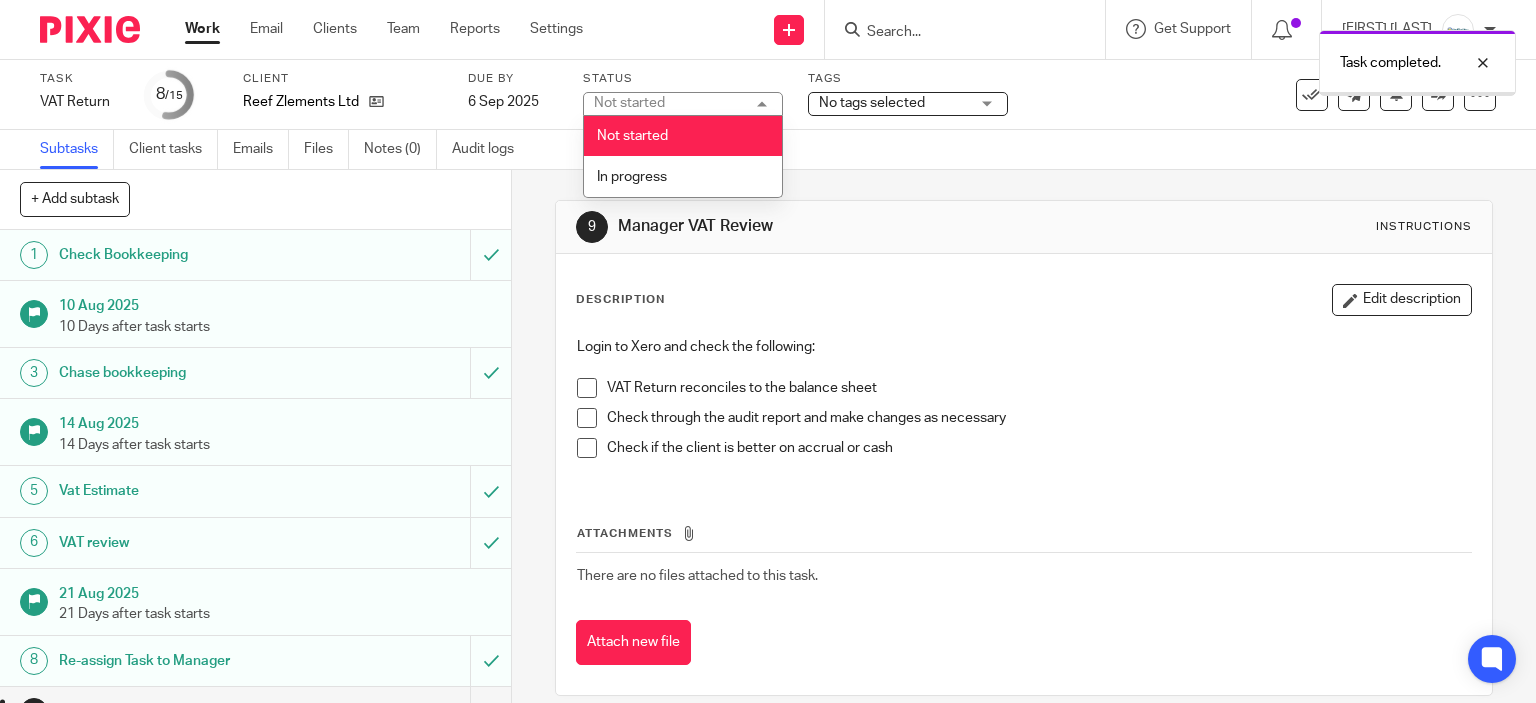 scroll, scrollTop: 0, scrollLeft: 0, axis: both 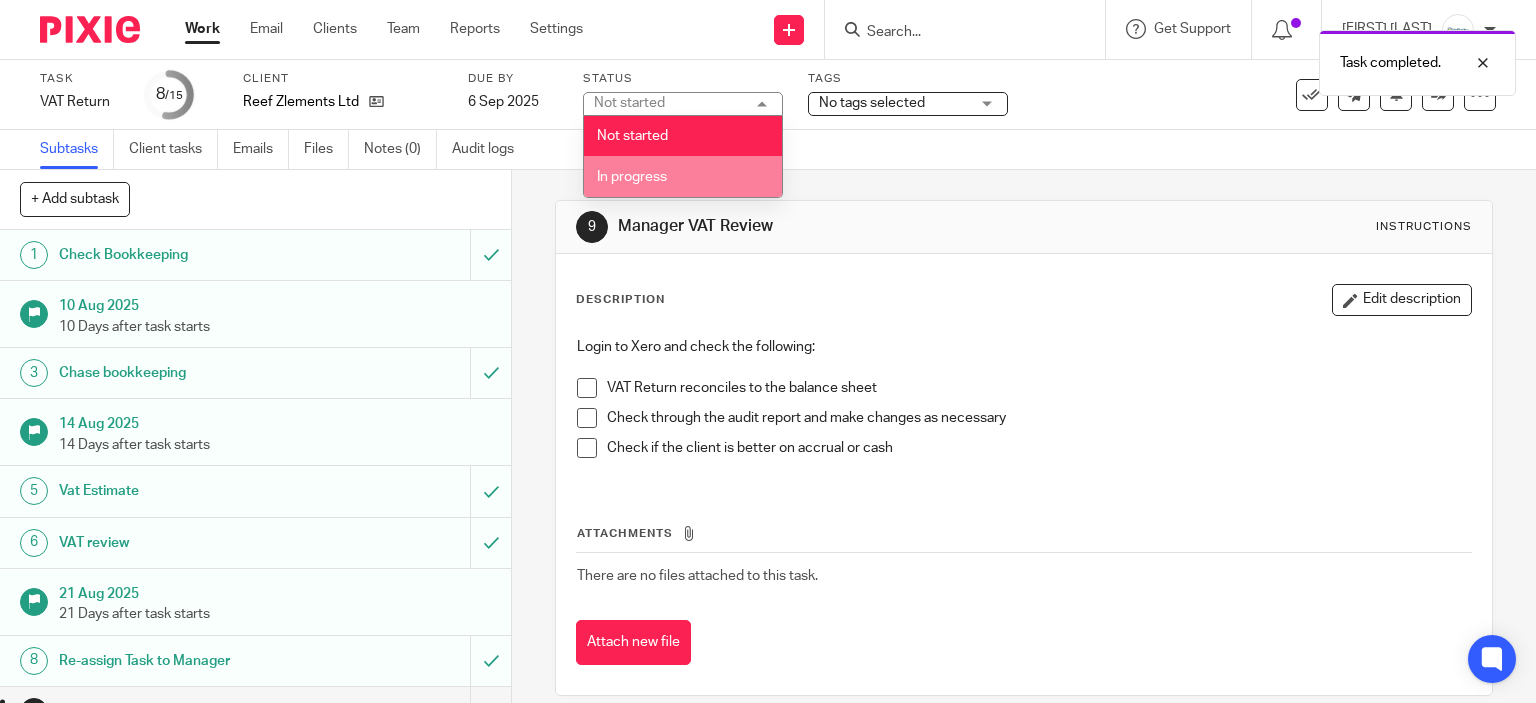drag, startPoint x: 675, startPoint y: 187, endPoint x: 760, endPoint y: 143, distance: 95.71311 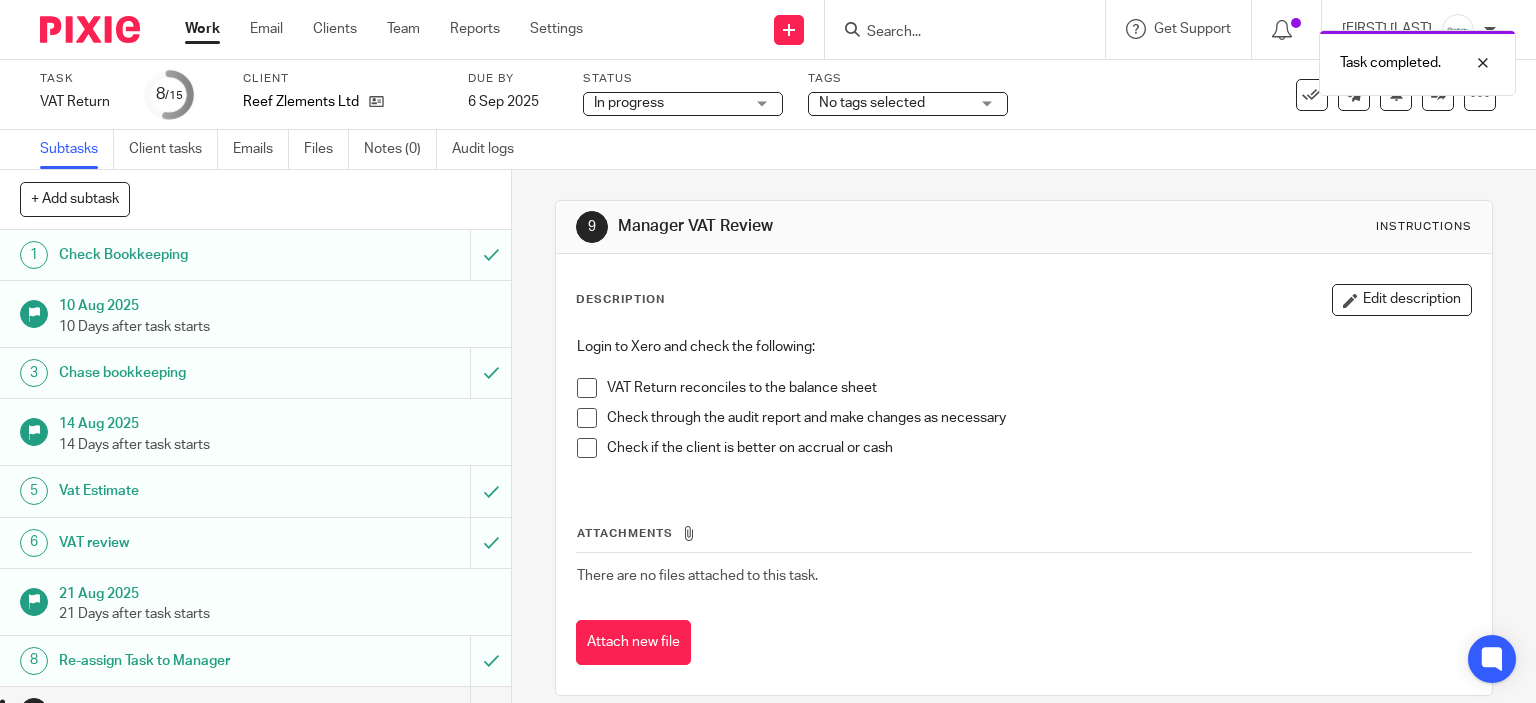 click on "Task completed." at bounding box center (1142, 58) 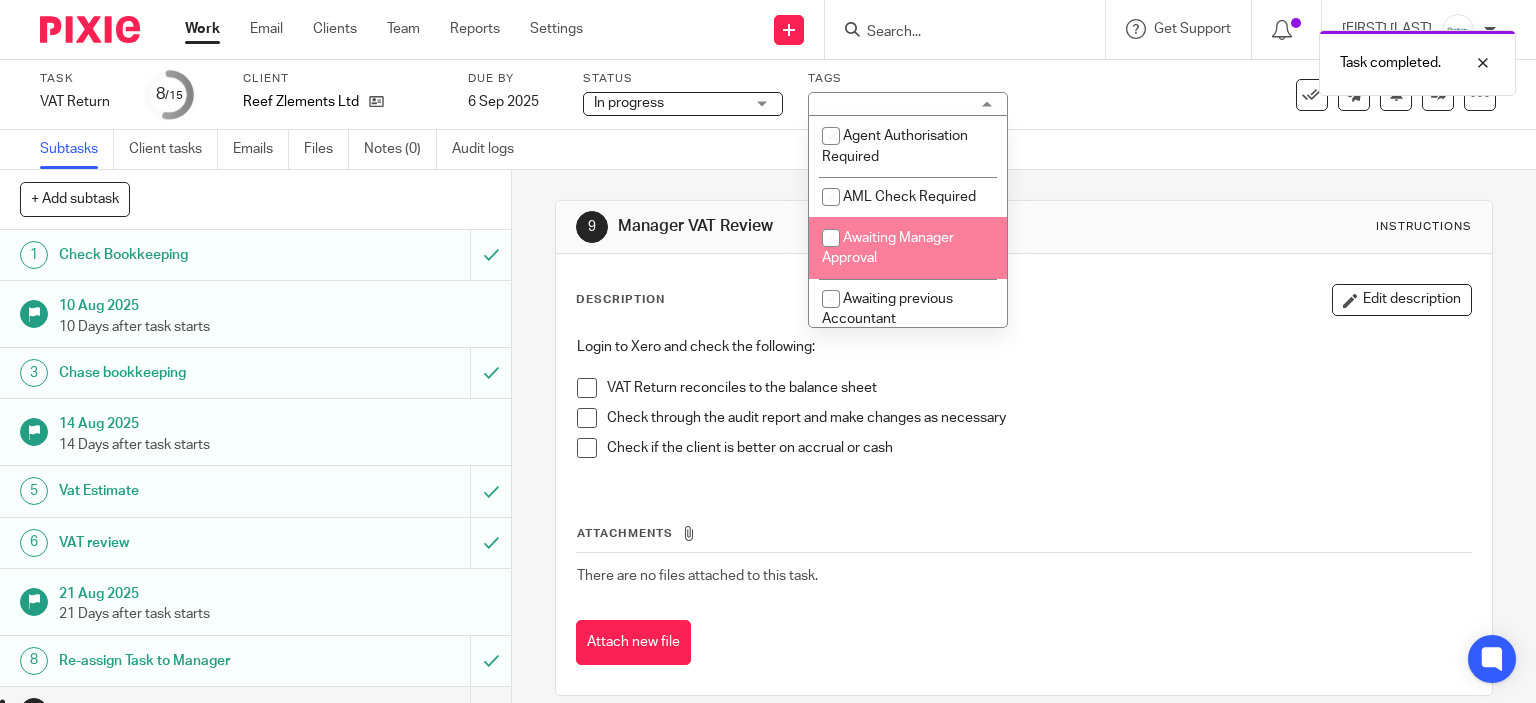 click on "Awaiting Manager Approval" at bounding box center (888, 248) 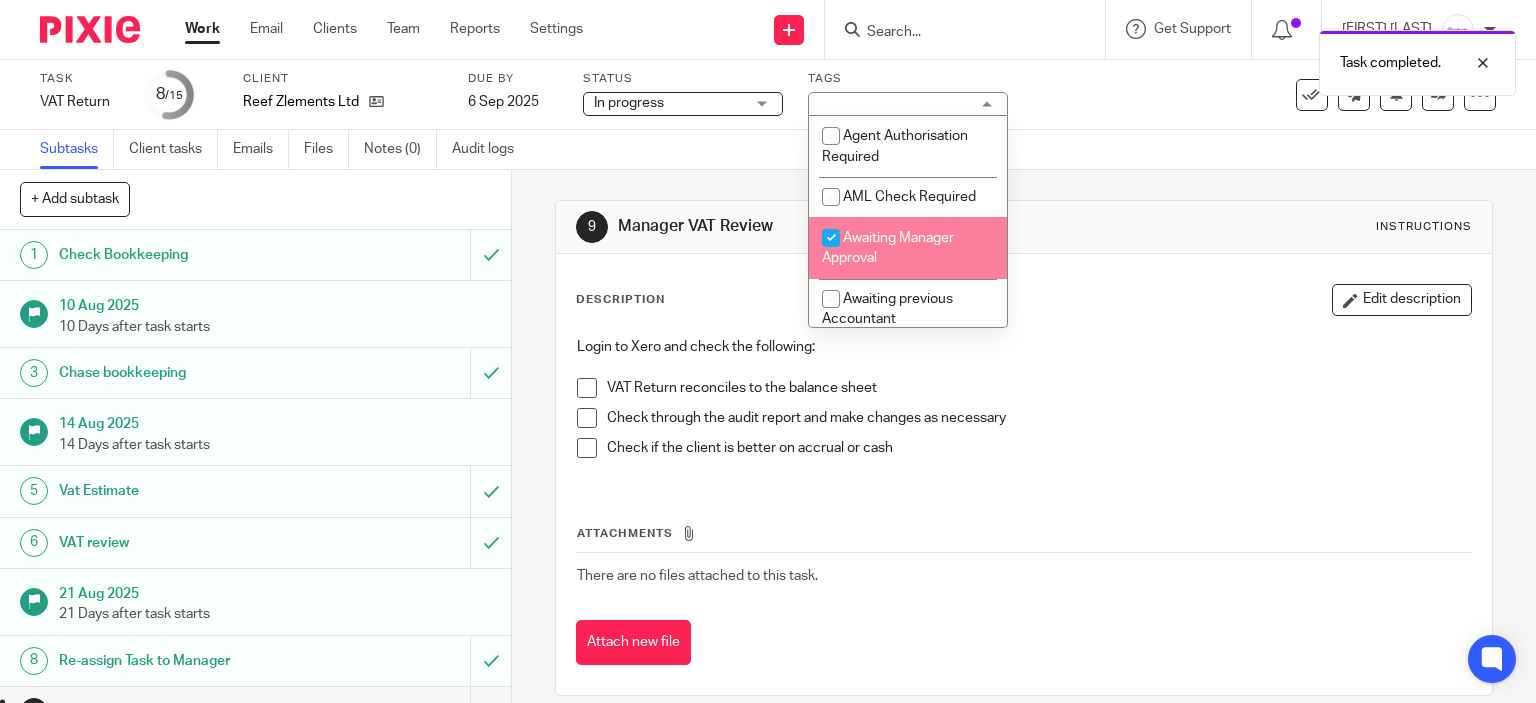 checkbox on "true" 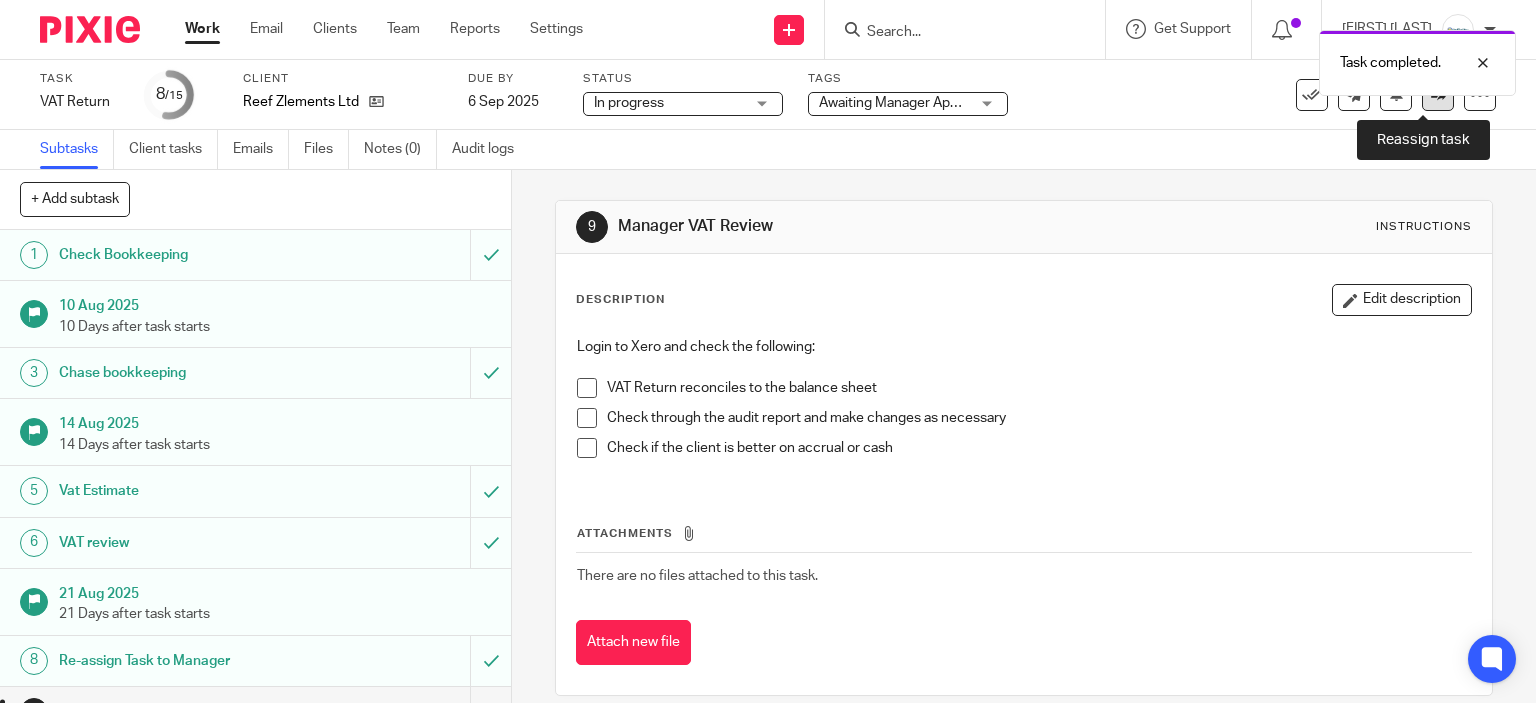 click at bounding box center [1438, 95] 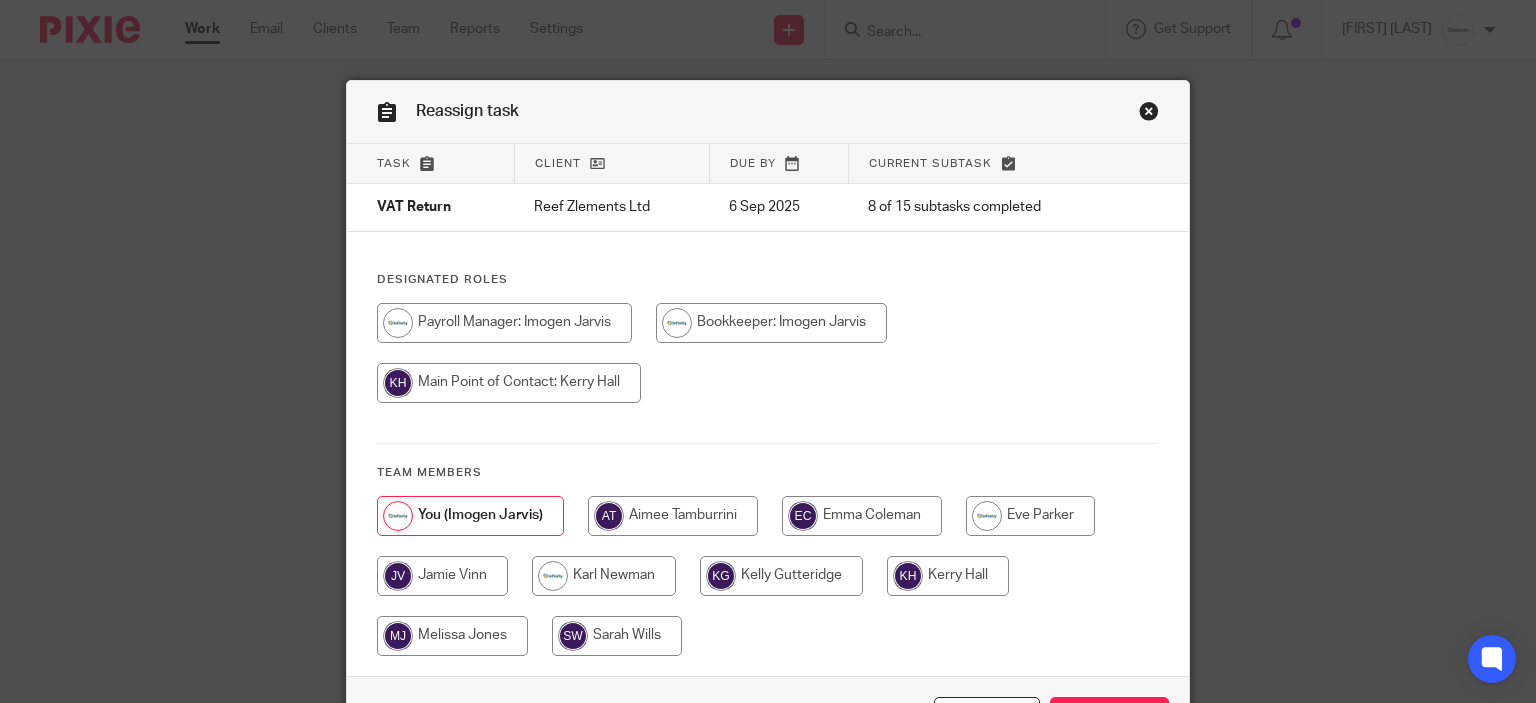 scroll, scrollTop: 0, scrollLeft: 0, axis: both 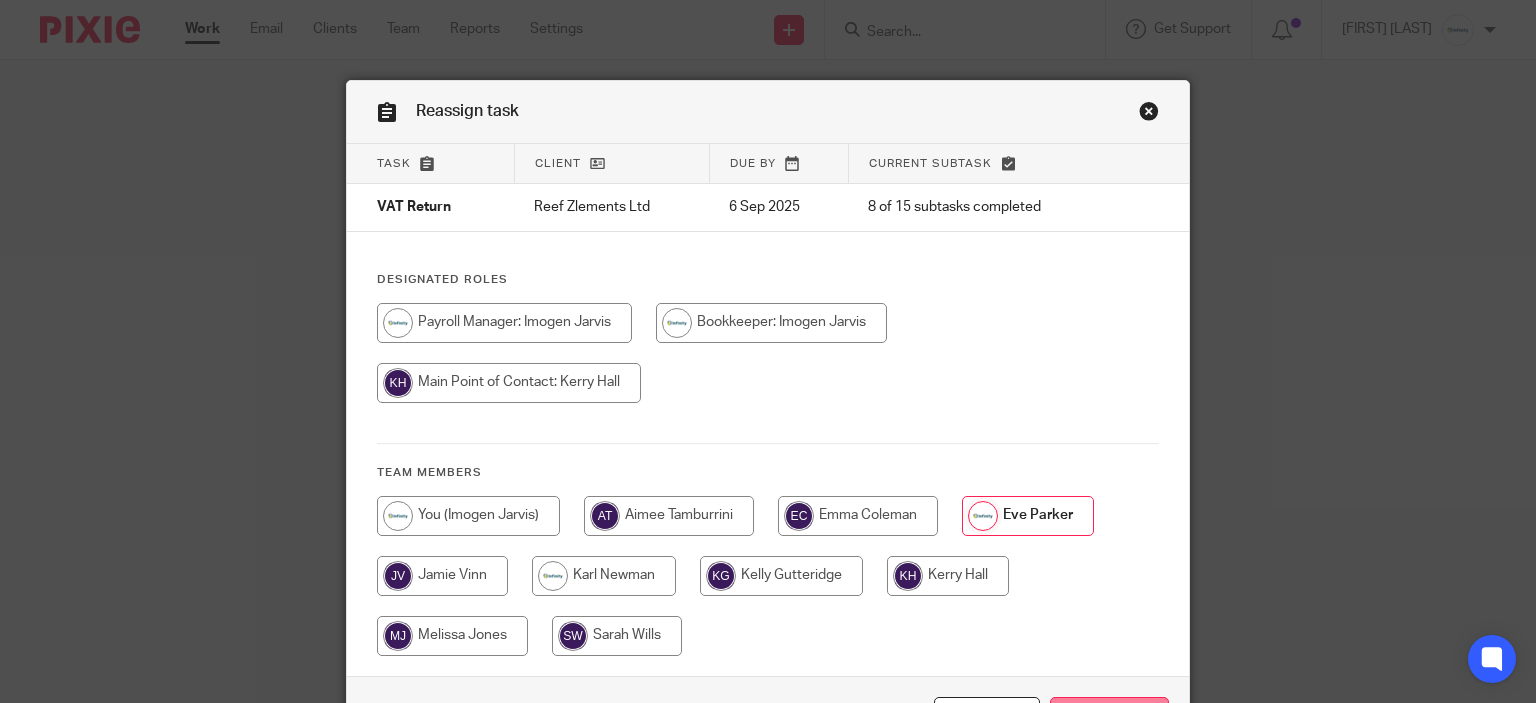 click on "Reassign" at bounding box center [1109, 718] 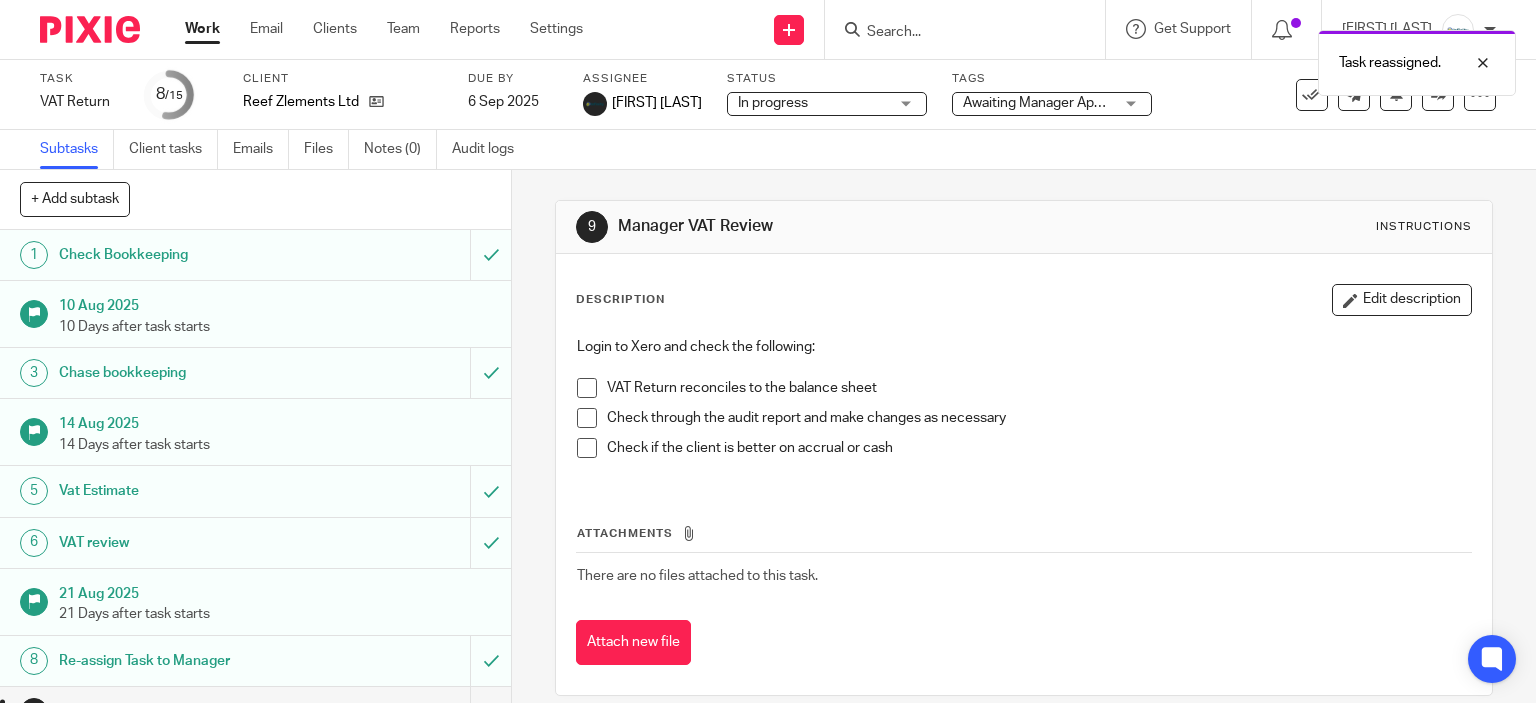scroll, scrollTop: 0, scrollLeft: 0, axis: both 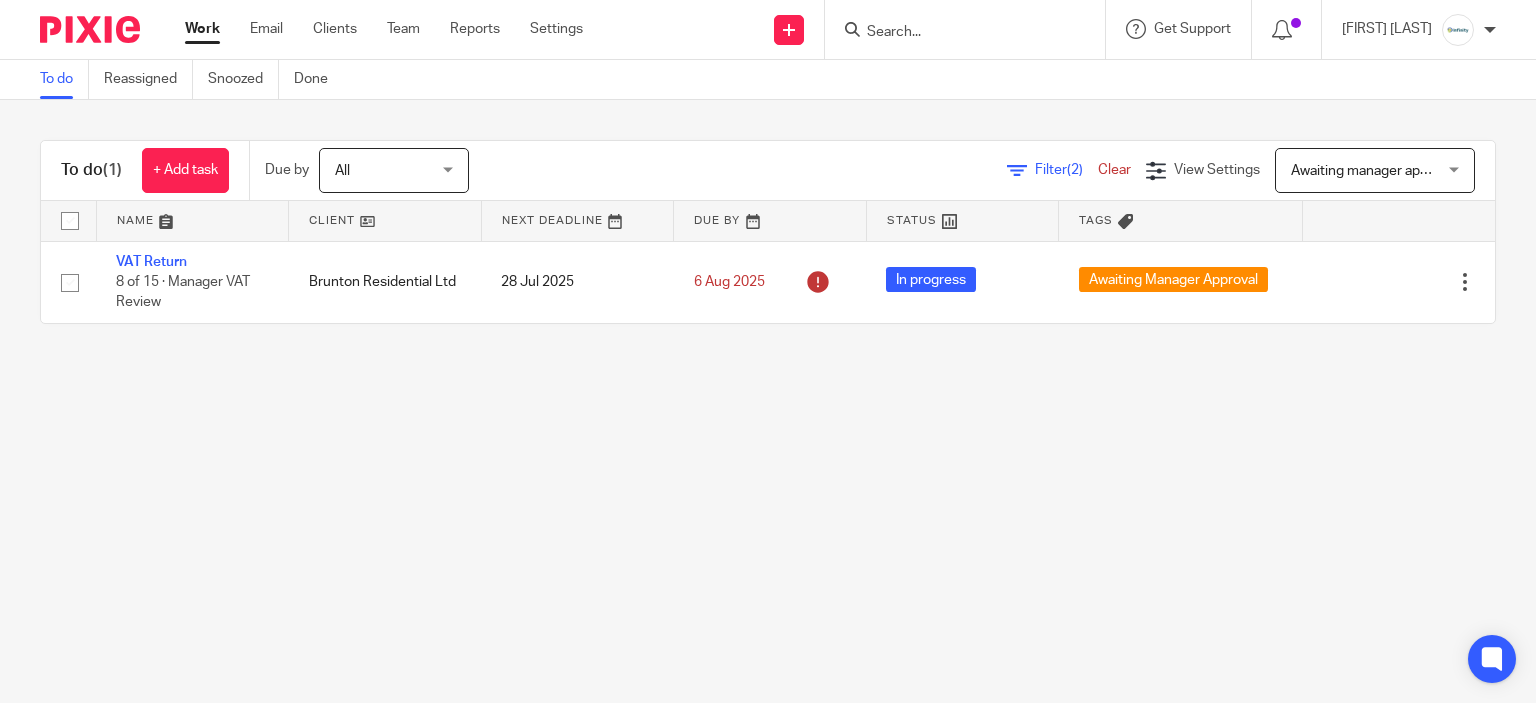 click at bounding box center [965, 29] 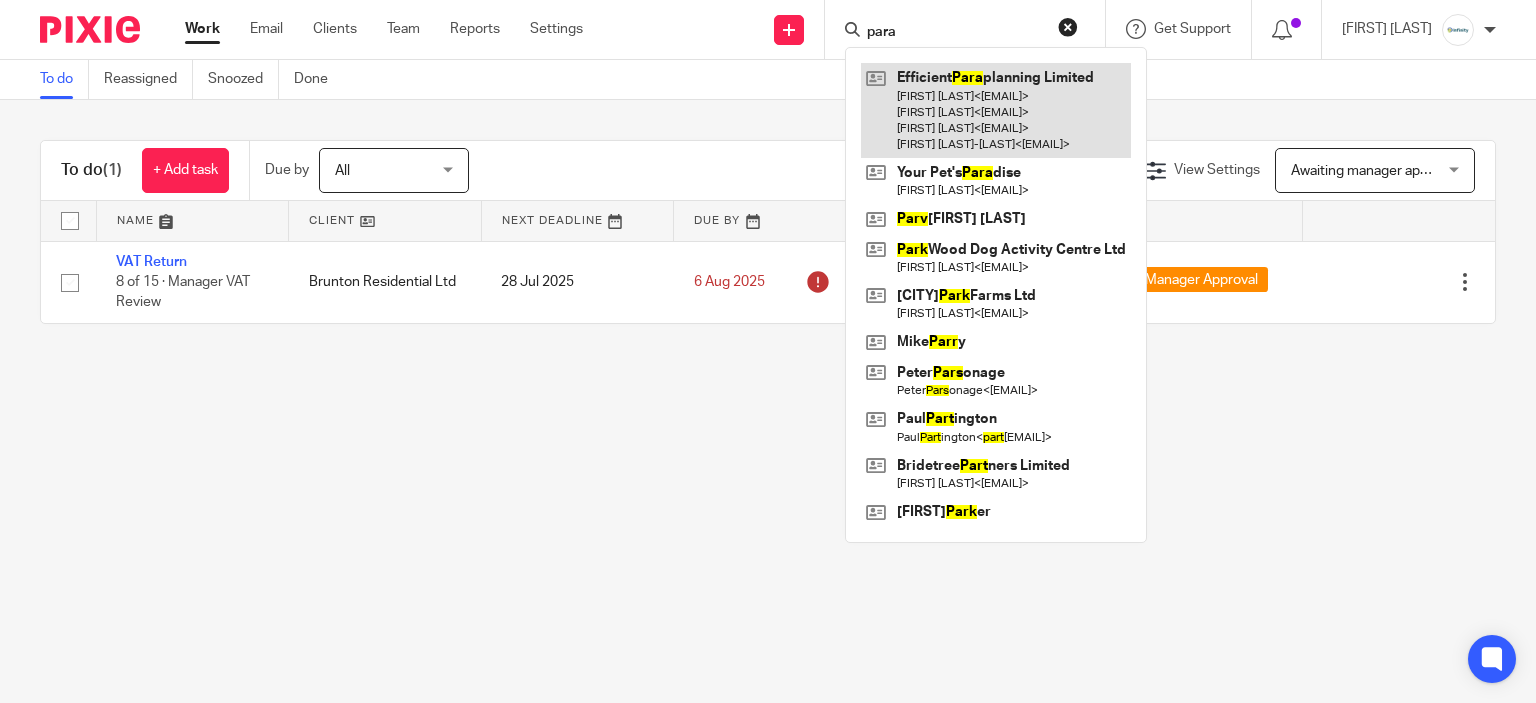 type on "para" 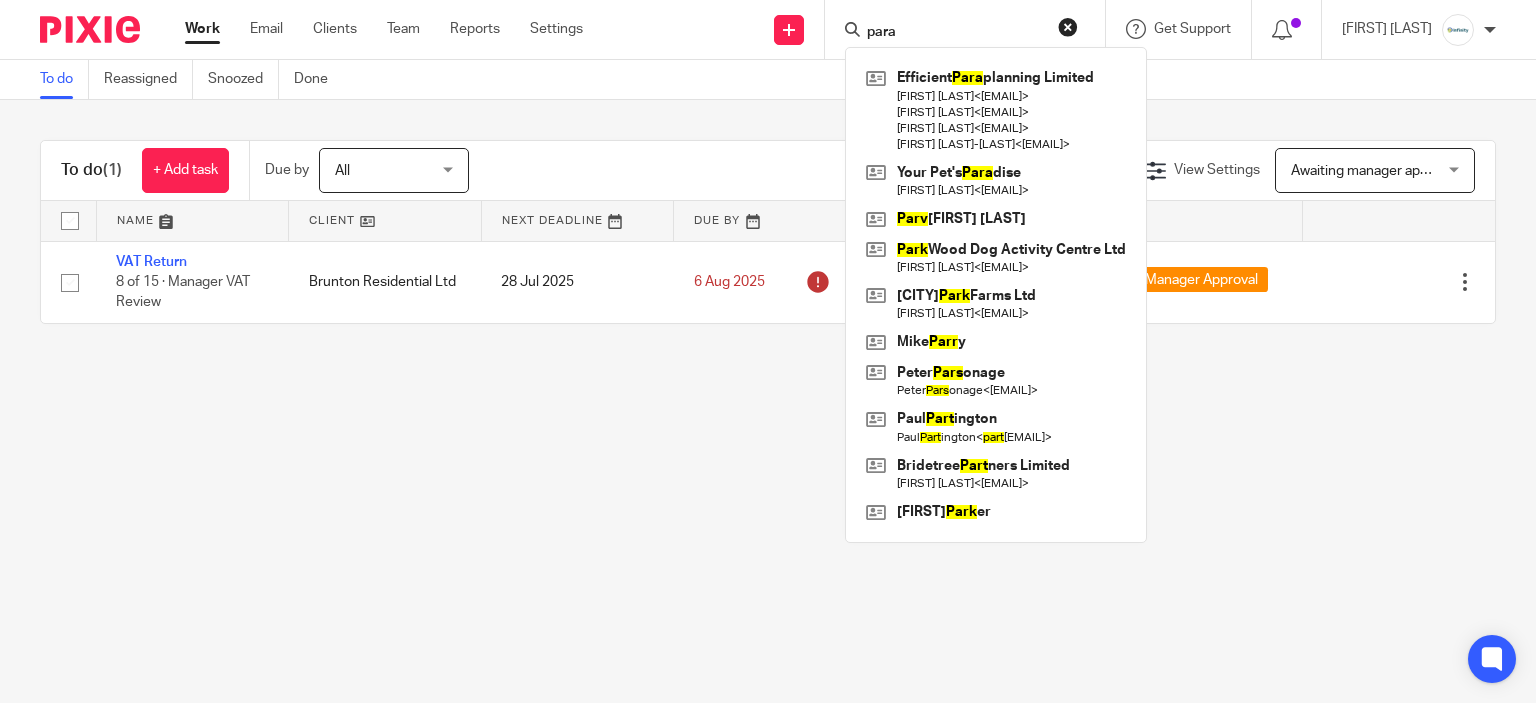 click on "To do
(1)
+ Add task
Due by
All
All
Today
Tomorrow
This week
Next week
This month
Next month
All
all     Filter
(2) Clear     View Settings   View Settings     (2) Filters   Clear   Save     Manage saved views
Awaiting manager approval
Awaiting manager approval
Select saved view
Annual ltd accounts
Awaiting manager approval
P11d
Payroll
Payroll - directors
10" at bounding box center [768, 171] 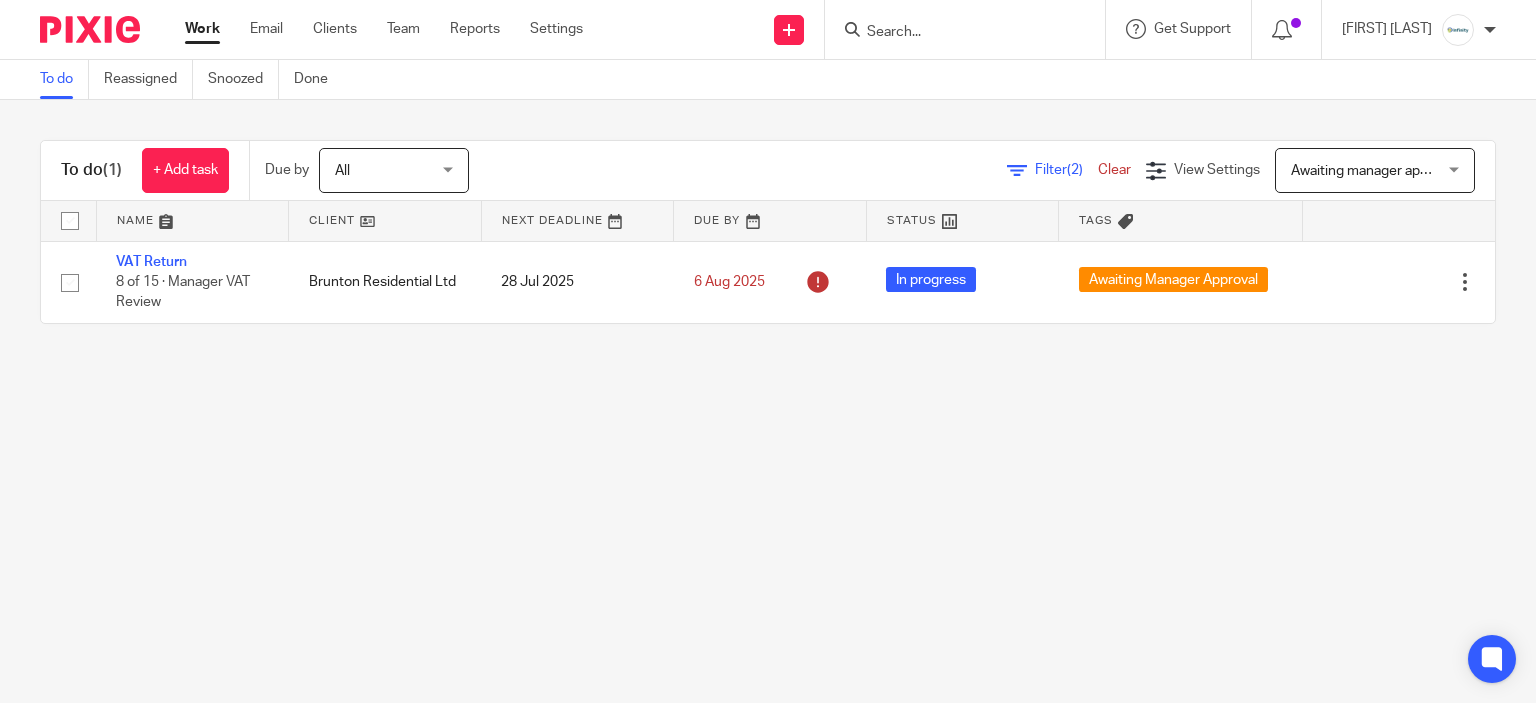 click on "To do
Reassigned
Snoozed
Done
To do
(1)
+ Add task
Due by
All
All
Today
Tomorrow
This week
Next week
This month
Next month
All
all     Filter
(2) Clear     View Settings   View Settings     (2) Filters   Clear   Save     Manage saved views
Awaiting manager approval
Awaiting manager approval
Select saved view
Annual ltd accounts
Awaiting manager approval
P11d
Payroll
Payroll - directors
10       Name     Client     Next Deadline     Due By     Status" at bounding box center [768, 351] 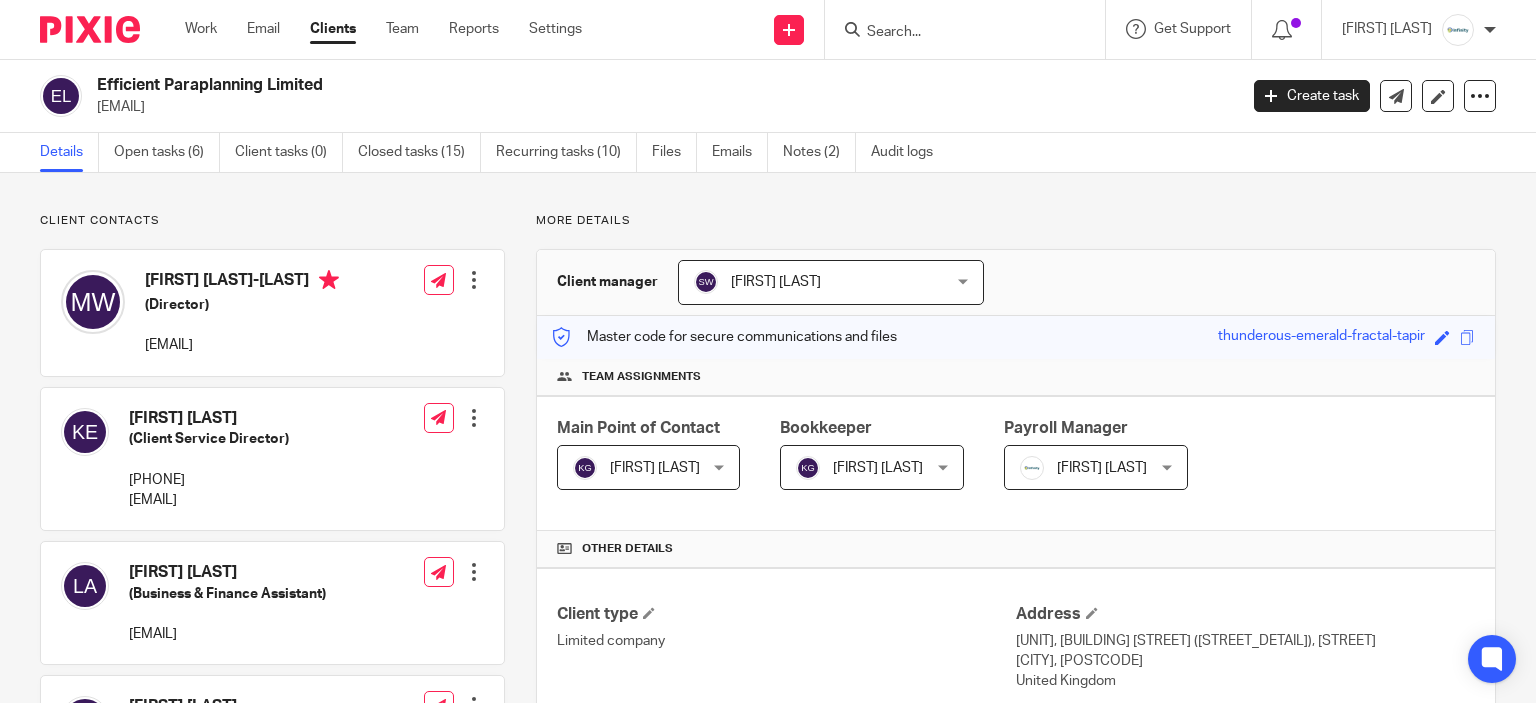 scroll, scrollTop: 0, scrollLeft: 0, axis: both 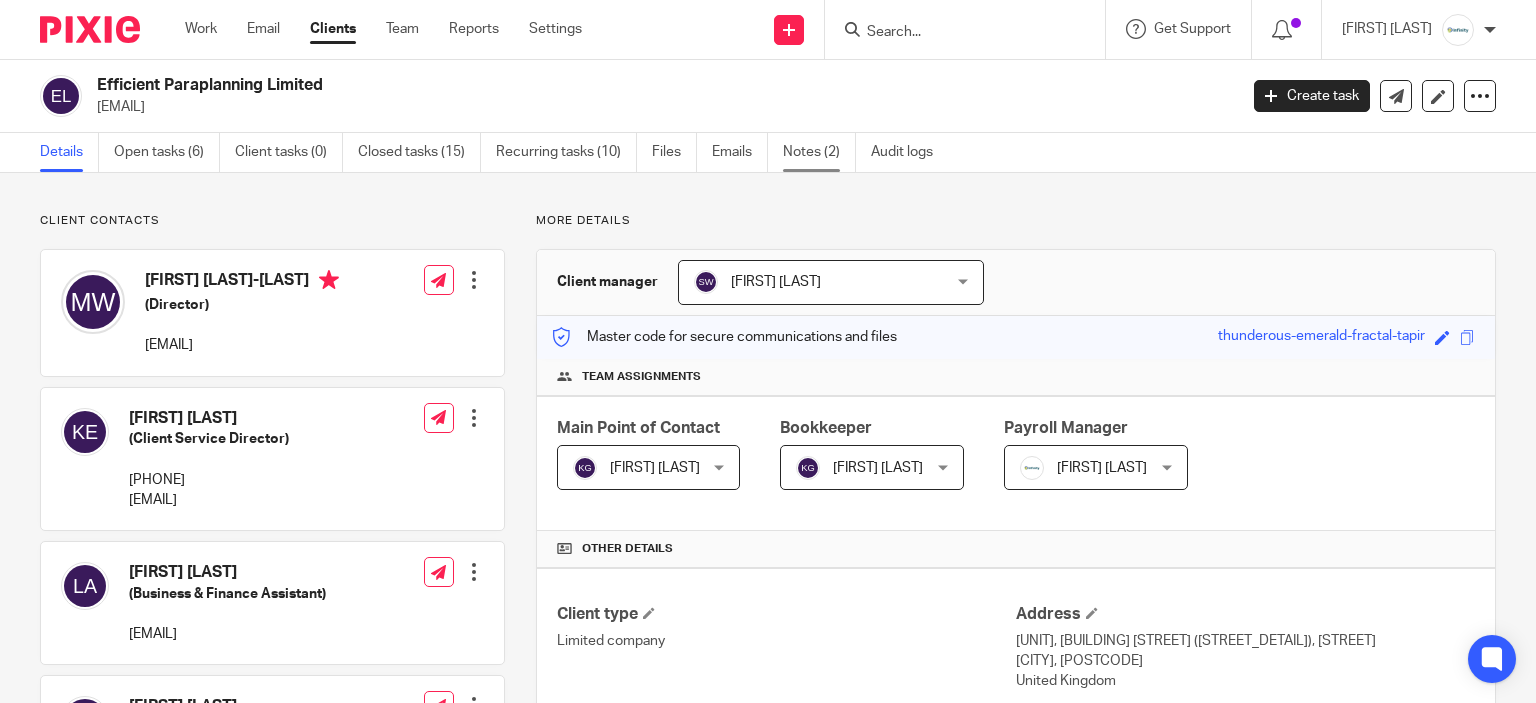 click on "Notes (2)" at bounding box center [819, 152] 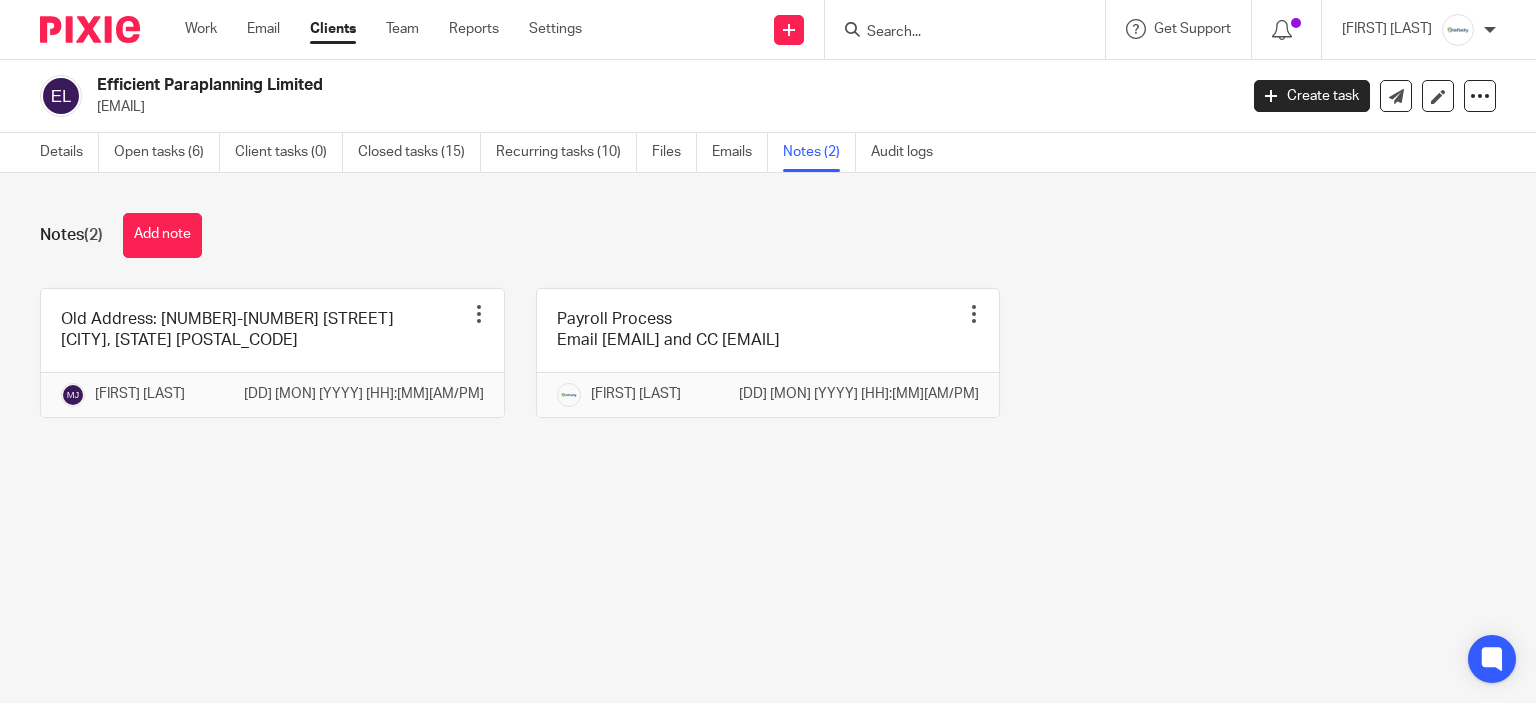 scroll, scrollTop: 0, scrollLeft: 0, axis: both 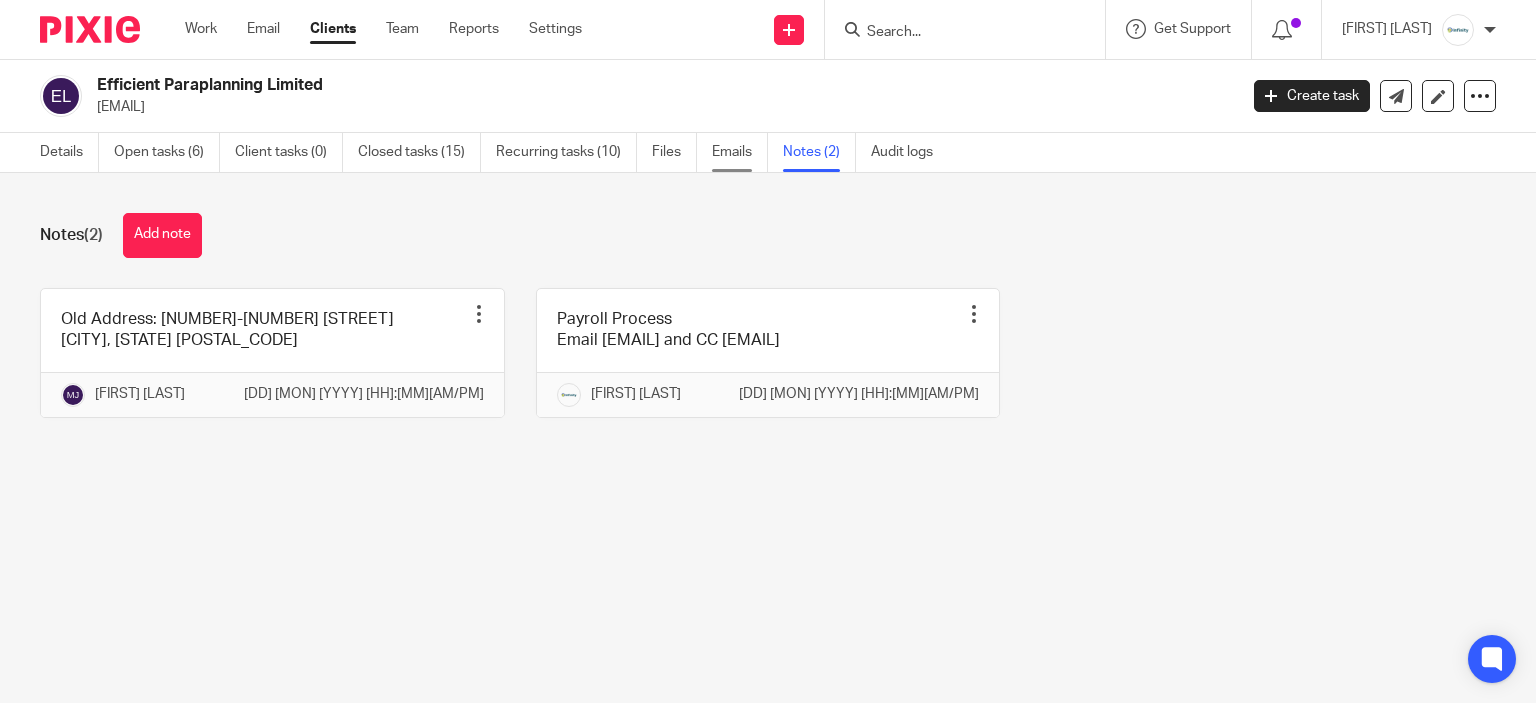 click on "Emails" at bounding box center [740, 152] 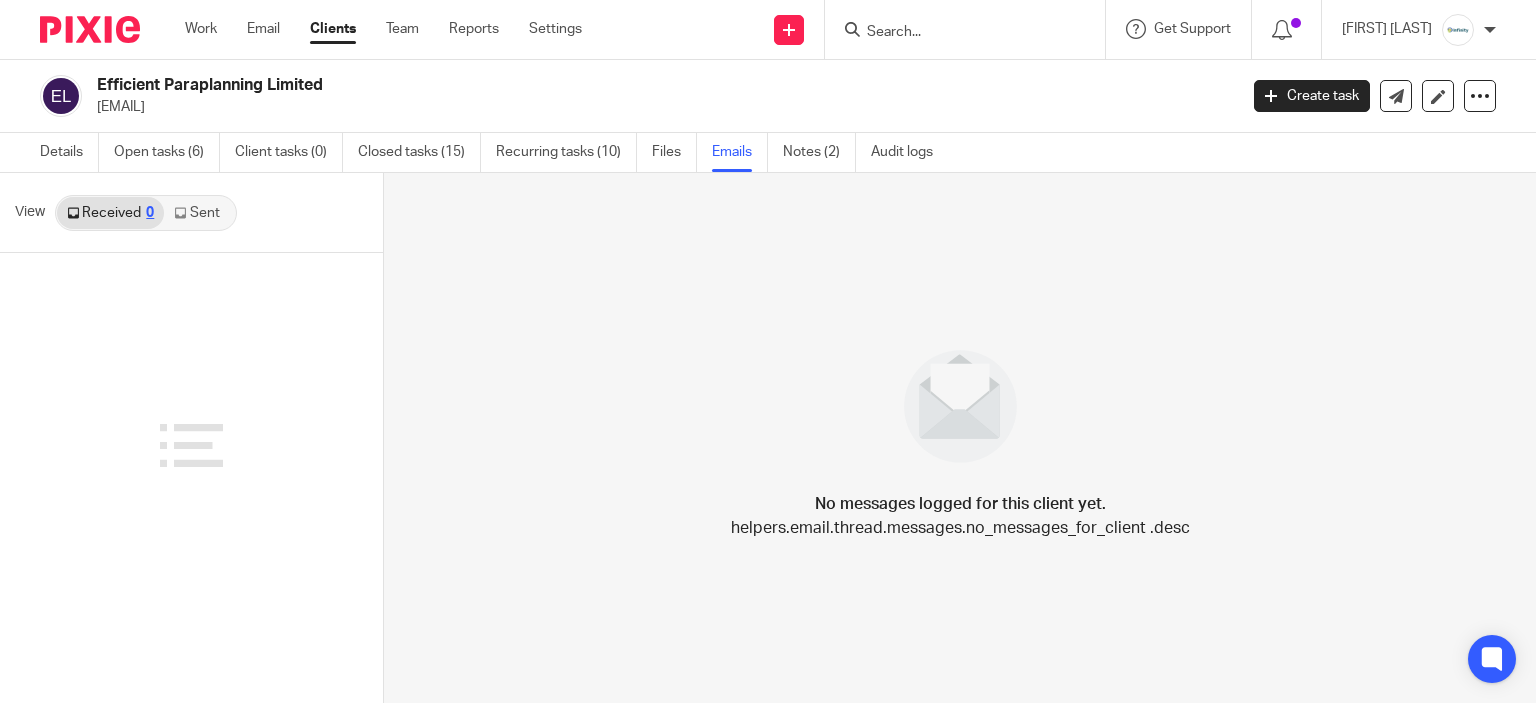 scroll, scrollTop: 0, scrollLeft: 0, axis: both 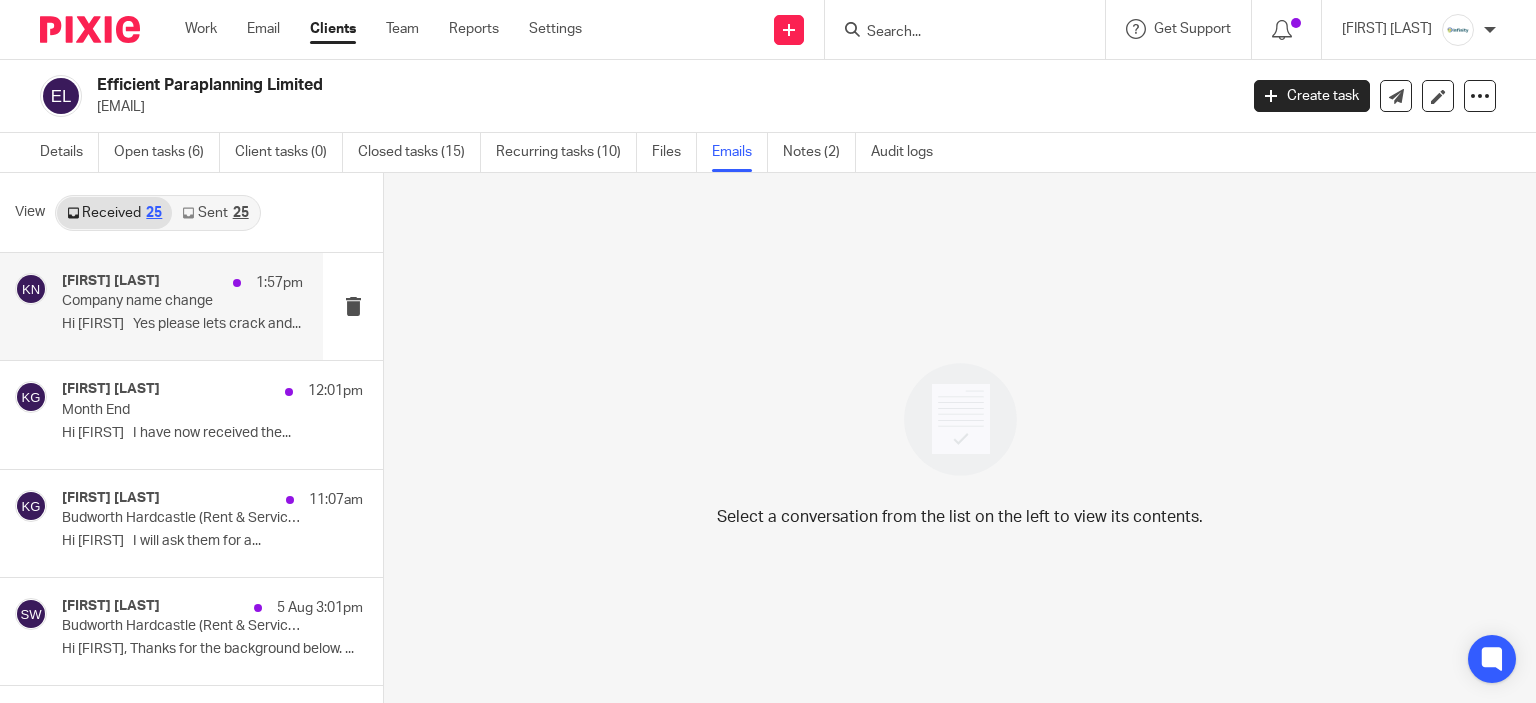 click on "Hi Karl       Yes please lets crack and..." at bounding box center [182, 324] 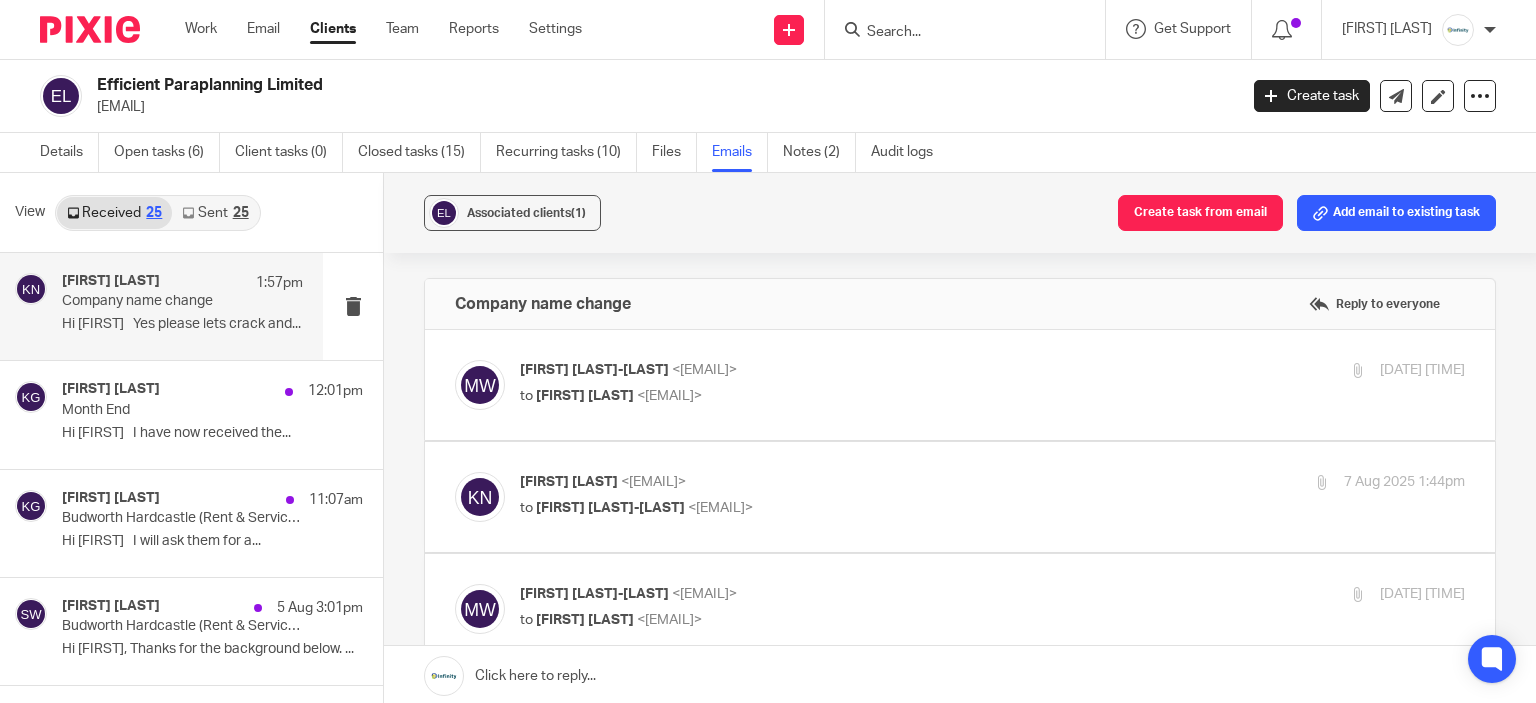scroll, scrollTop: 0, scrollLeft: 0, axis: both 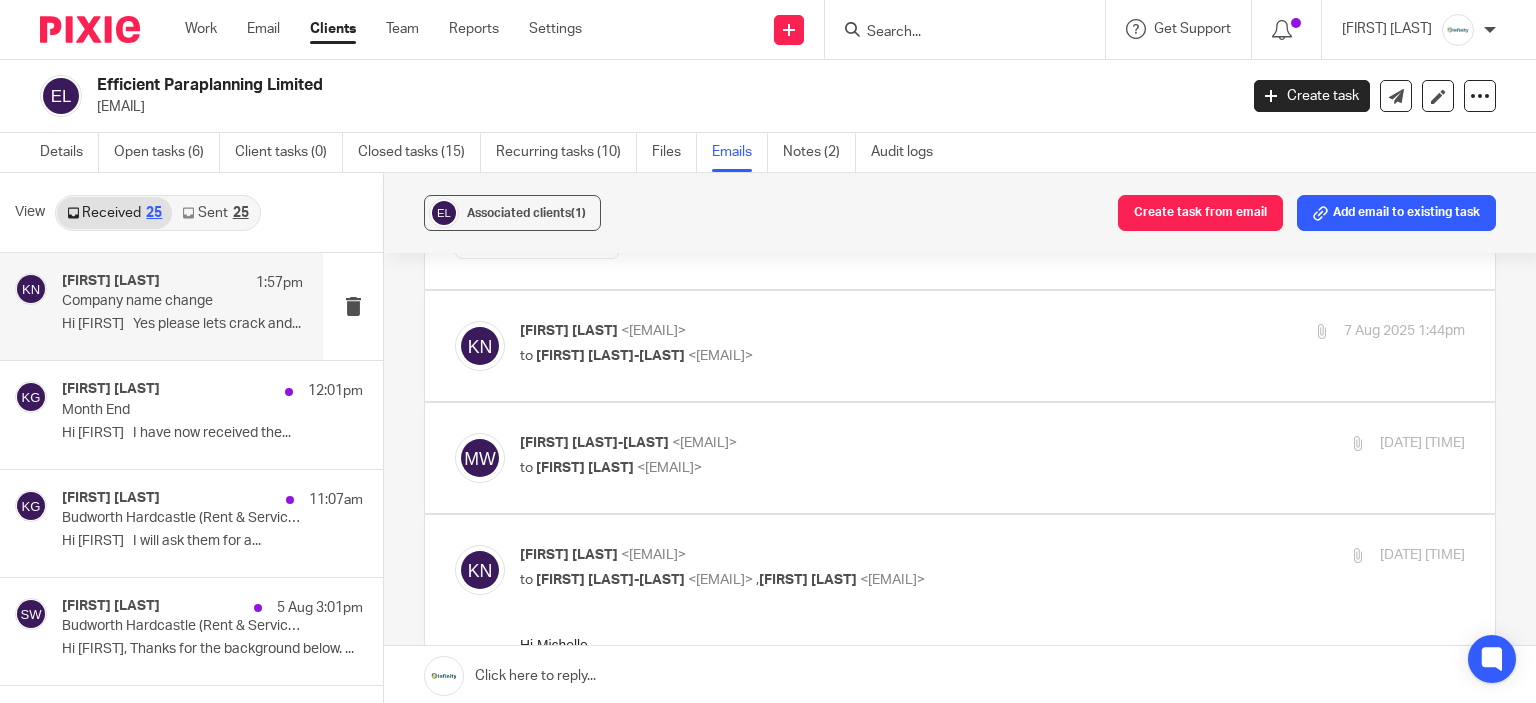 click on "Karl Newman
<karl@infinity-accounting.co.uk>" at bounding box center (835, 331) 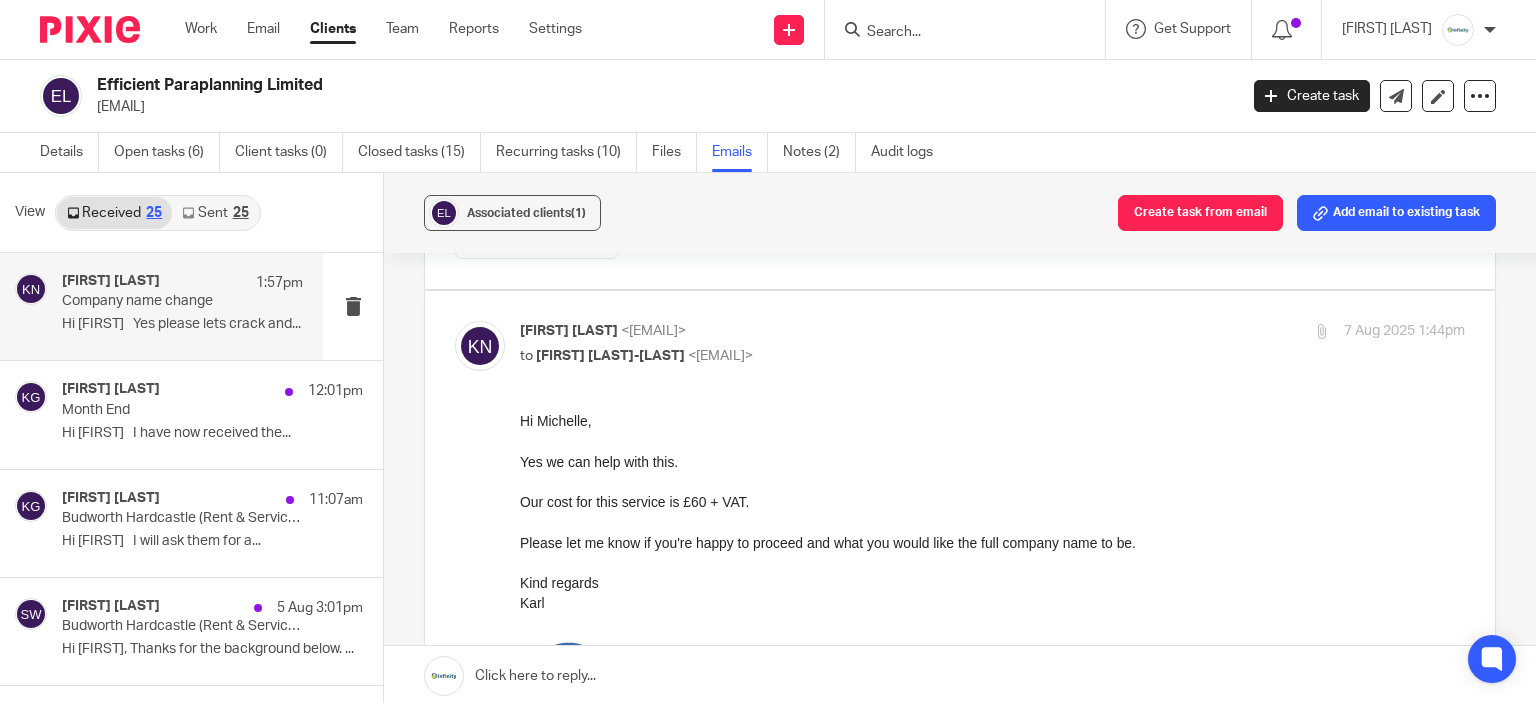 scroll, scrollTop: 0, scrollLeft: 0, axis: both 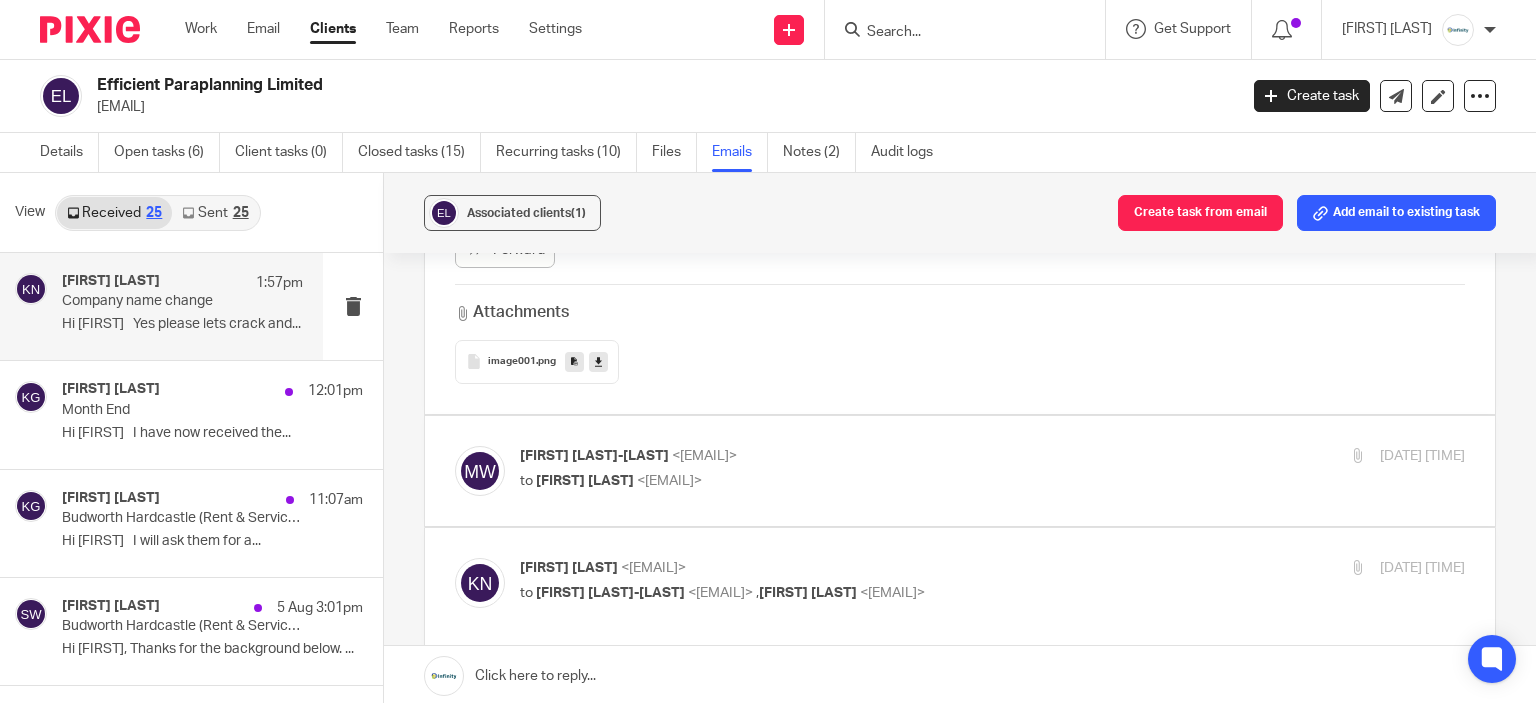 click on "to
Karl Newman
<karl@infinity-accounting.co.uk>" at bounding box center (835, 481) 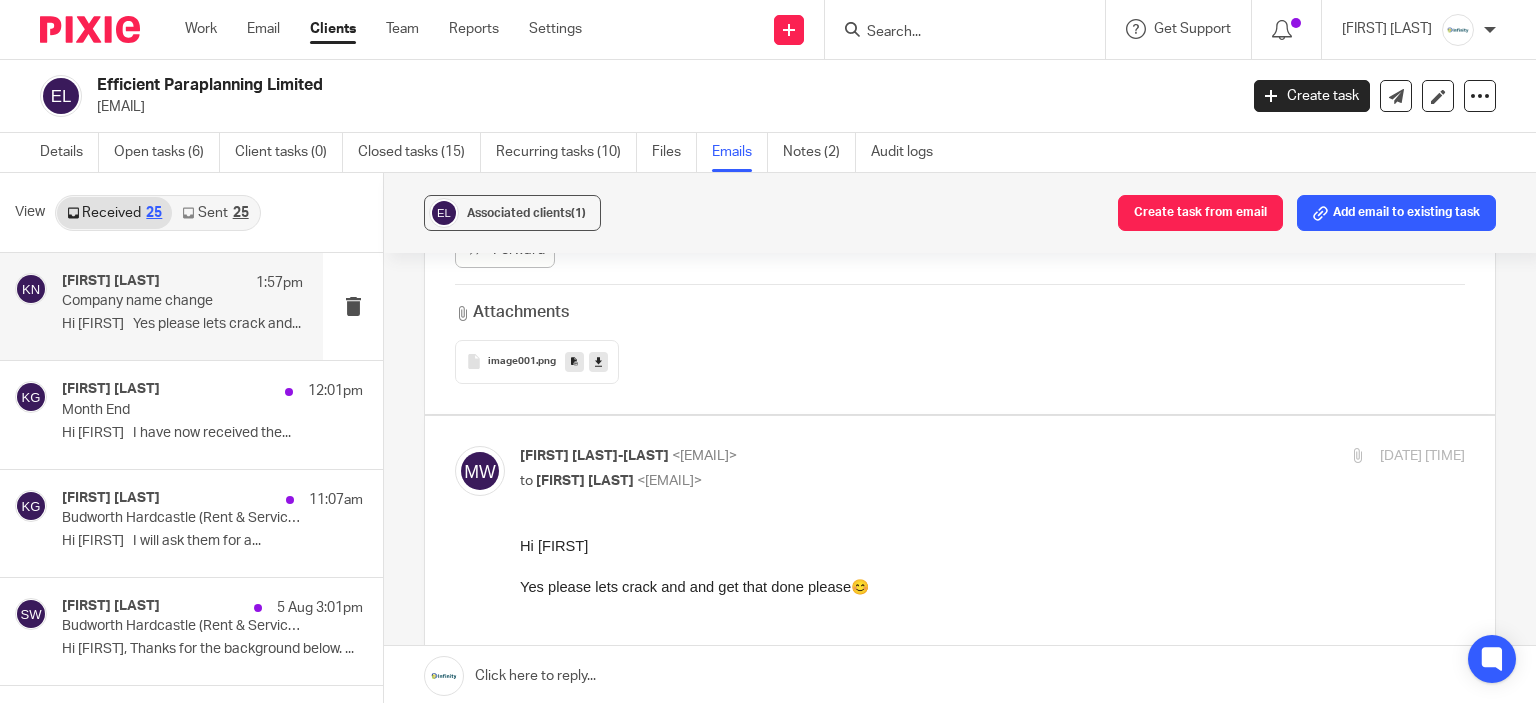 scroll, scrollTop: 0, scrollLeft: 0, axis: both 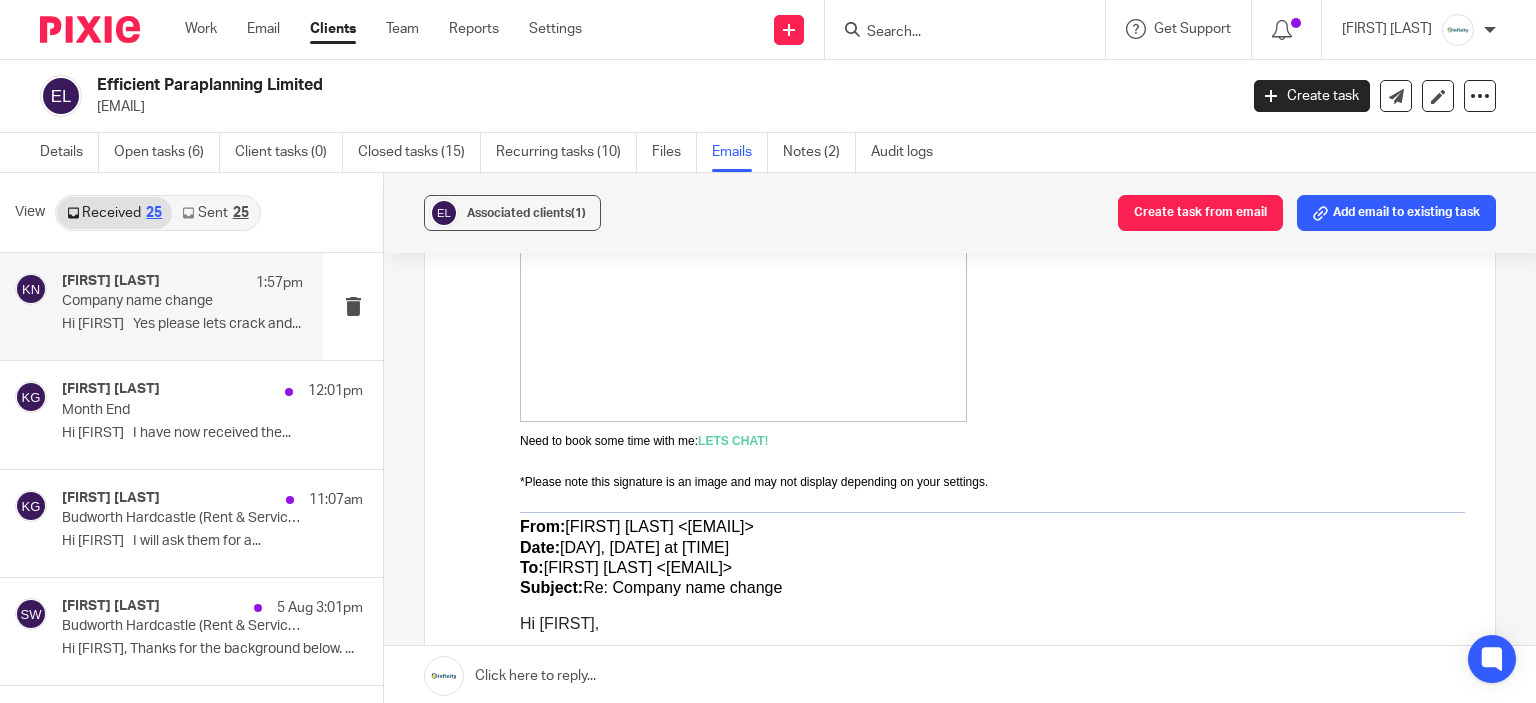 click at bounding box center (743, 309) 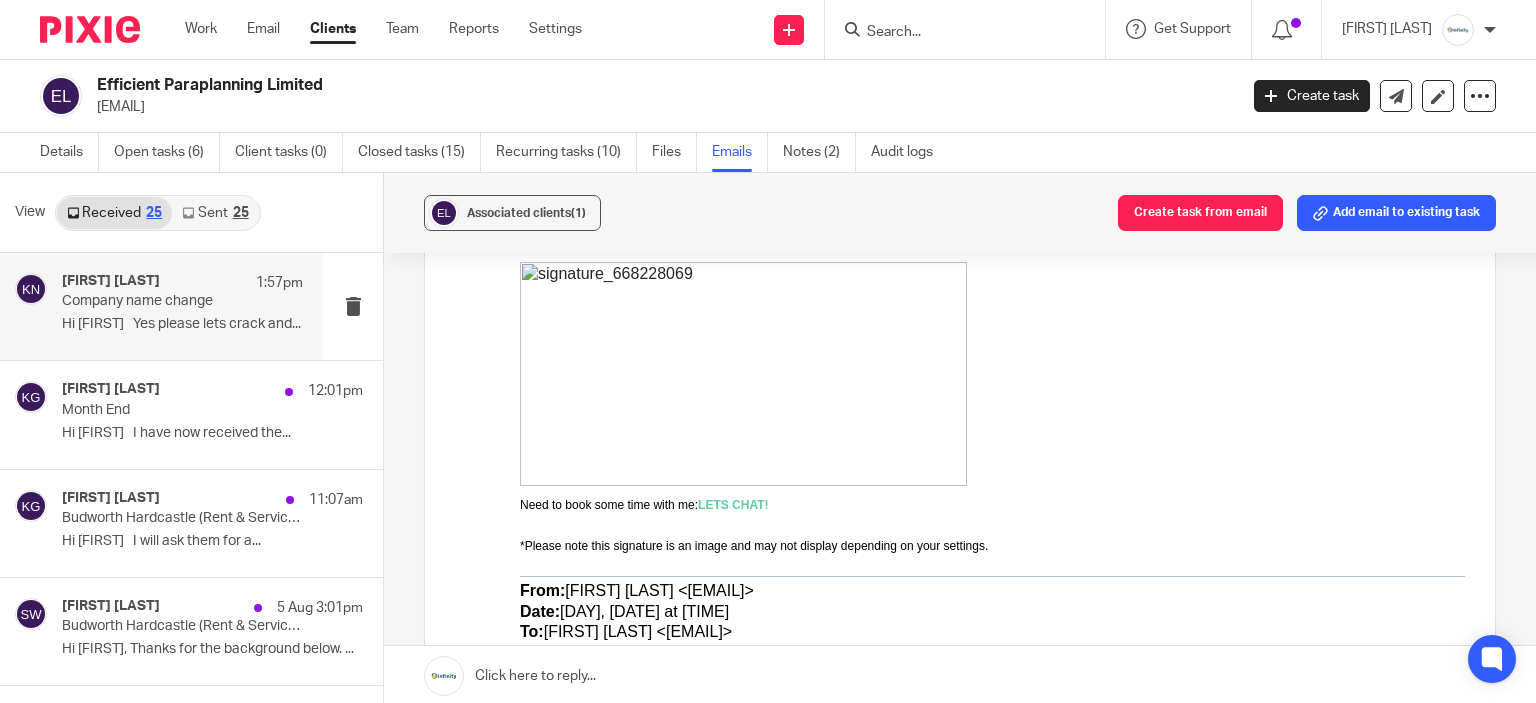 scroll, scrollTop: 1960, scrollLeft: 0, axis: vertical 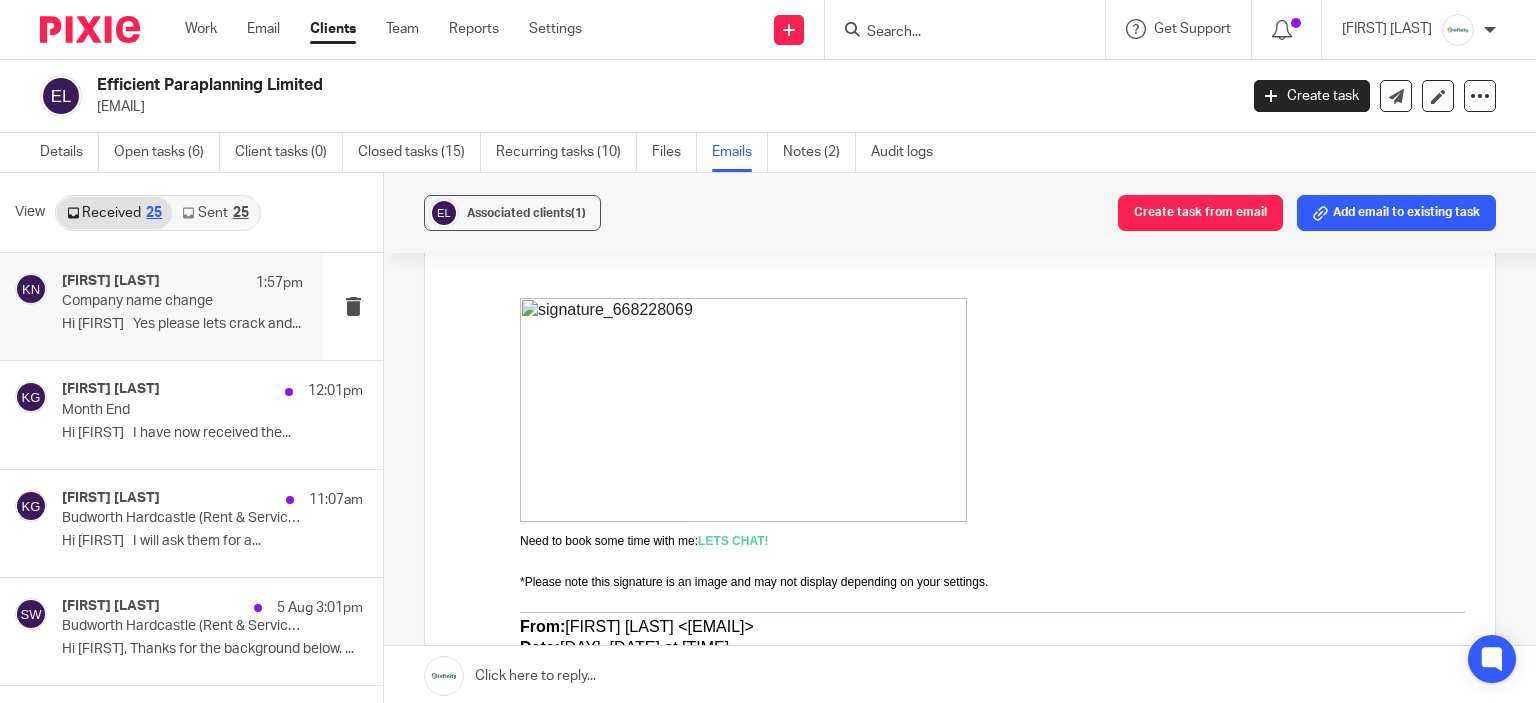 click at bounding box center (743, 409) 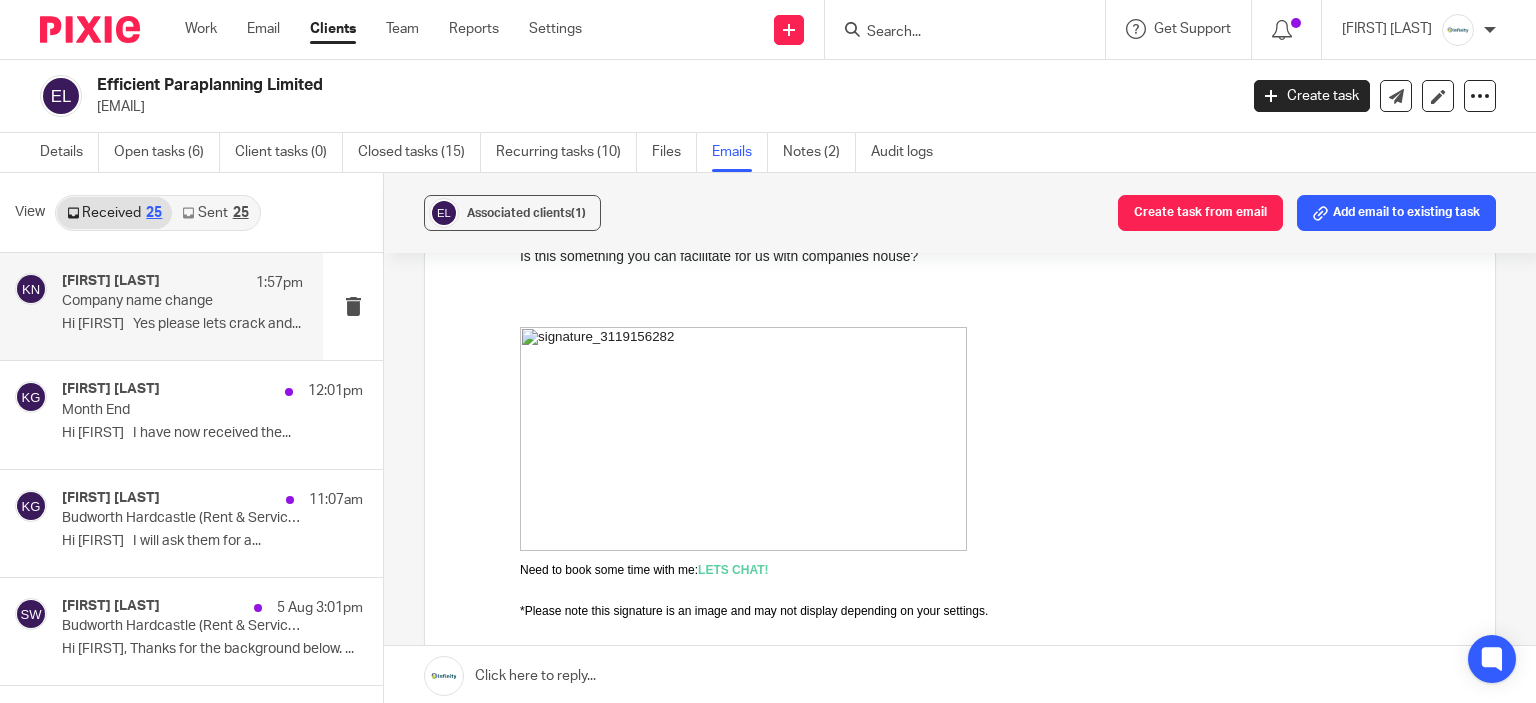 scroll, scrollTop: 0, scrollLeft: 0, axis: both 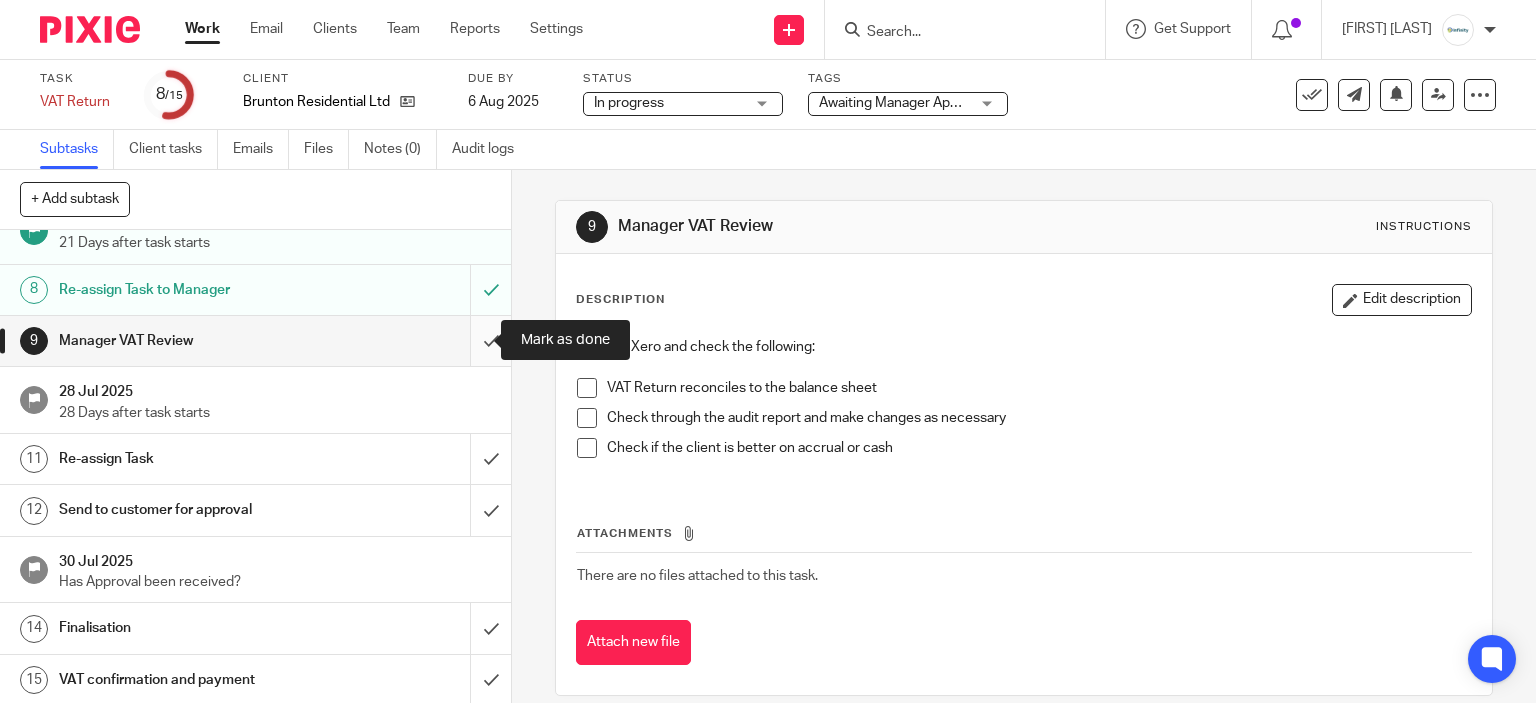 click at bounding box center (255, 341) 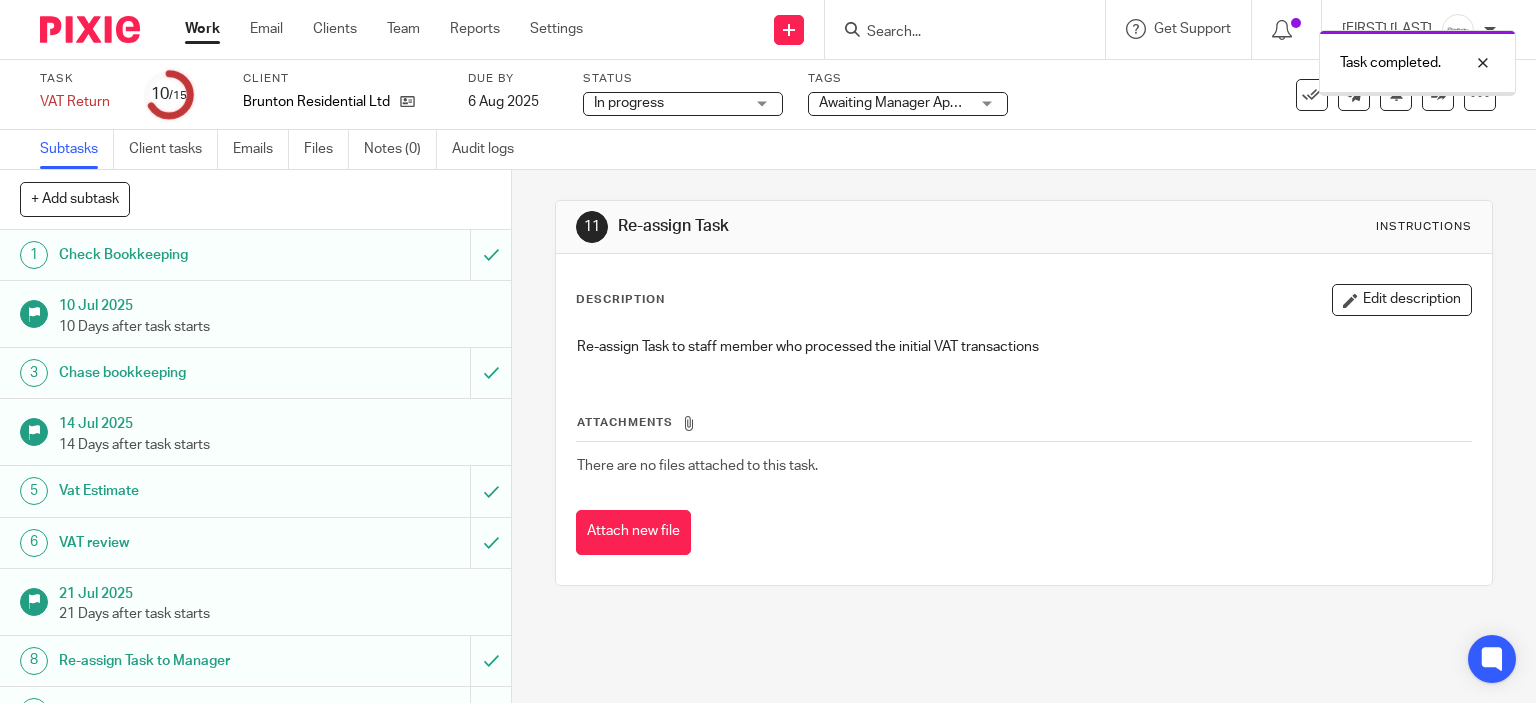 scroll, scrollTop: 0, scrollLeft: 0, axis: both 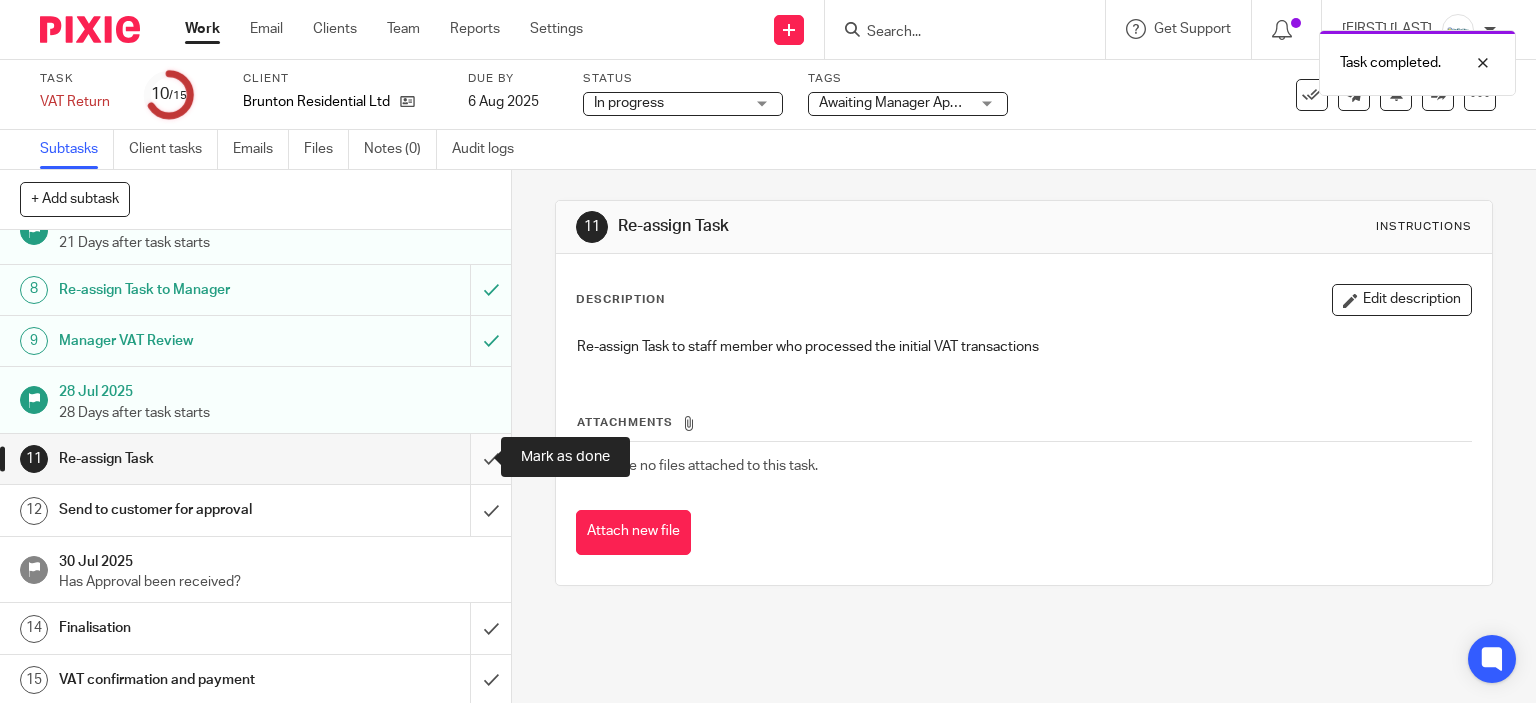 click at bounding box center (255, 459) 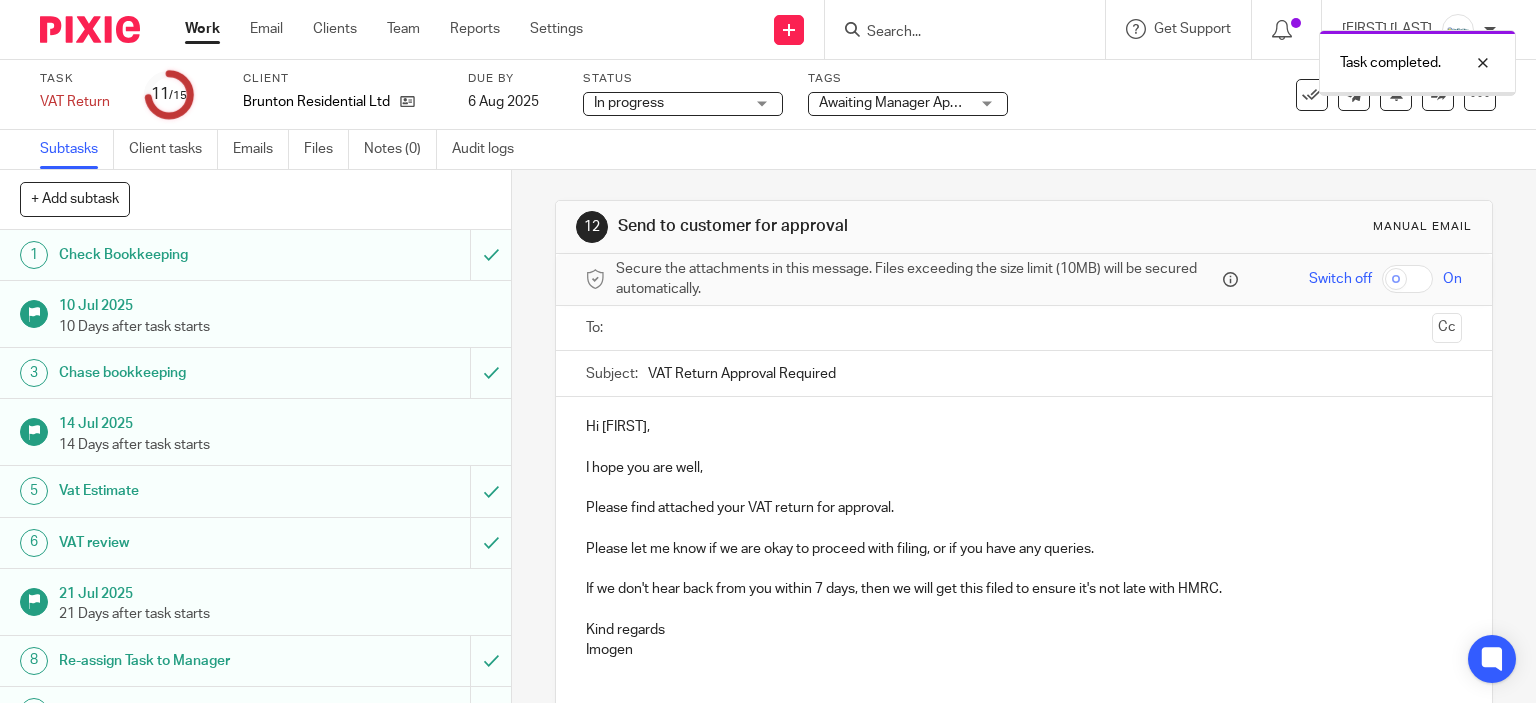 scroll, scrollTop: 0, scrollLeft: 0, axis: both 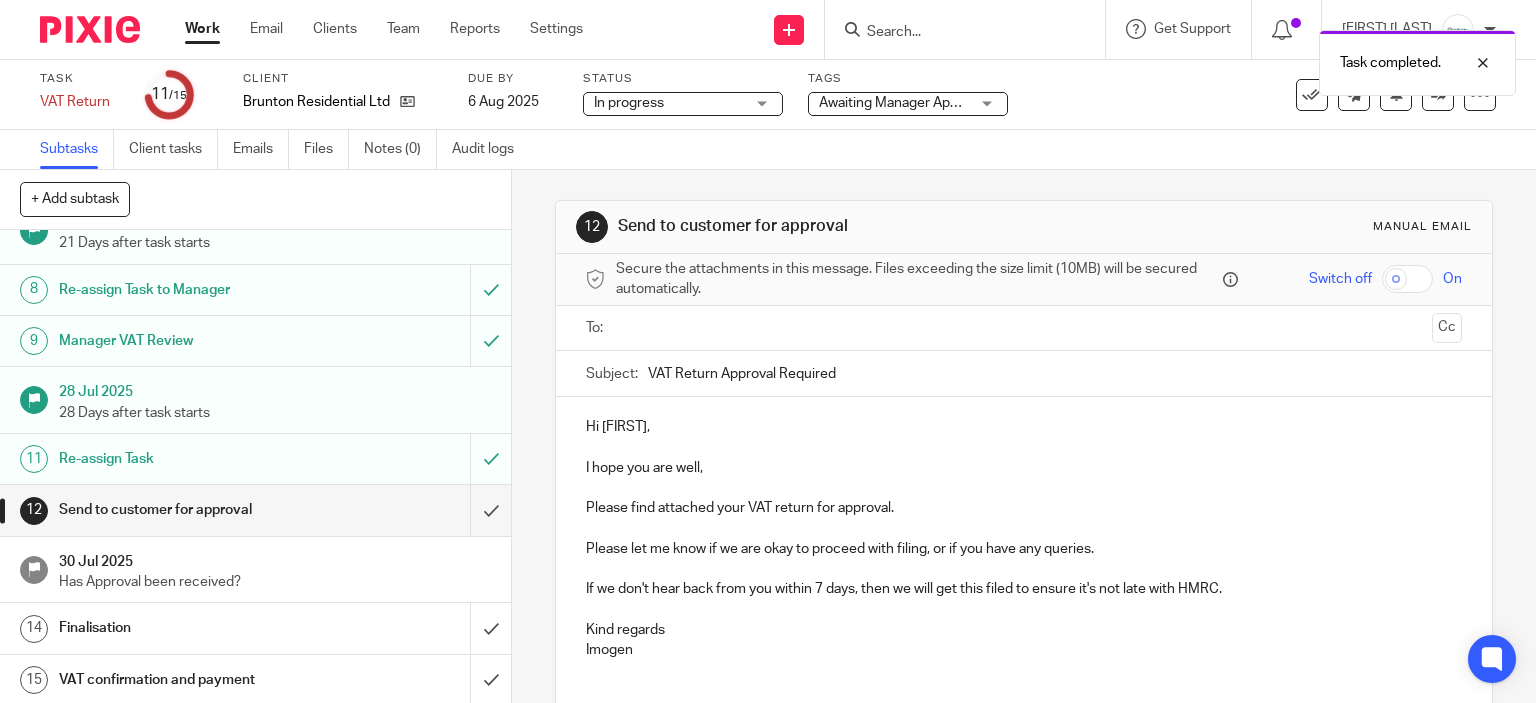 click on "Awaiting Manager Approval" at bounding box center [903, 103] 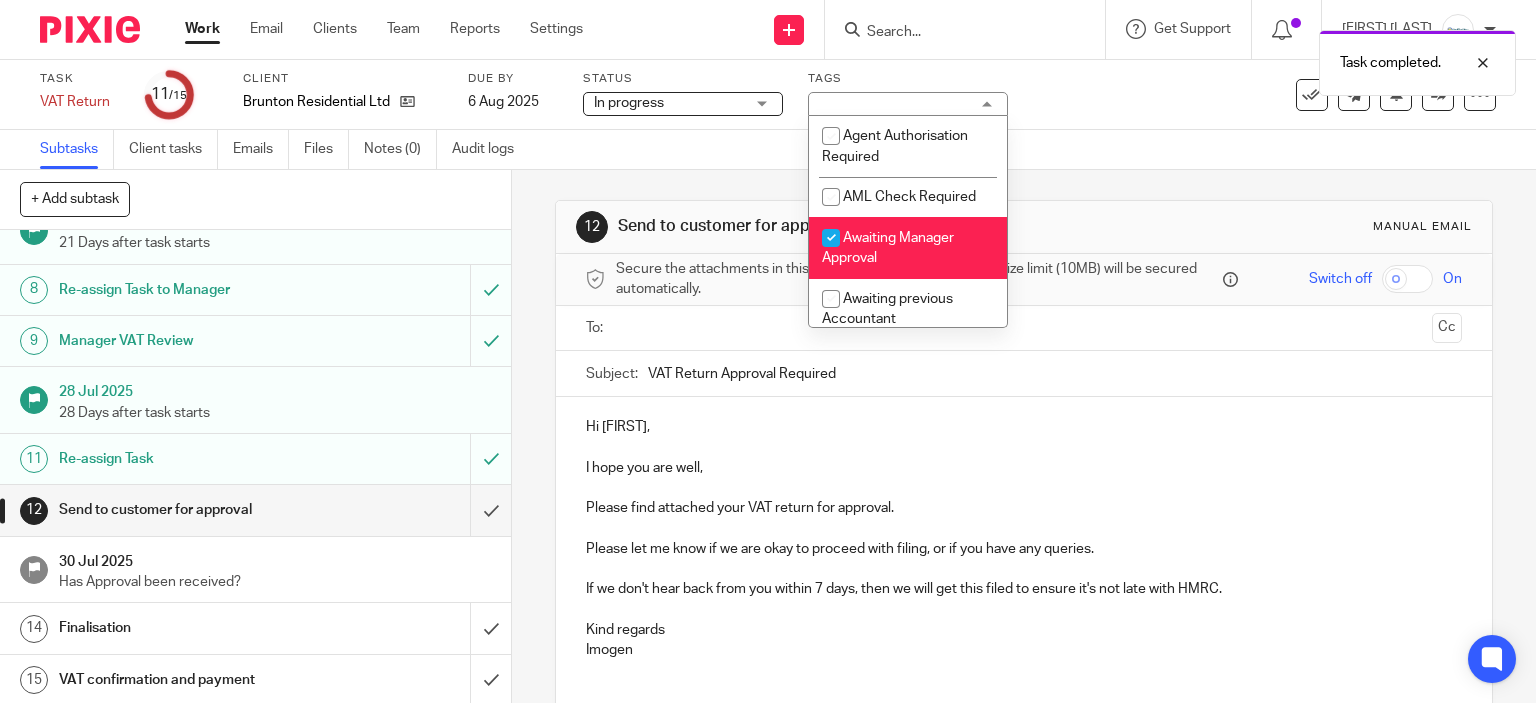click on "Awaiting Manager Approval" at bounding box center (908, 247) 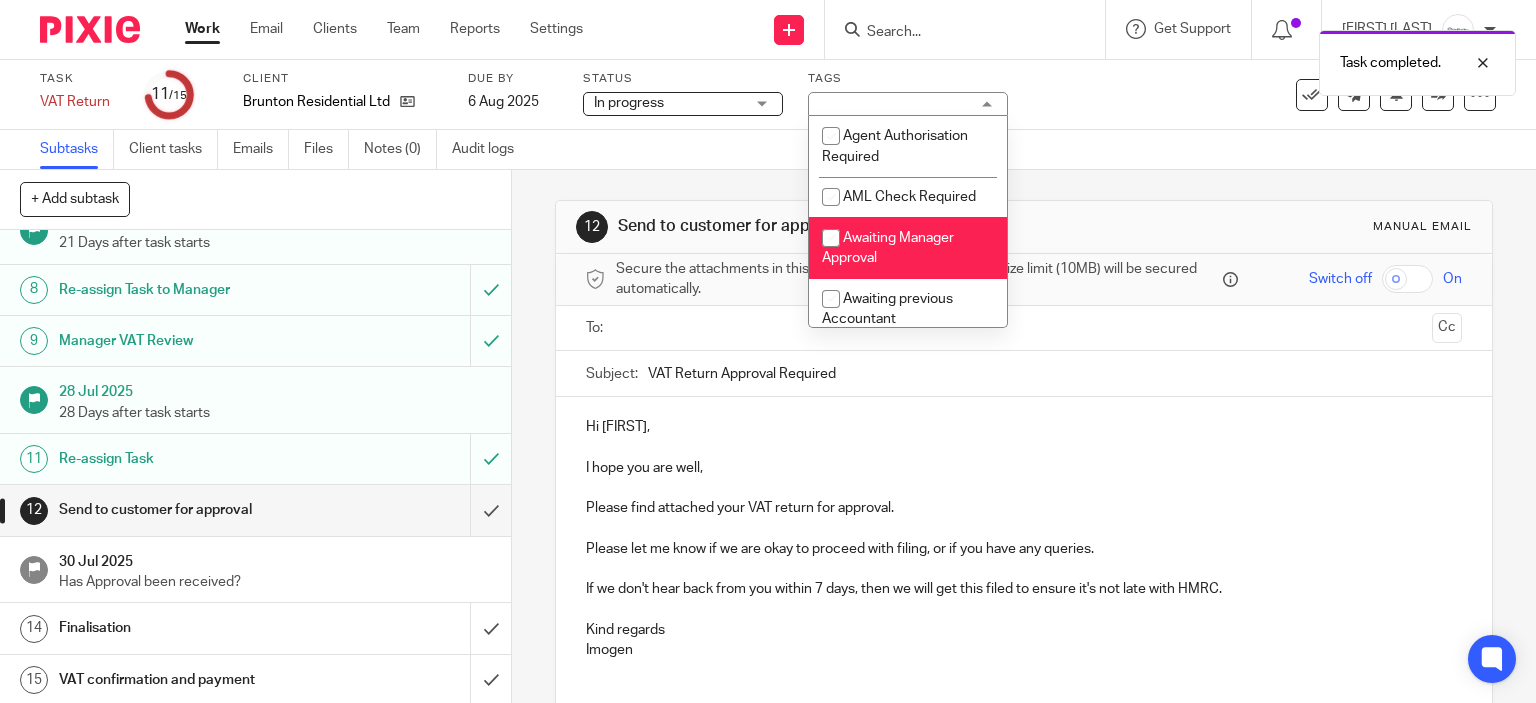 checkbox on "false" 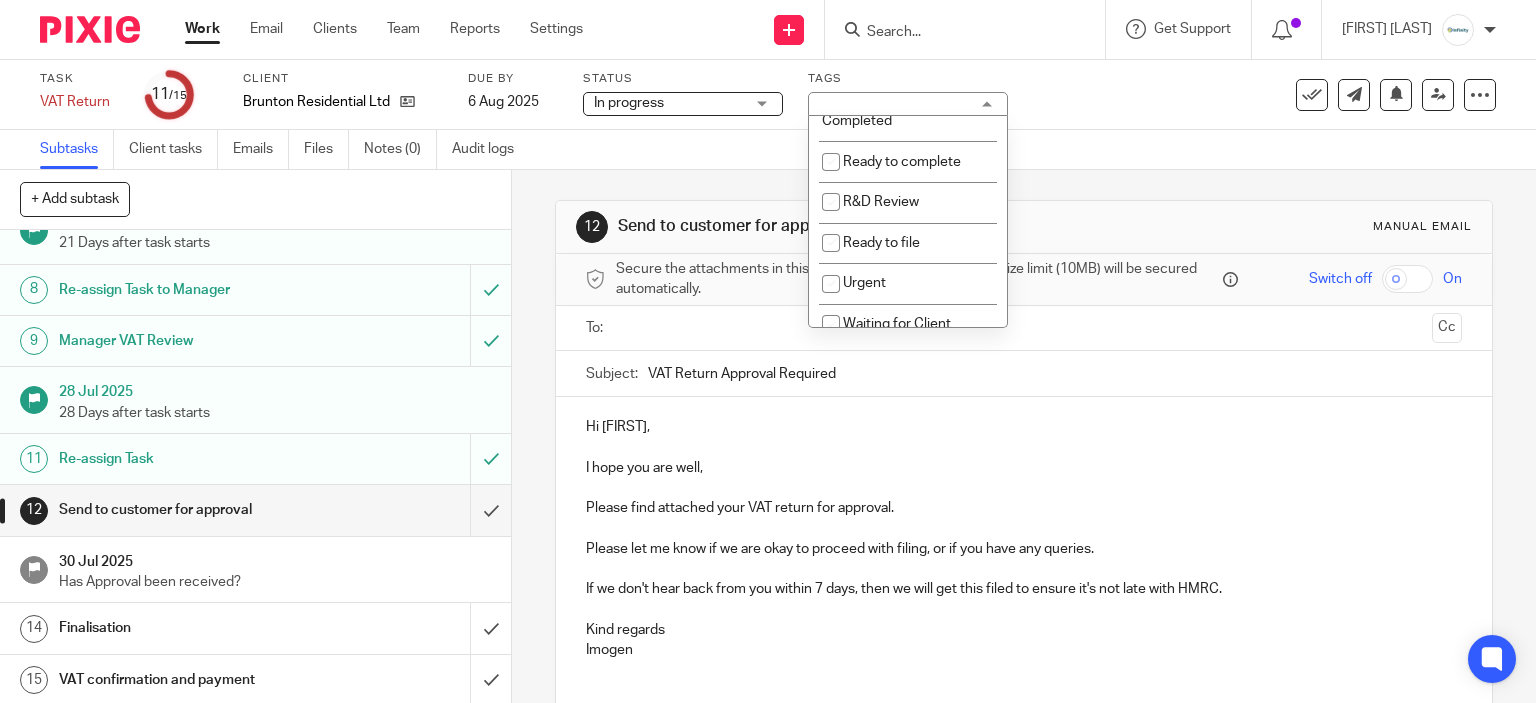 scroll, scrollTop: 500, scrollLeft: 0, axis: vertical 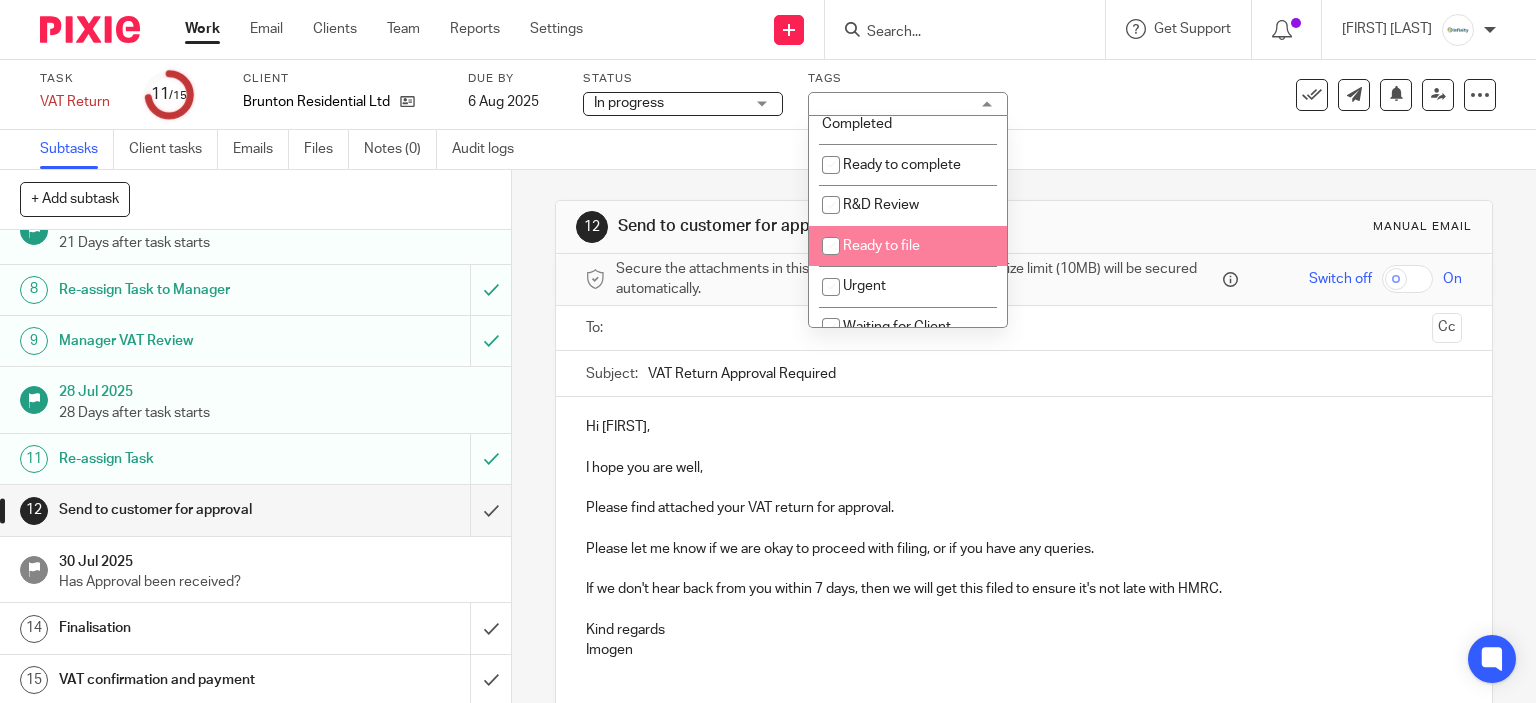 click on "Ready to file" at bounding box center [908, 246] 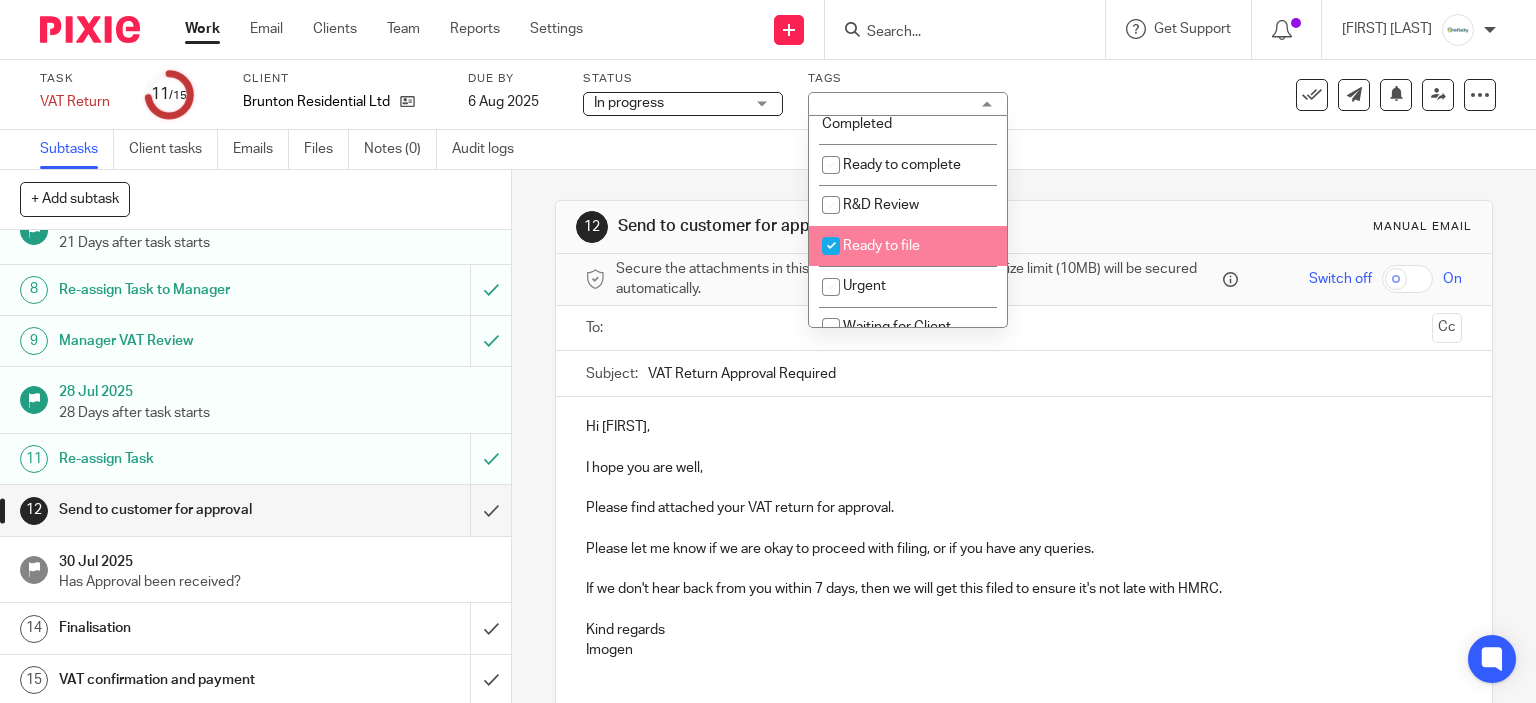 checkbox on "true" 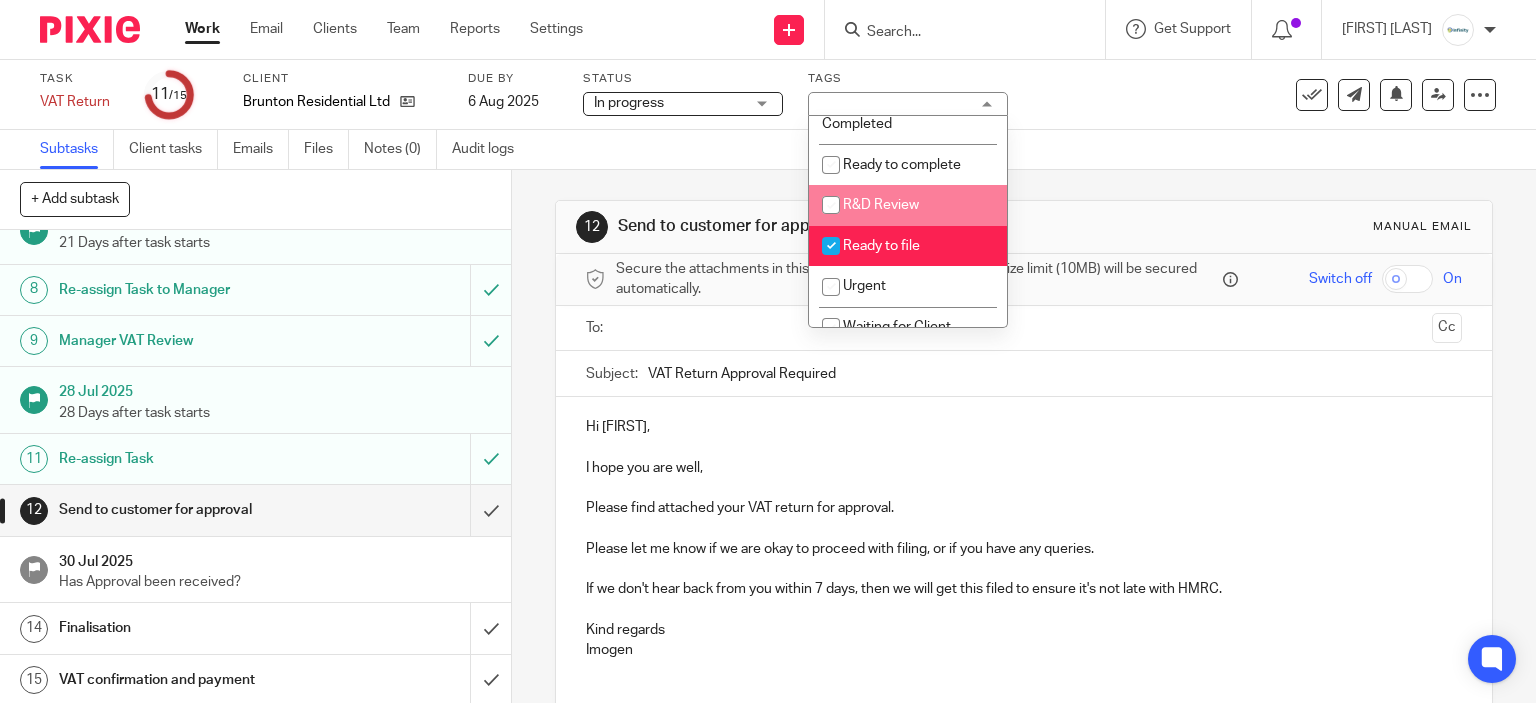 click on "Subtasks
Client tasks
Emails
Files
Notes (0)
Audit logs" at bounding box center (768, 150) 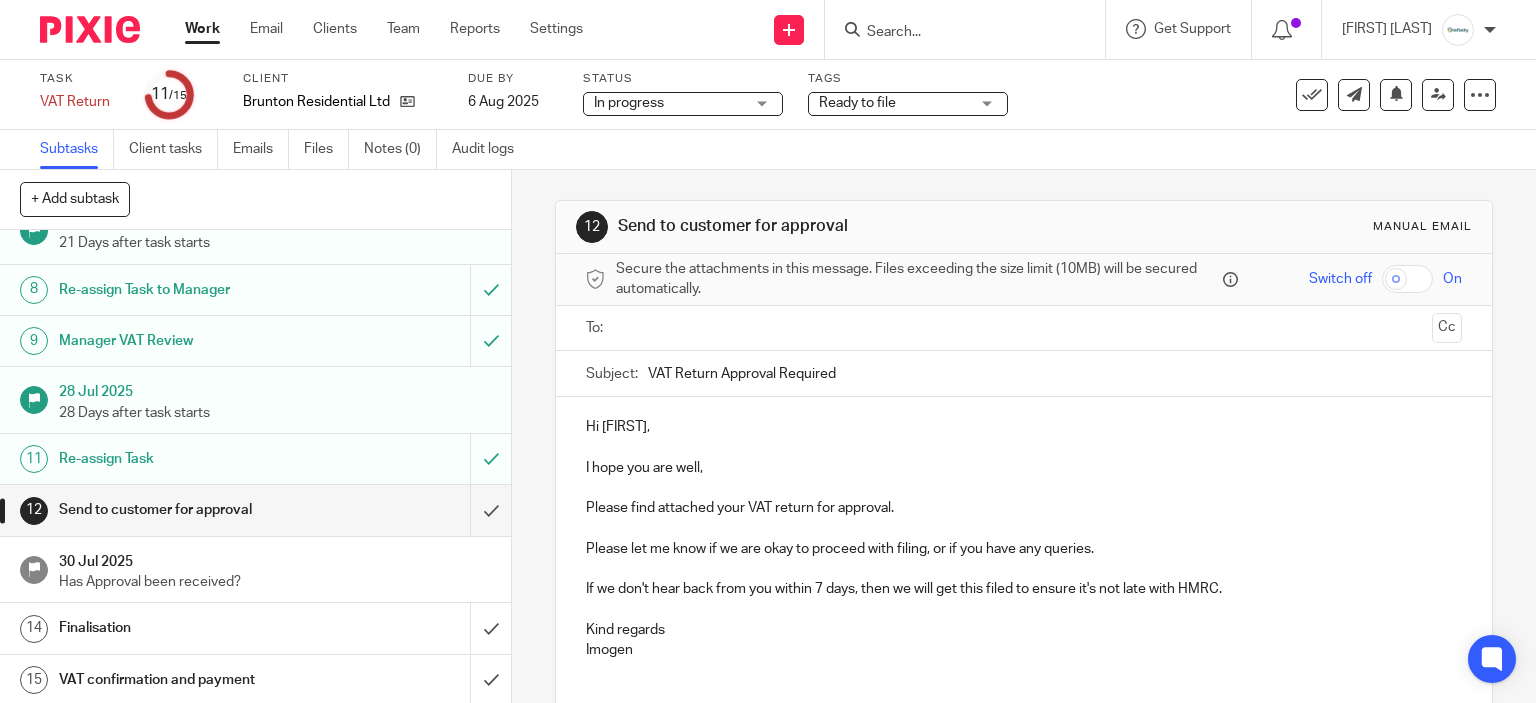 click on "Subtasks
Client tasks
Emails
Files
Notes (0)
Audit logs" at bounding box center (768, 150) 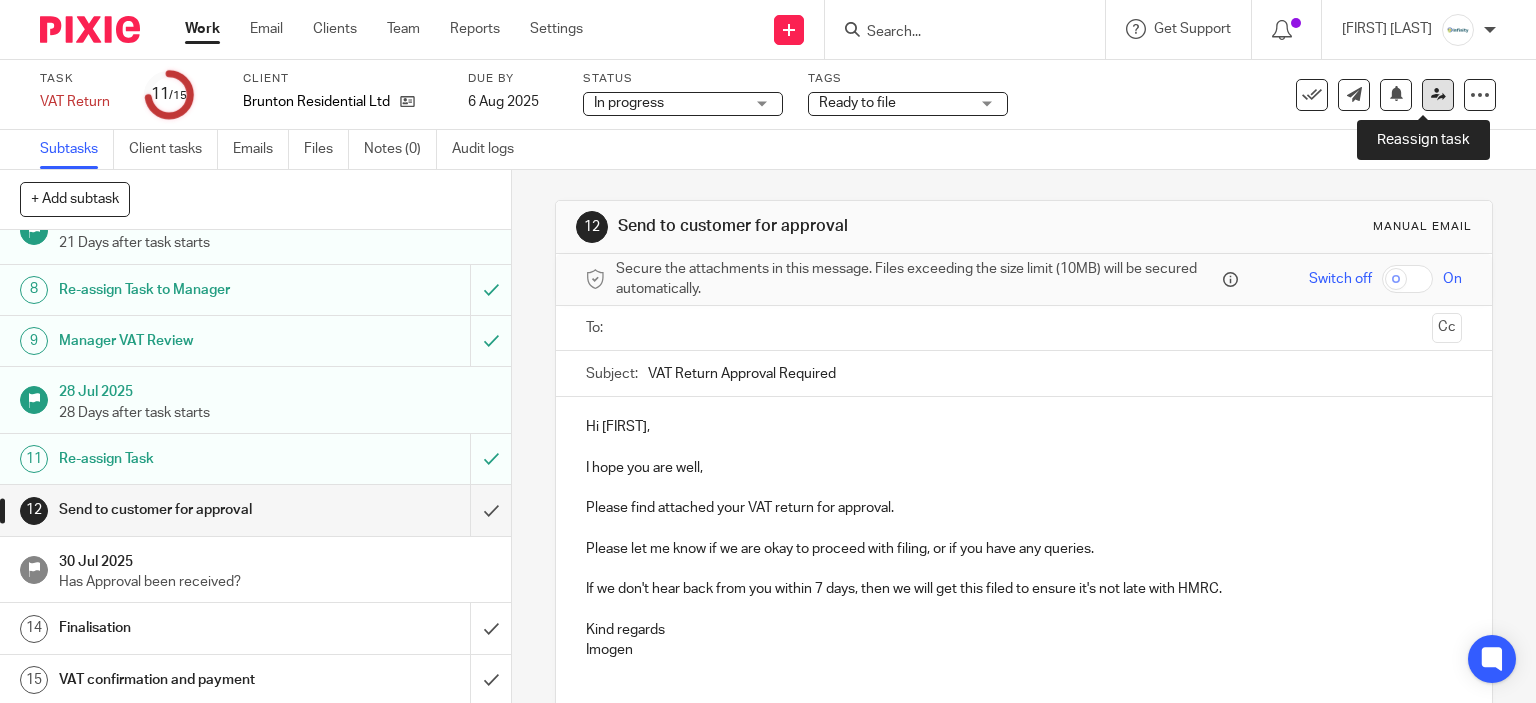 click at bounding box center (1438, 94) 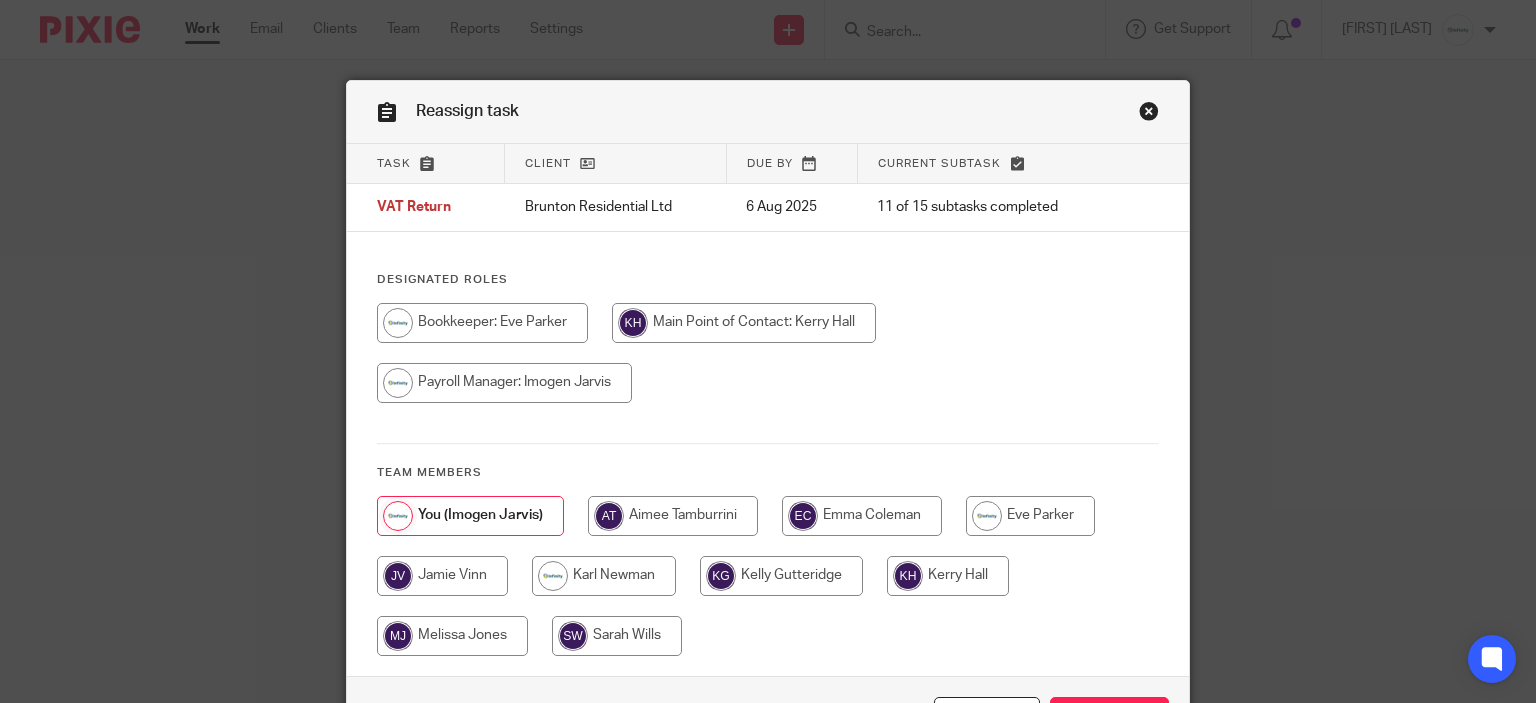 scroll, scrollTop: 0, scrollLeft: 0, axis: both 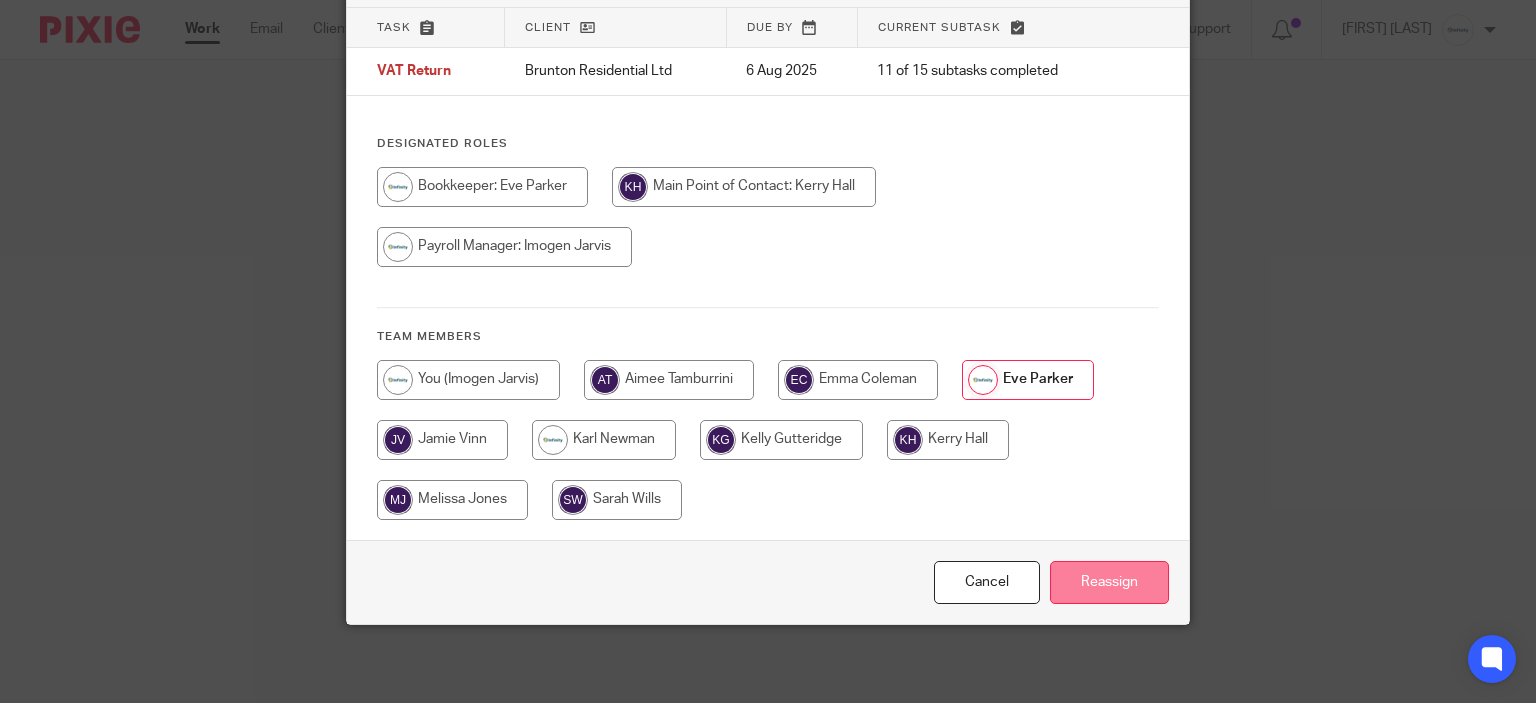 click on "Reassign" at bounding box center [1109, 582] 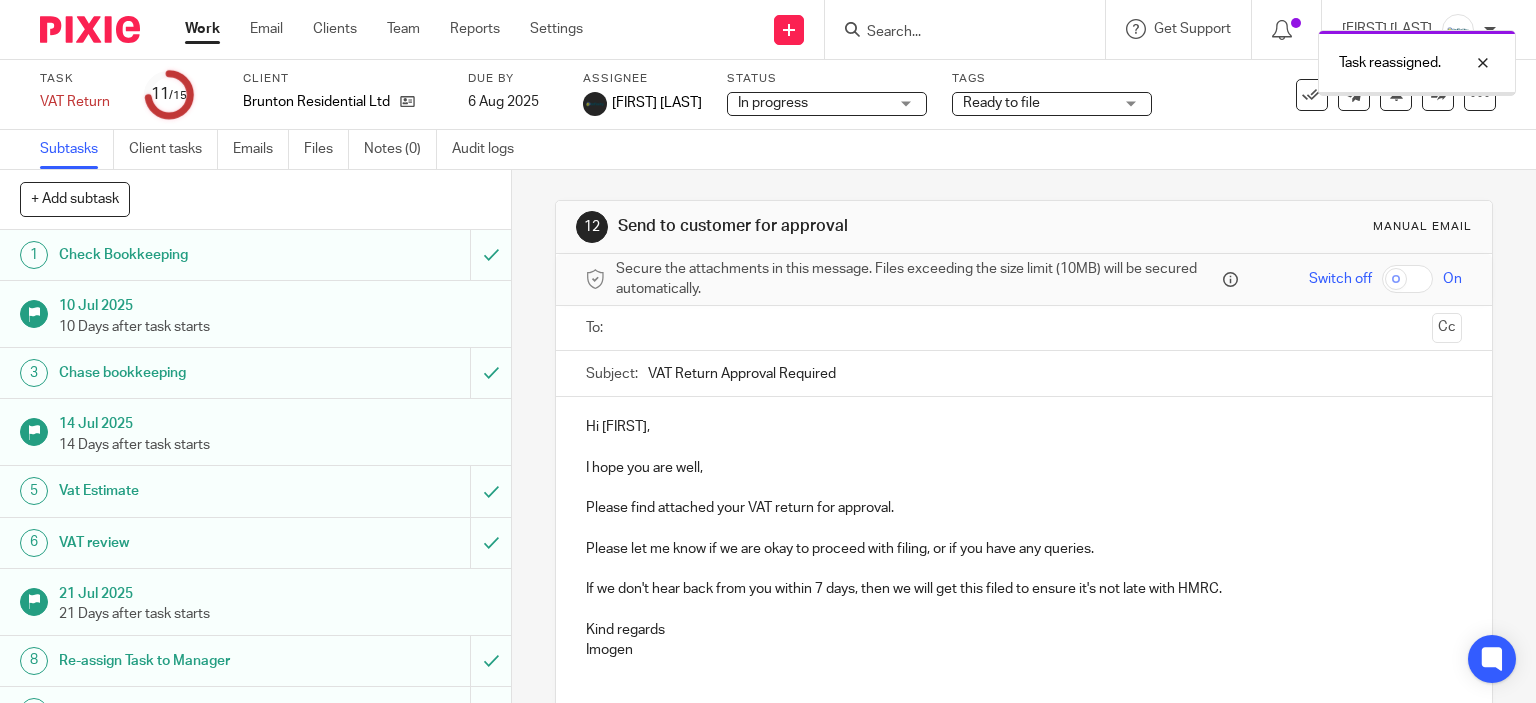 scroll, scrollTop: 0, scrollLeft: 0, axis: both 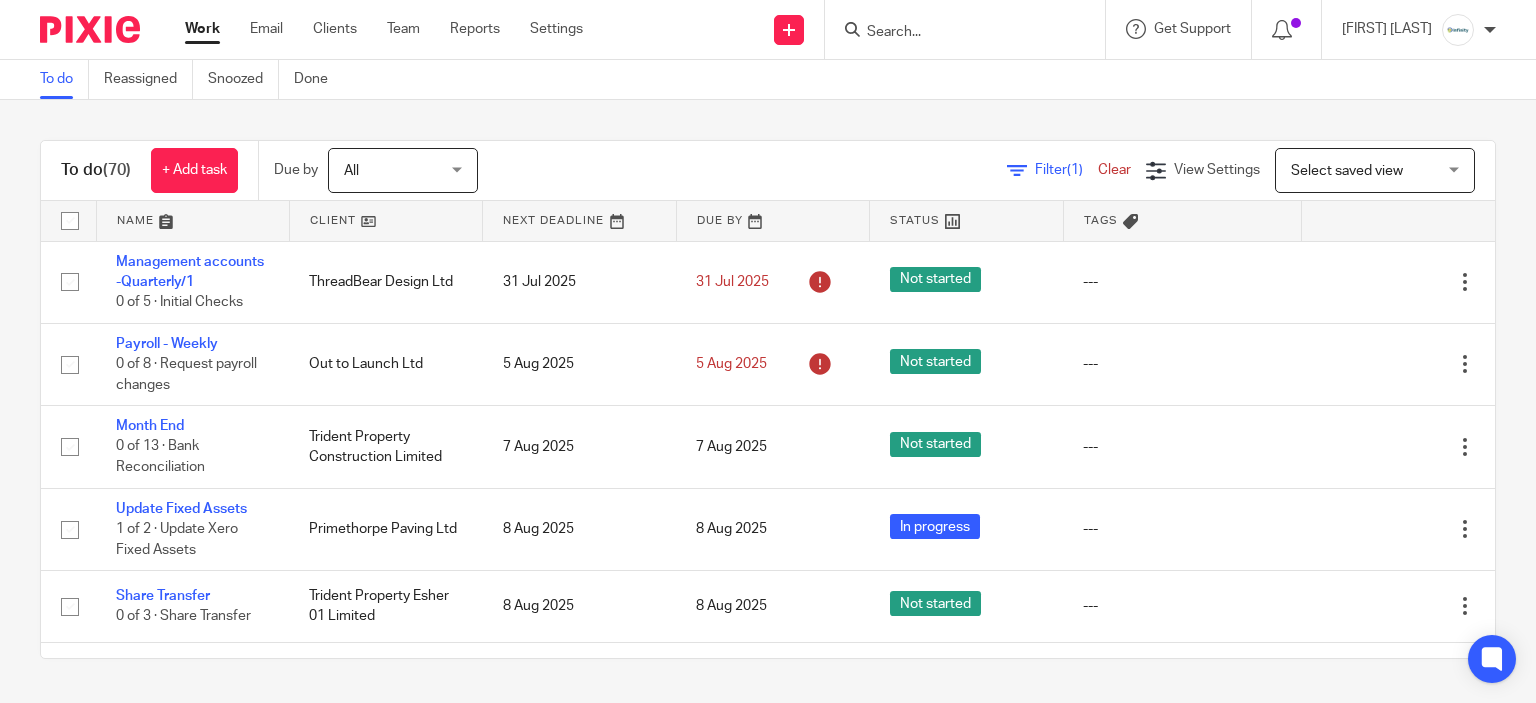 click at bounding box center [955, 33] 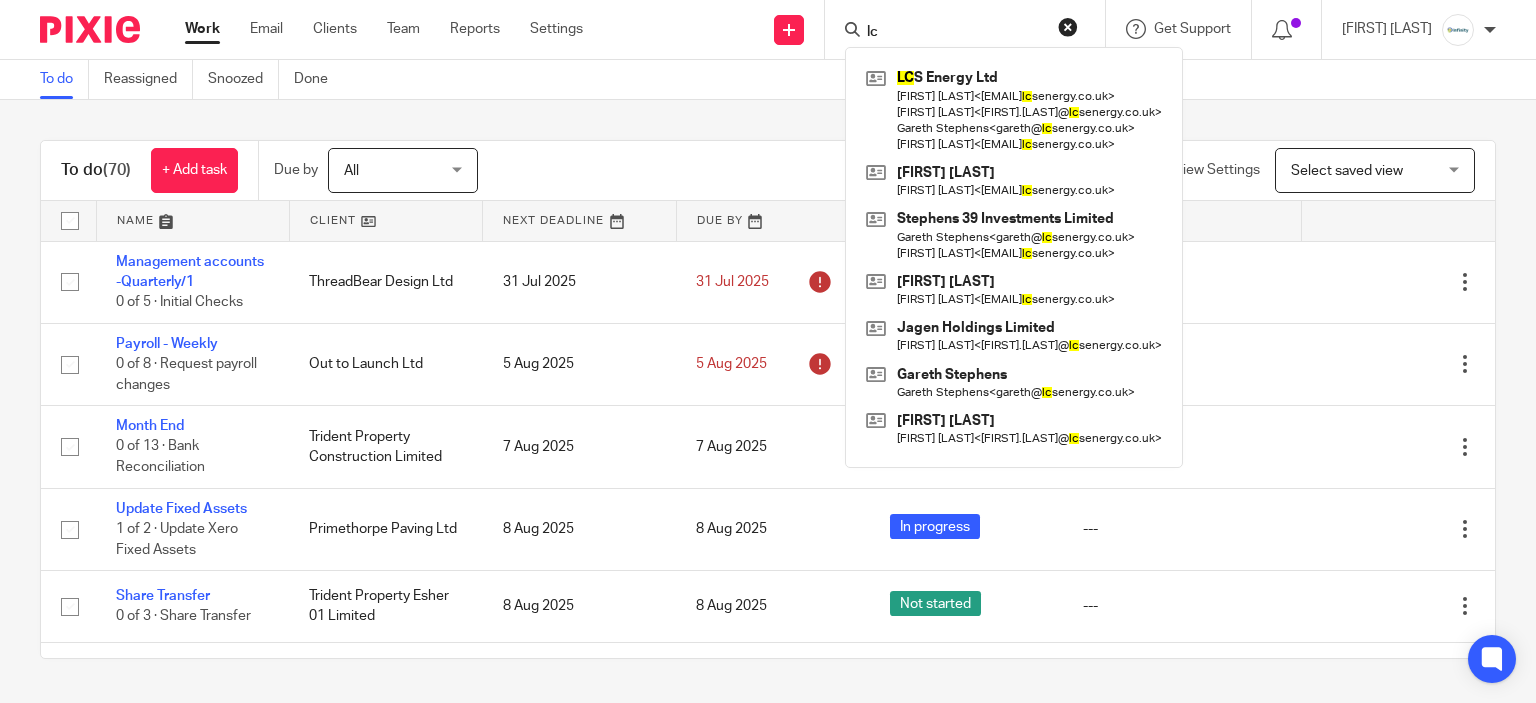 type on "lc" 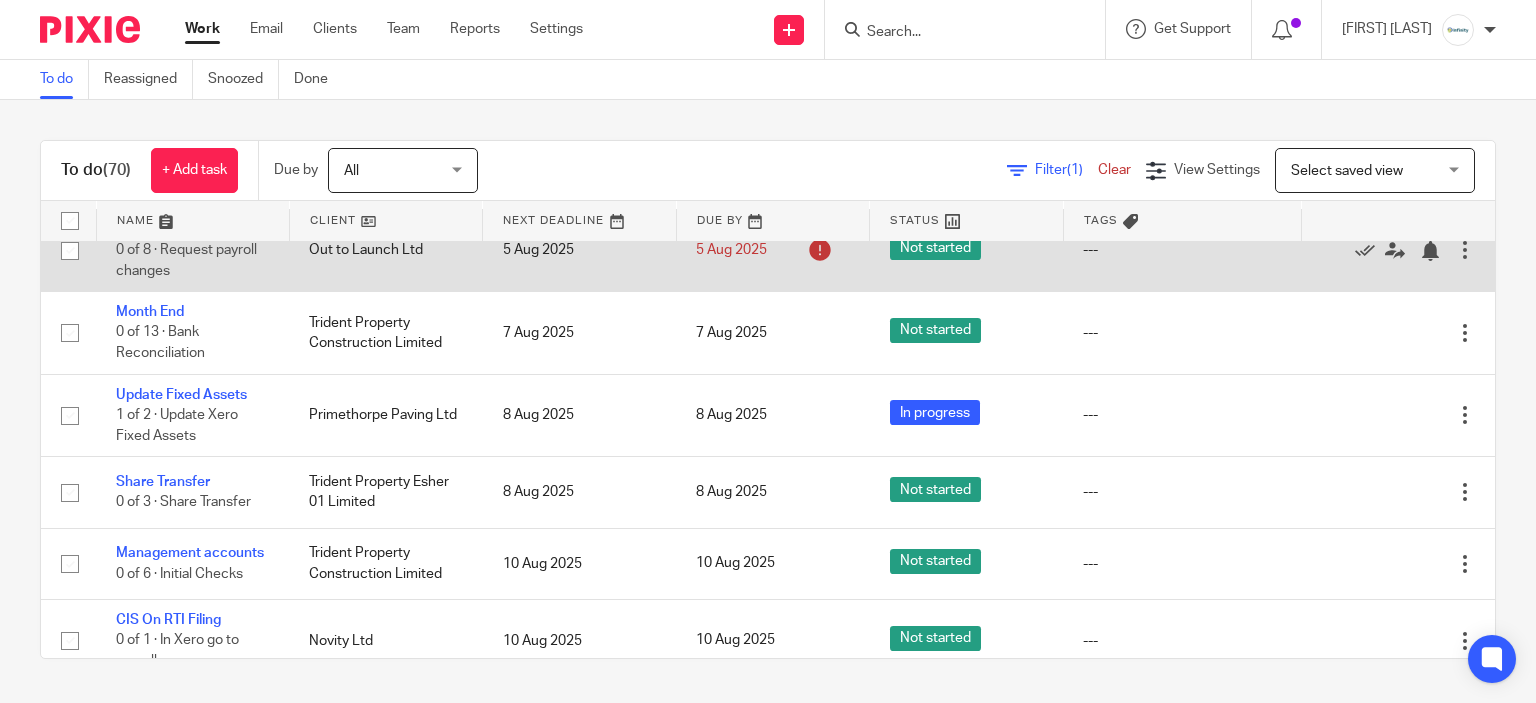 scroll, scrollTop: 0, scrollLeft: 0, axis: both 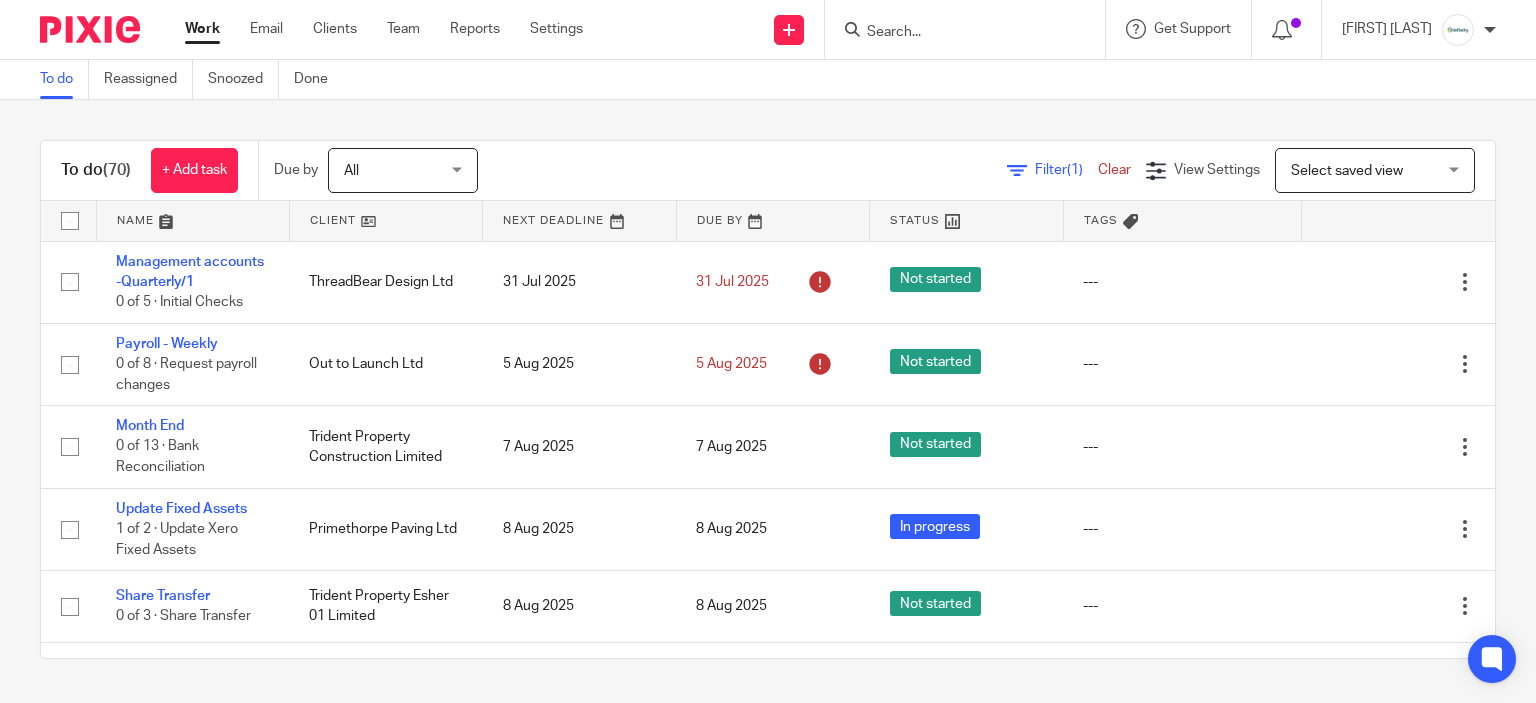 click at bounding box center [955, 33] 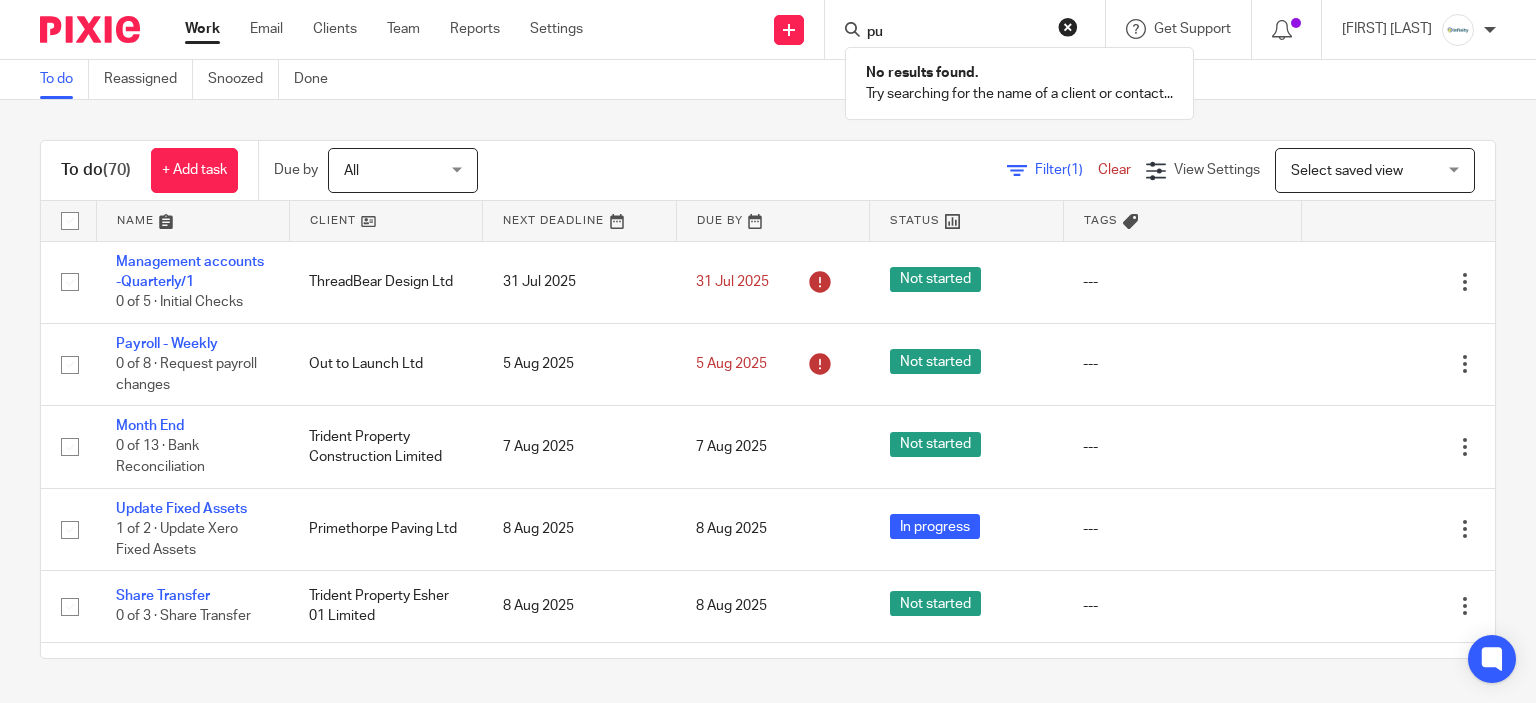 type on "p" 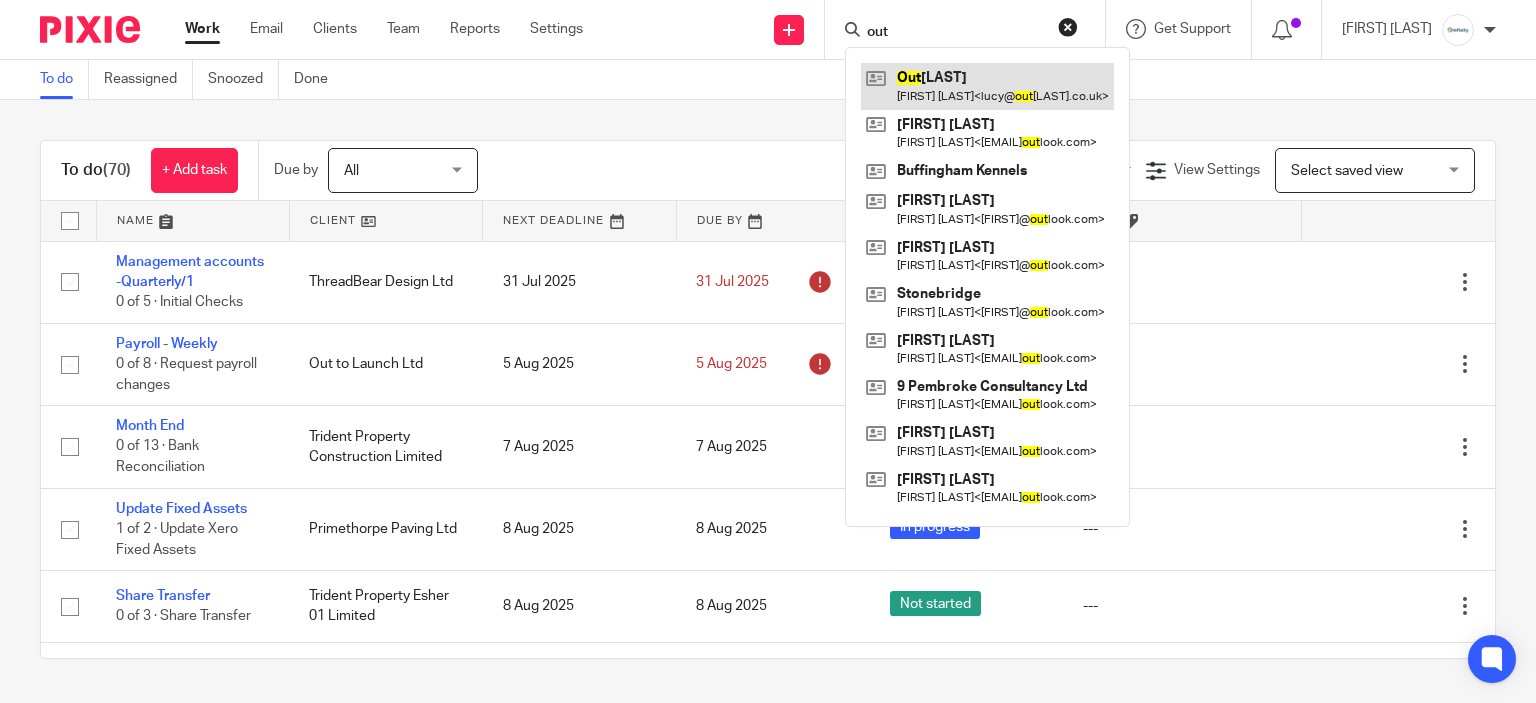 type on "out" 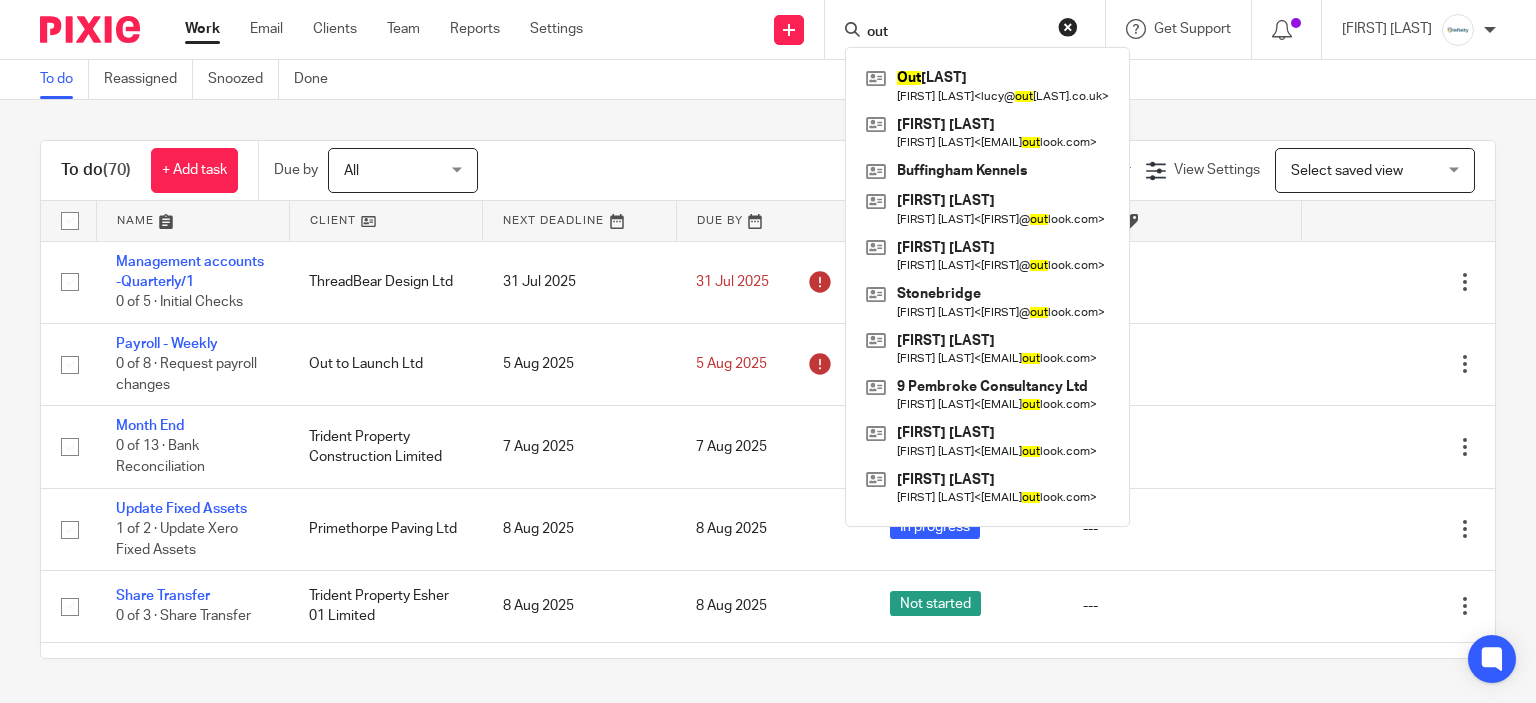 click on "To do
Reassigned
Snoozed
Done" at bounding box center [768, 80] 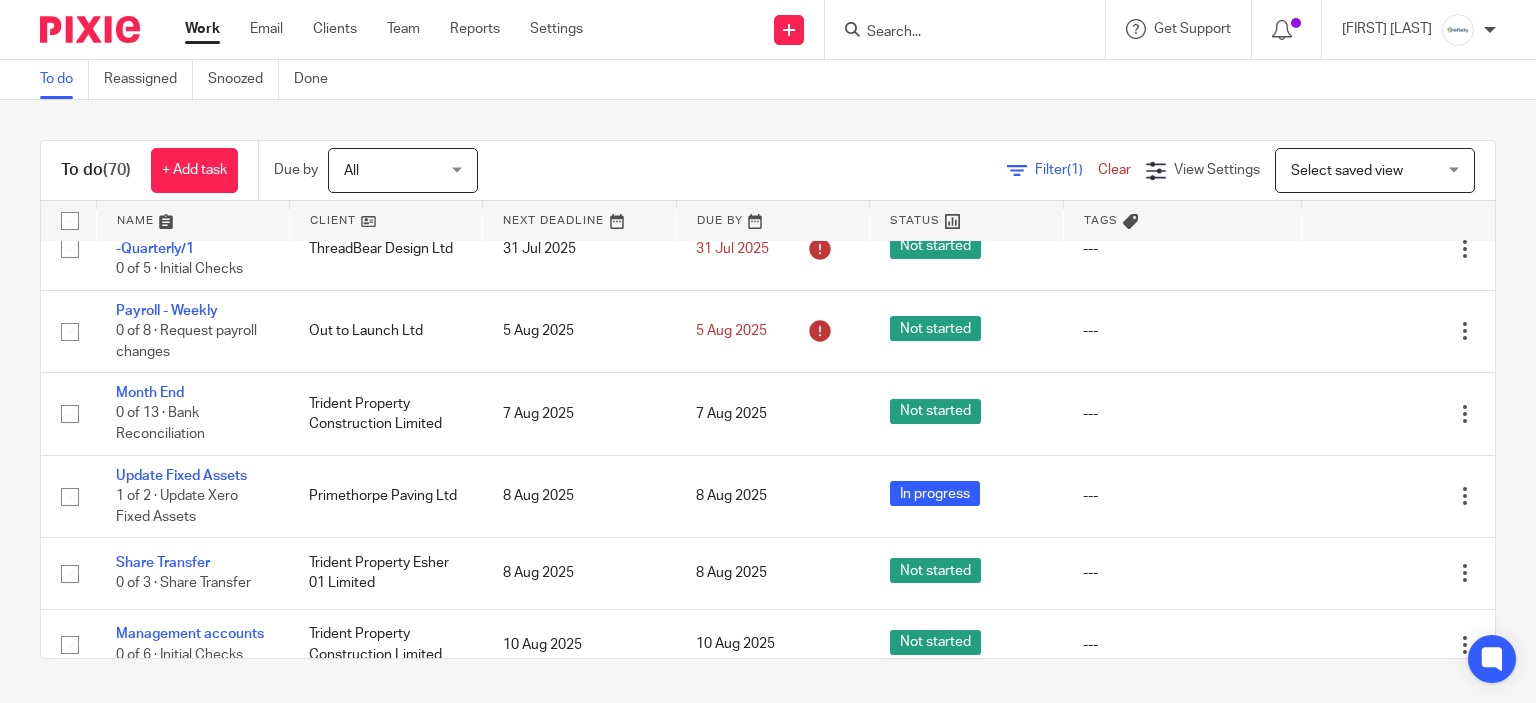 scroll, scrollTop: 0, scrollLeft: 0, axis: both 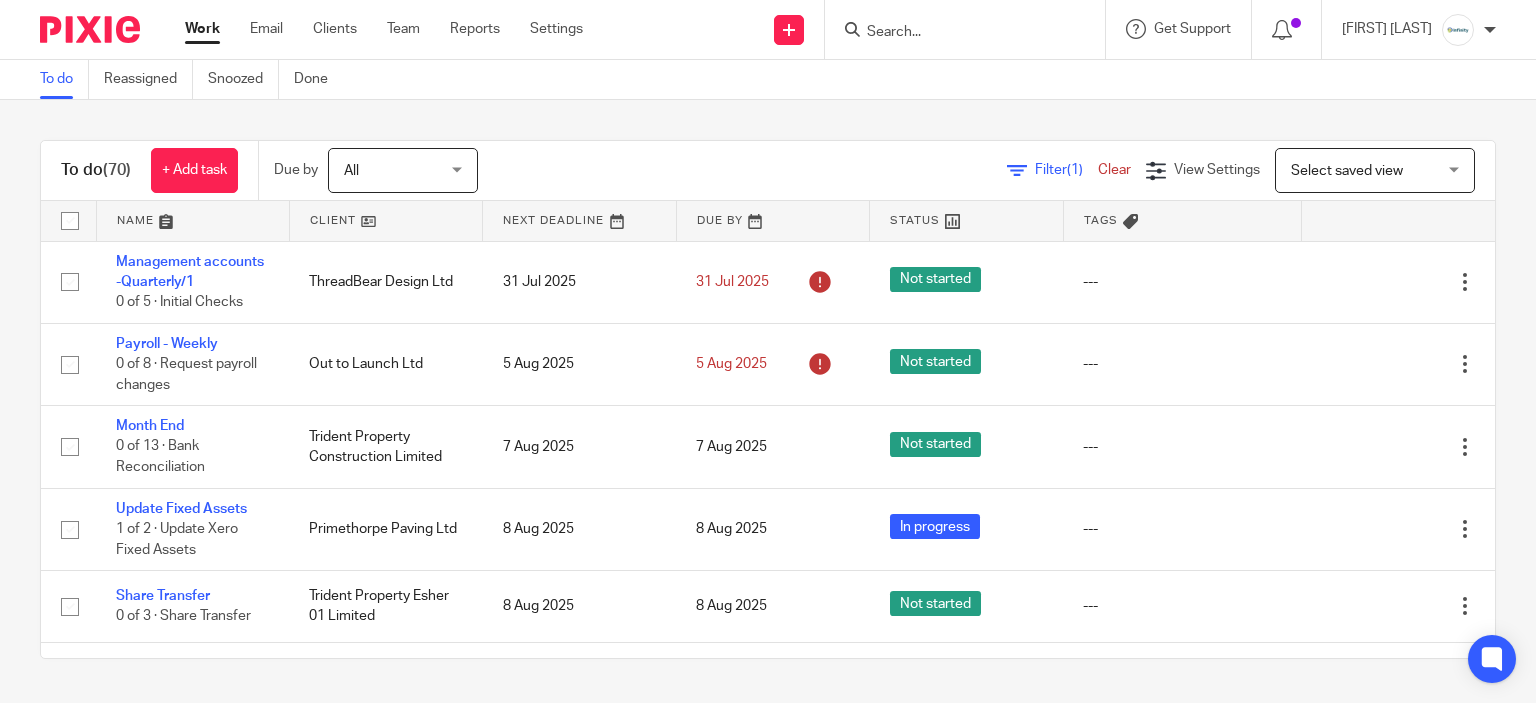 click at bounding box center [955, 33] 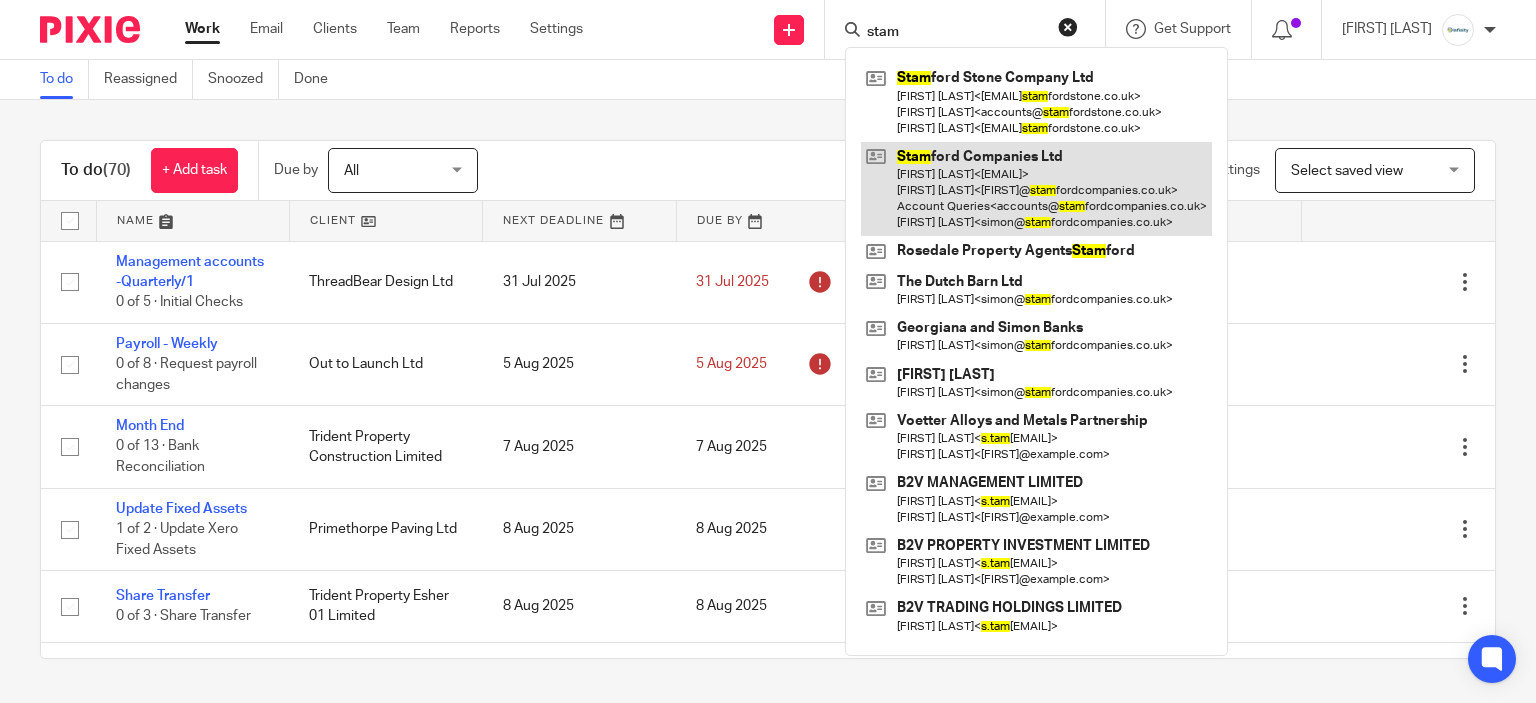 type on "stam" 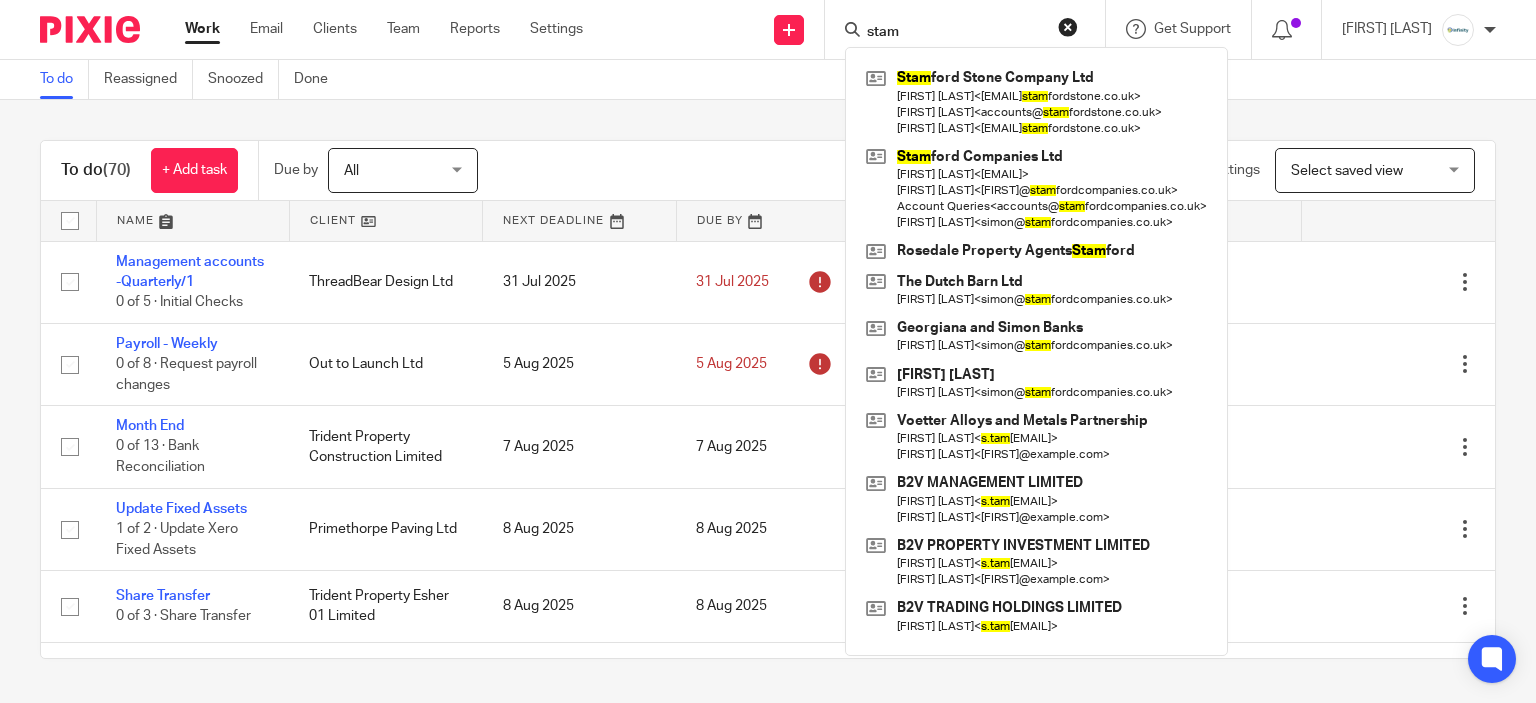 click on "To do
(70)
+ Add task
Due by
All
All
Today
Tomorrow
This week
Next week
This month
Next month
All
all     Filter
(1) Clear     View Settings   View Settings     (1) Filters   Clear   Save     Manage saved views
Select saved view
Select saved view
Select saved view
Annual ltd accounts
Awaiting manager approval
P11d
Payroll
Payroll - directors
Name     Client     Next Deadline     Due By     Status   Tags
No client selected
No client selected
808 Talent Ltd" at bounding box center [768, 399] 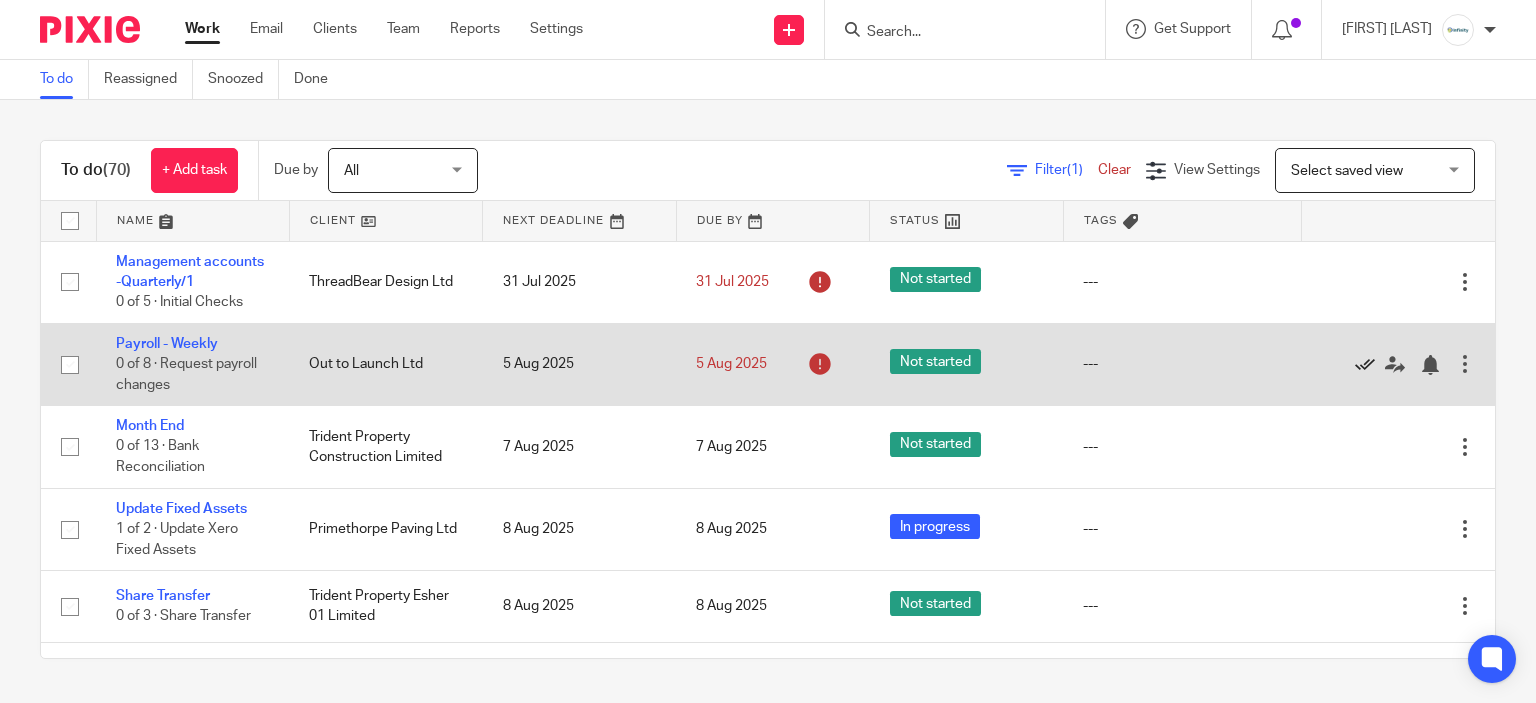 click at bounding box center (1365, 365) 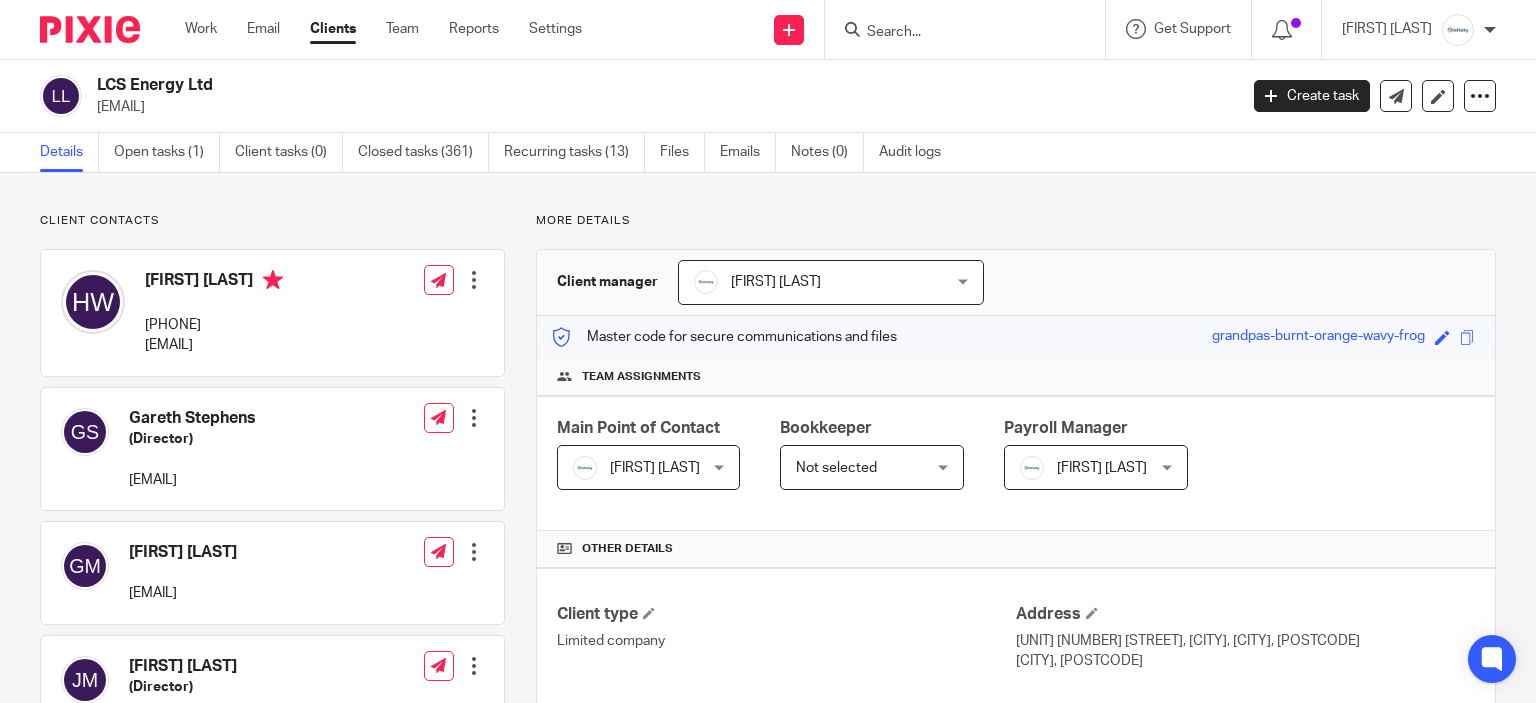 scroll, scrollTop: 0, scrollLeft: 0, axis: both 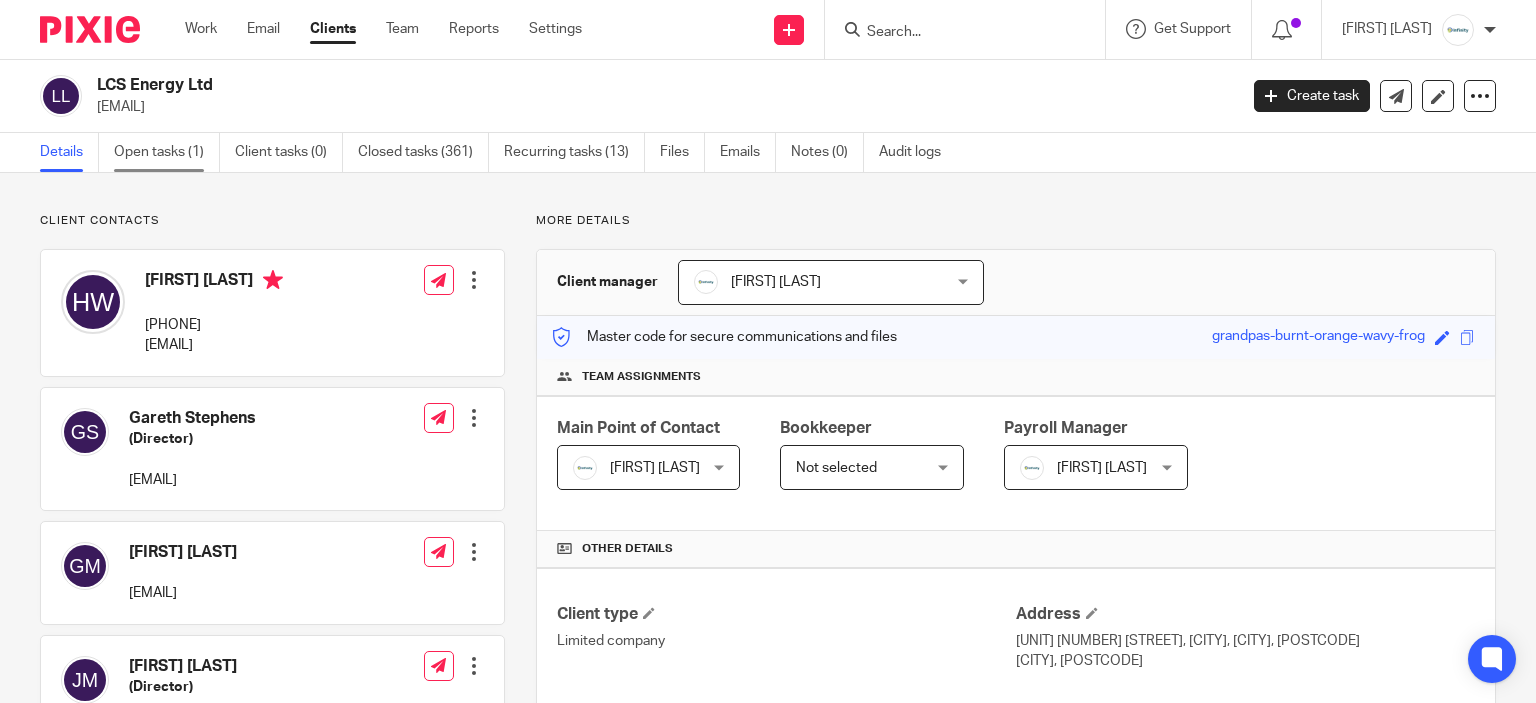 click on "Open tasks (1)" at bounding box center (167, 152) 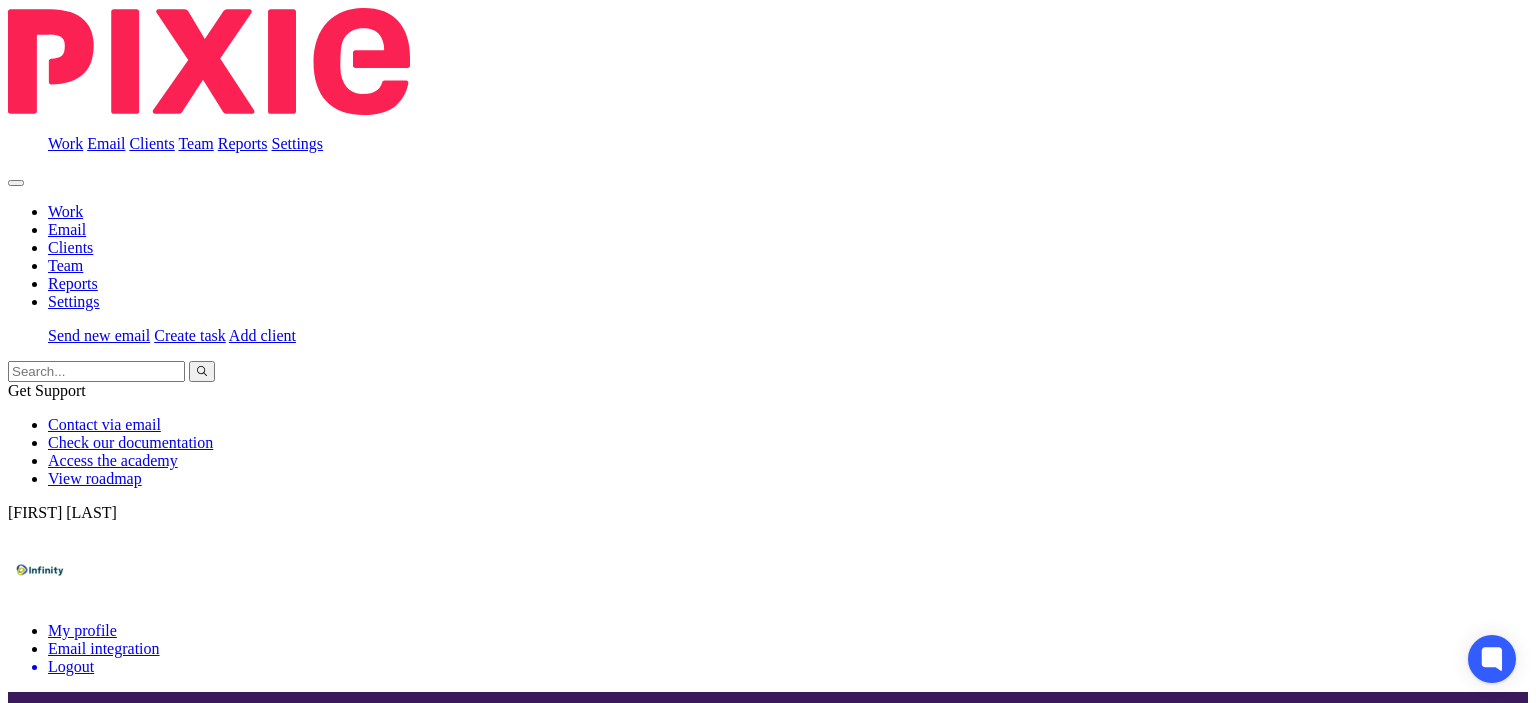 scroll, scrollTop: 0, scrollLeft: 0, axis: both 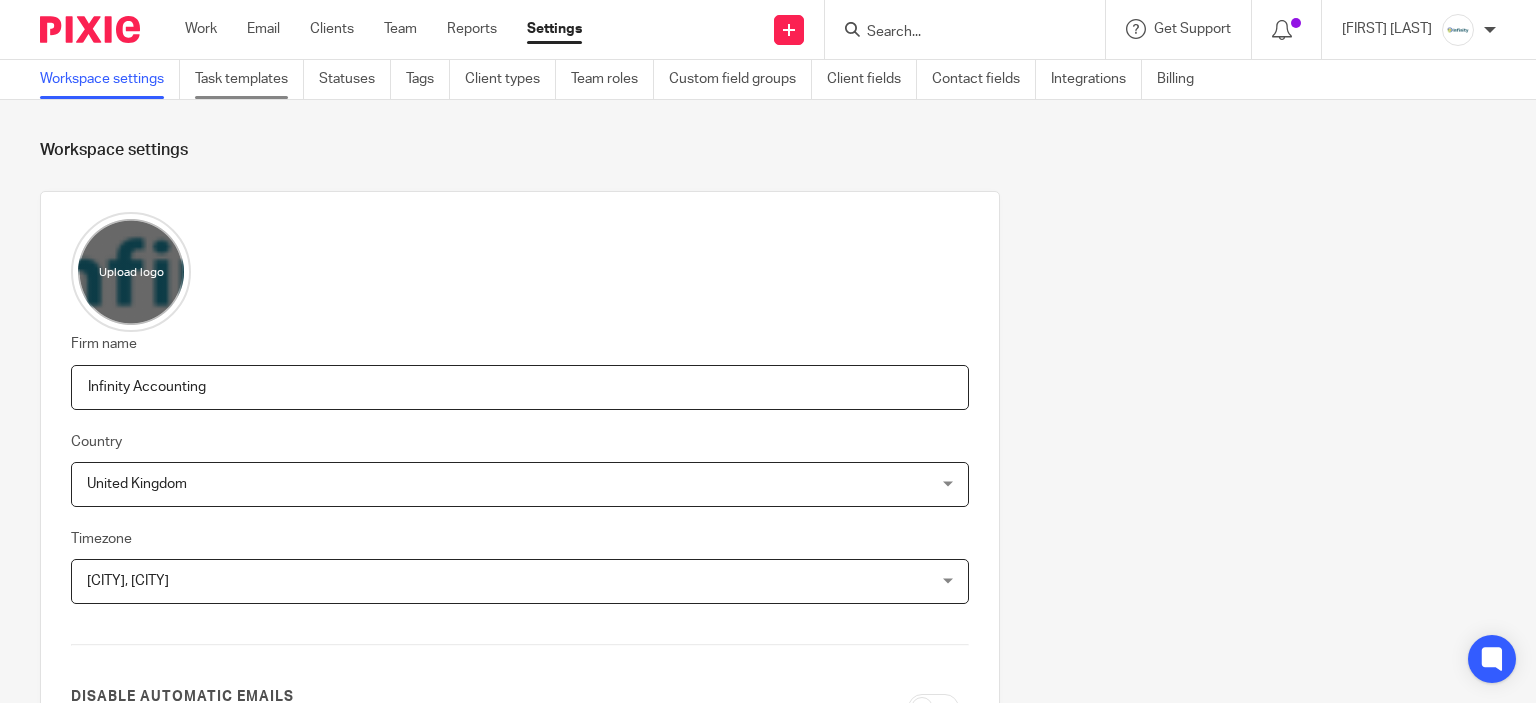 click on "Task templates" at bounding box center [249, 79] 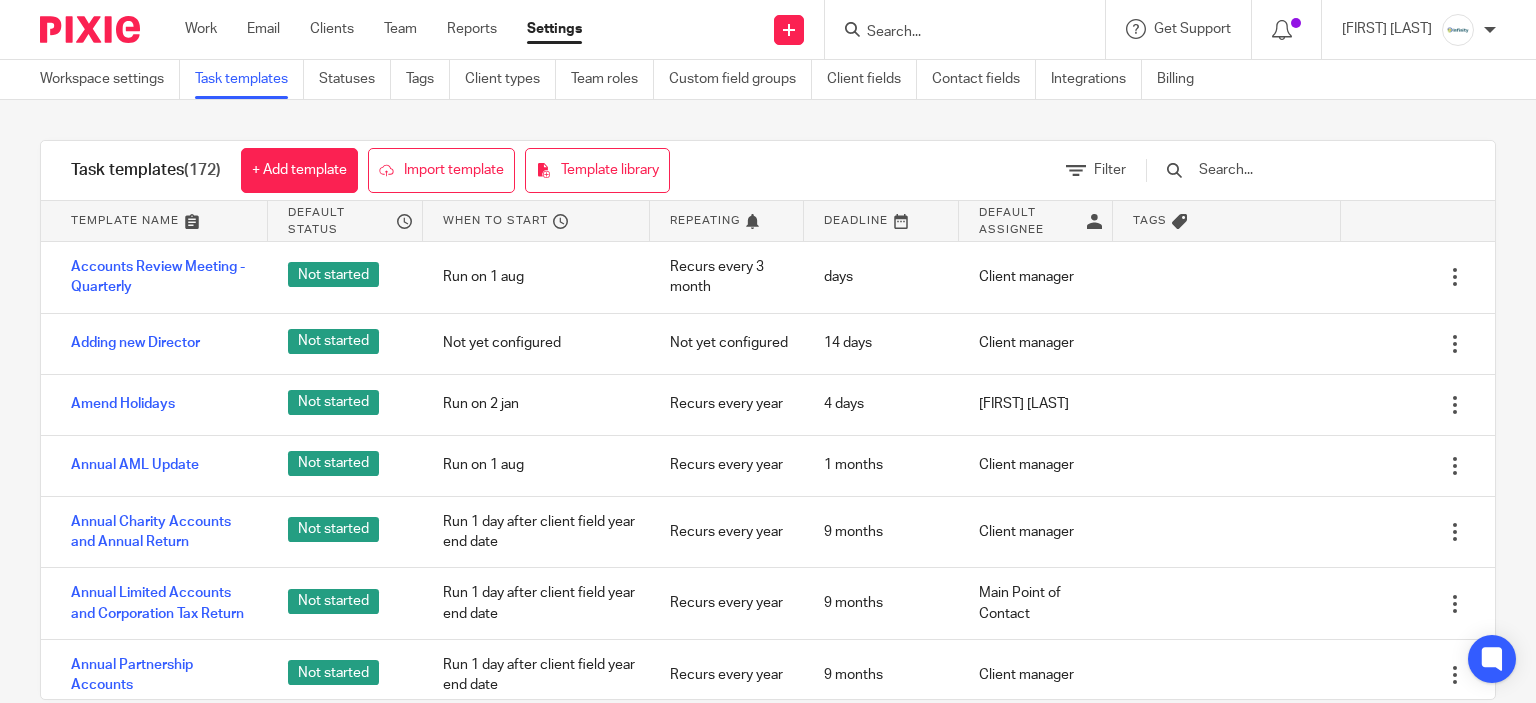 scroll, scrollTop: 0, scrollLeft: 0, axis: both 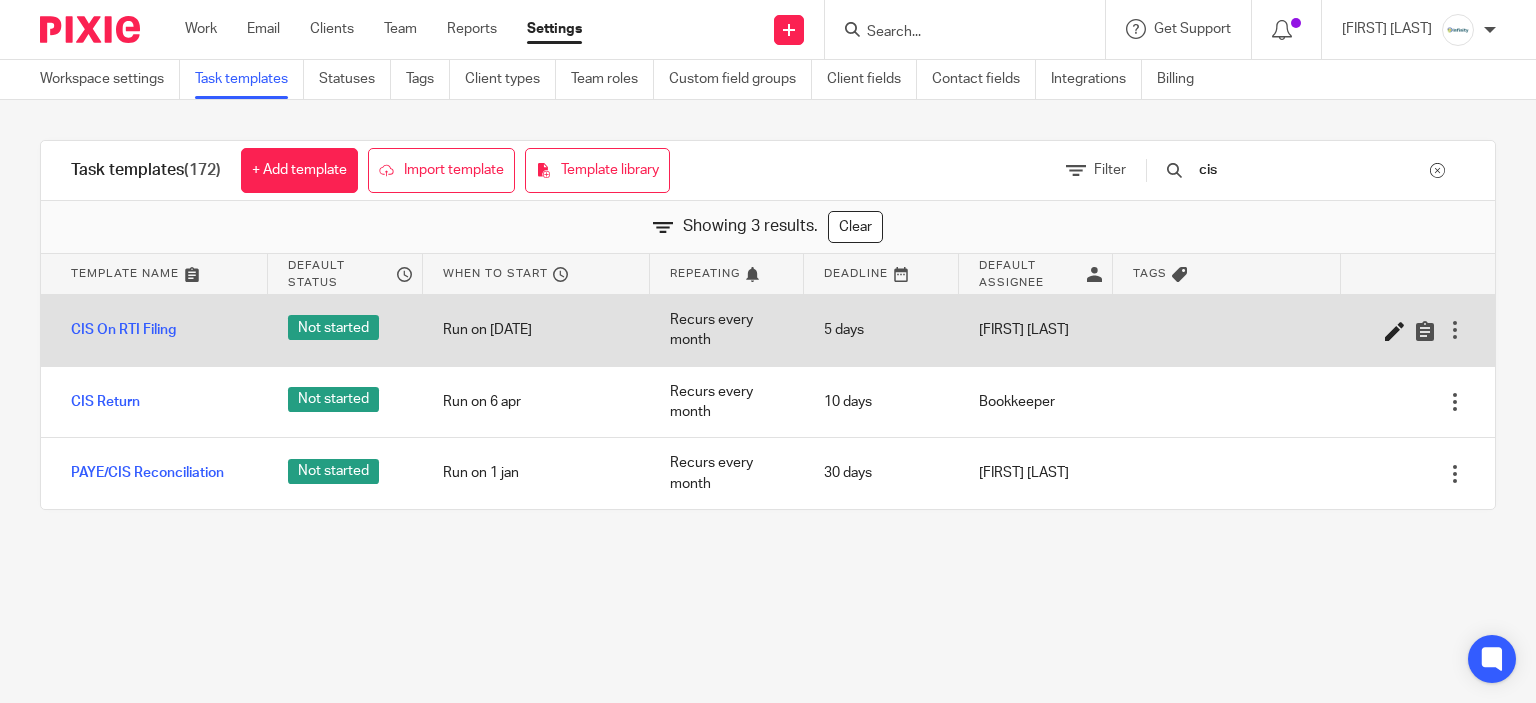type on "cis" 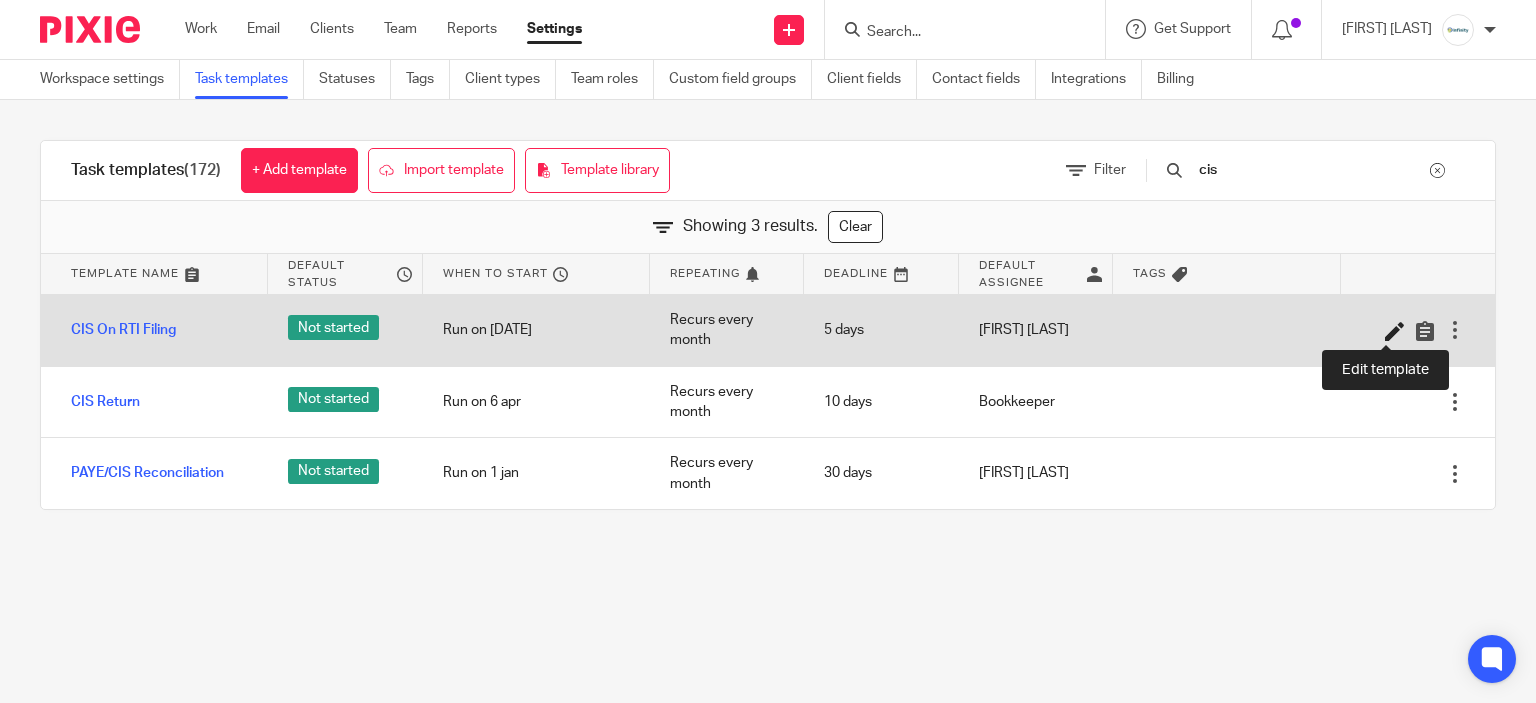 click at bounding box center [1395, 331] 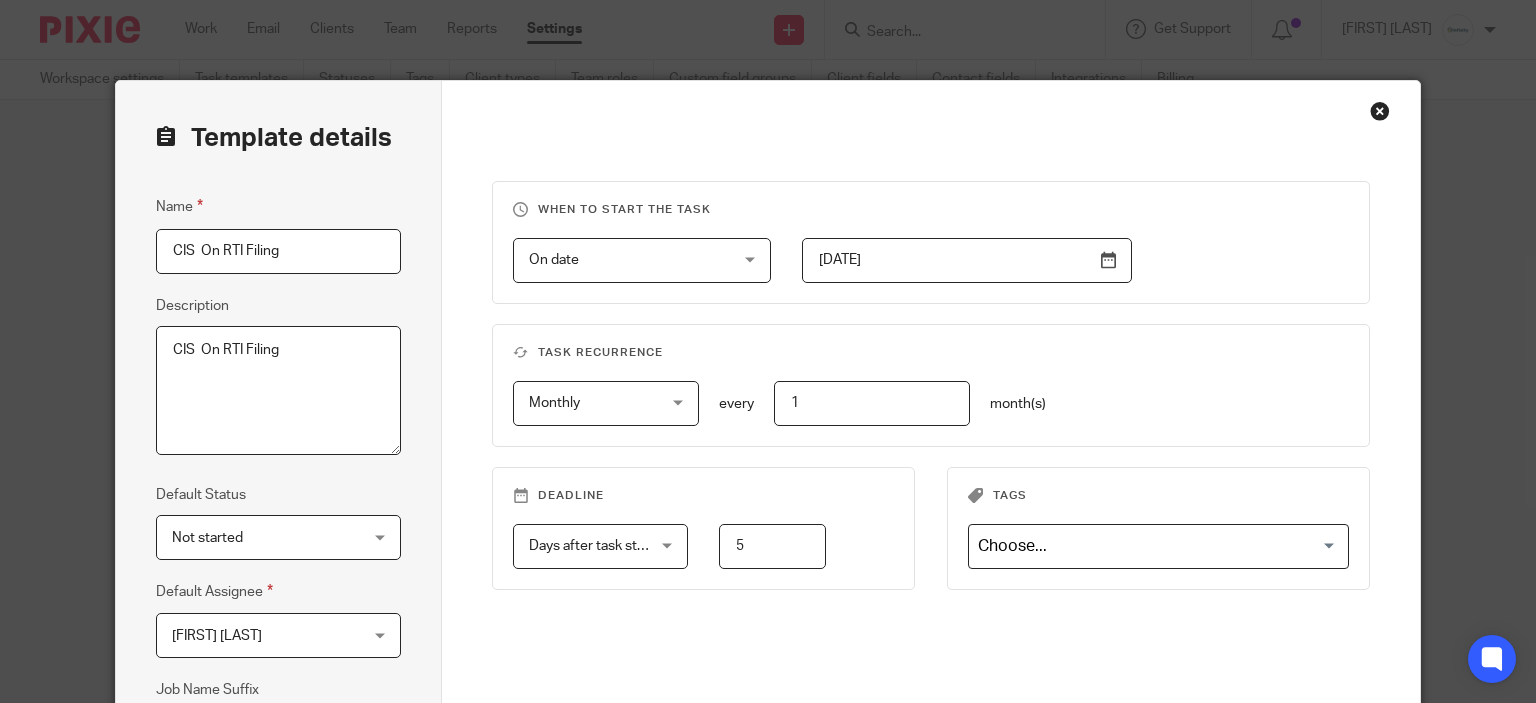 scroll, scrollTop: 0, scrollLeft: 0, axis: both 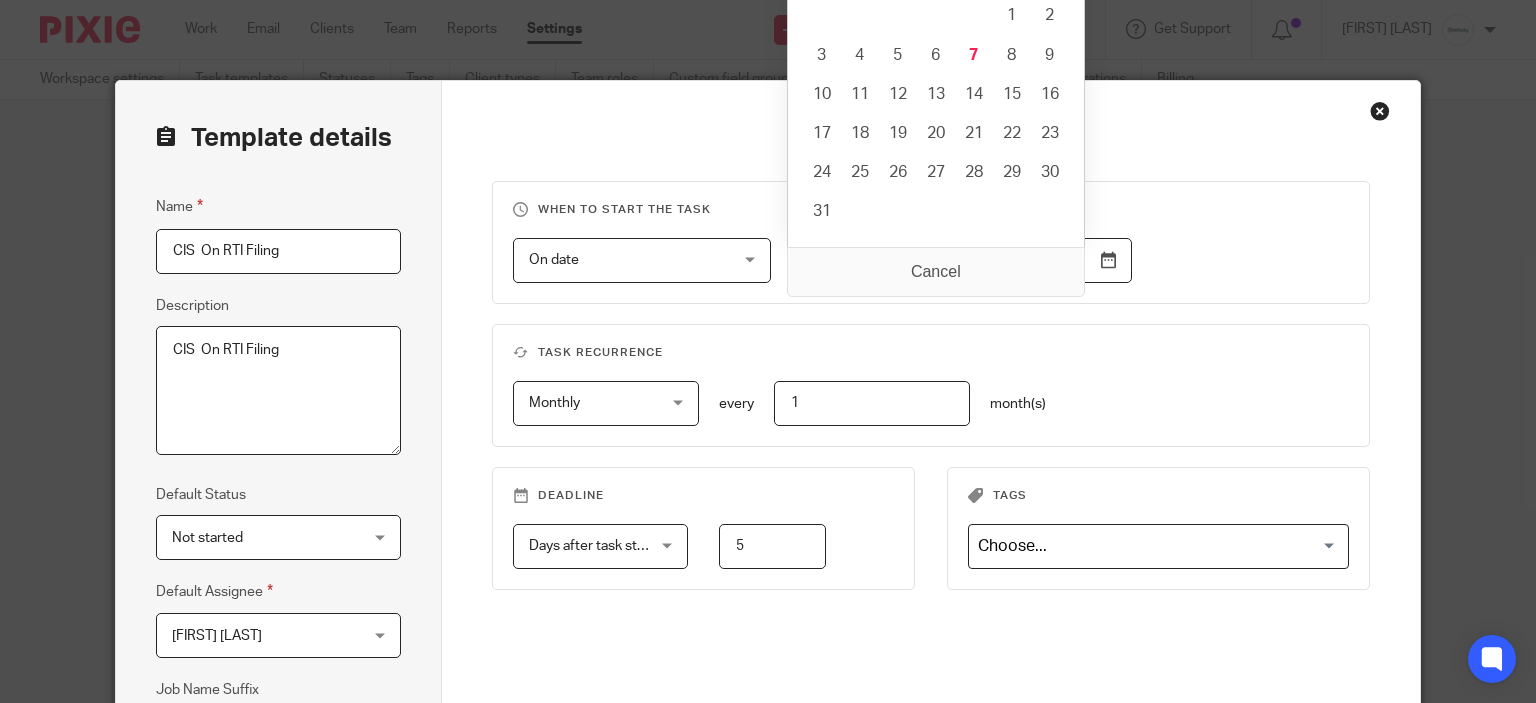click on "Task recurrence
Monthly
Monthly
No repeat
Weekly
Monthly
Yearly
monthly   every   1     month(s)" at bounding box center (931, 385) 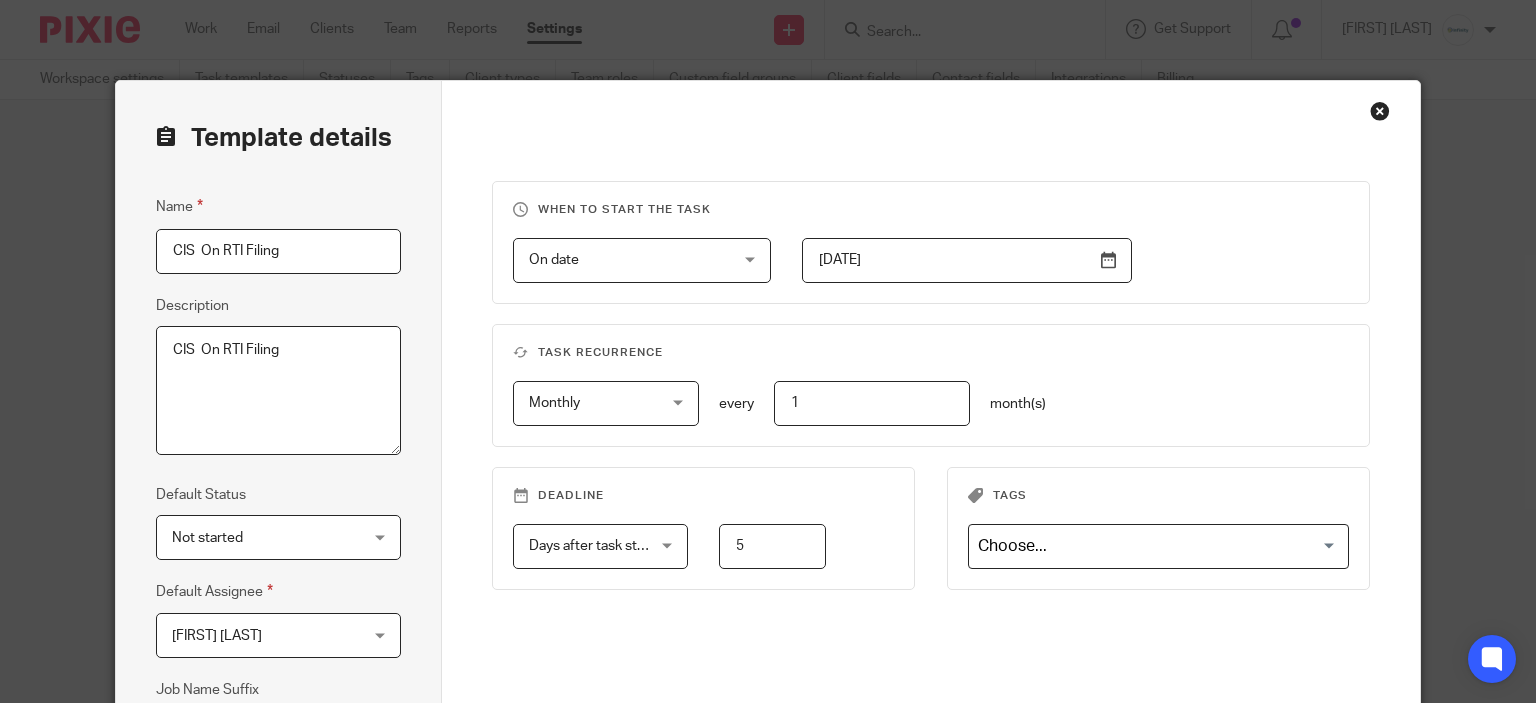 drag, startPoint x: 764, startPoint y: 543, endPoint x: 634, endPoint y: 551, distance: 130.24593 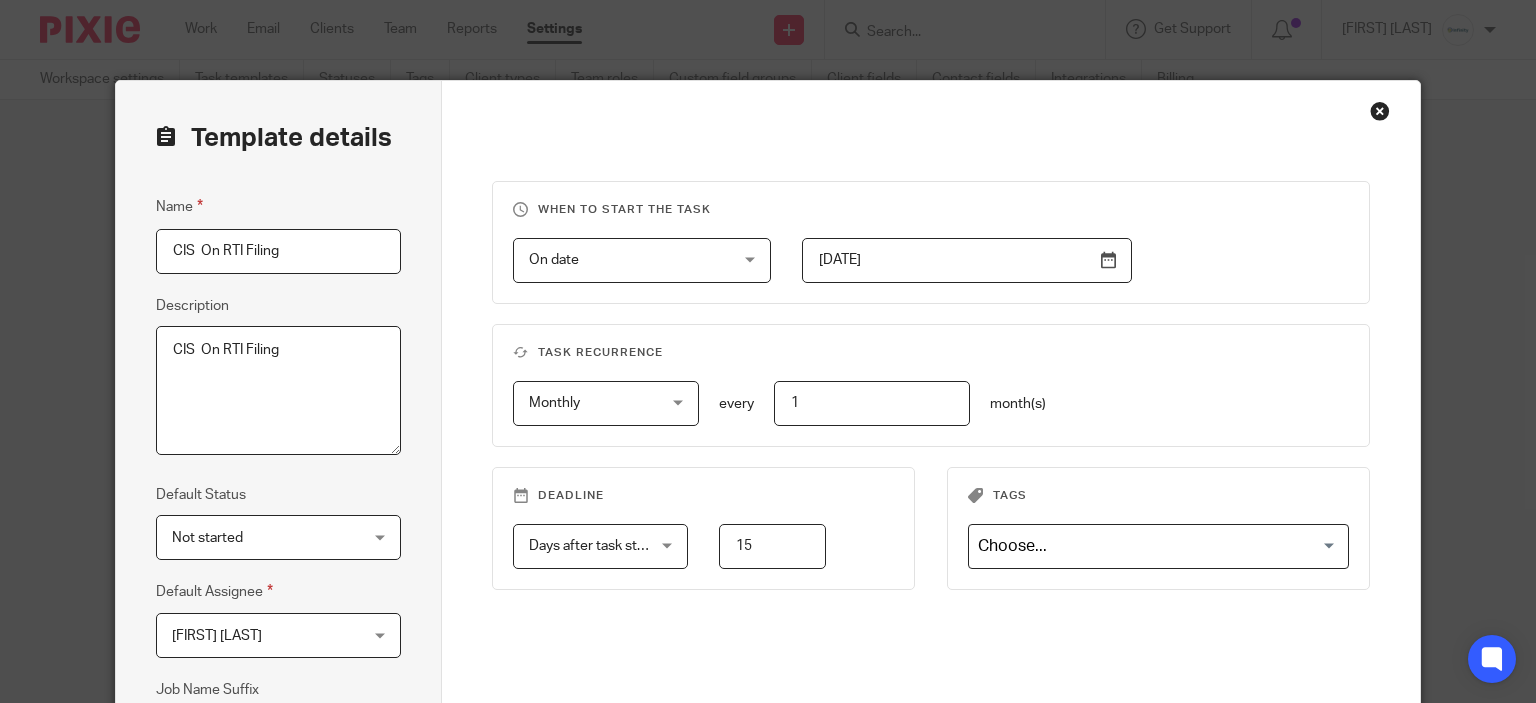 click on "Task recurrence
Monthly
Monthly
No repeat
Weekly
Monthly
Yearly
monthly   every   1     month(s)" at bounding box center [931, 385] 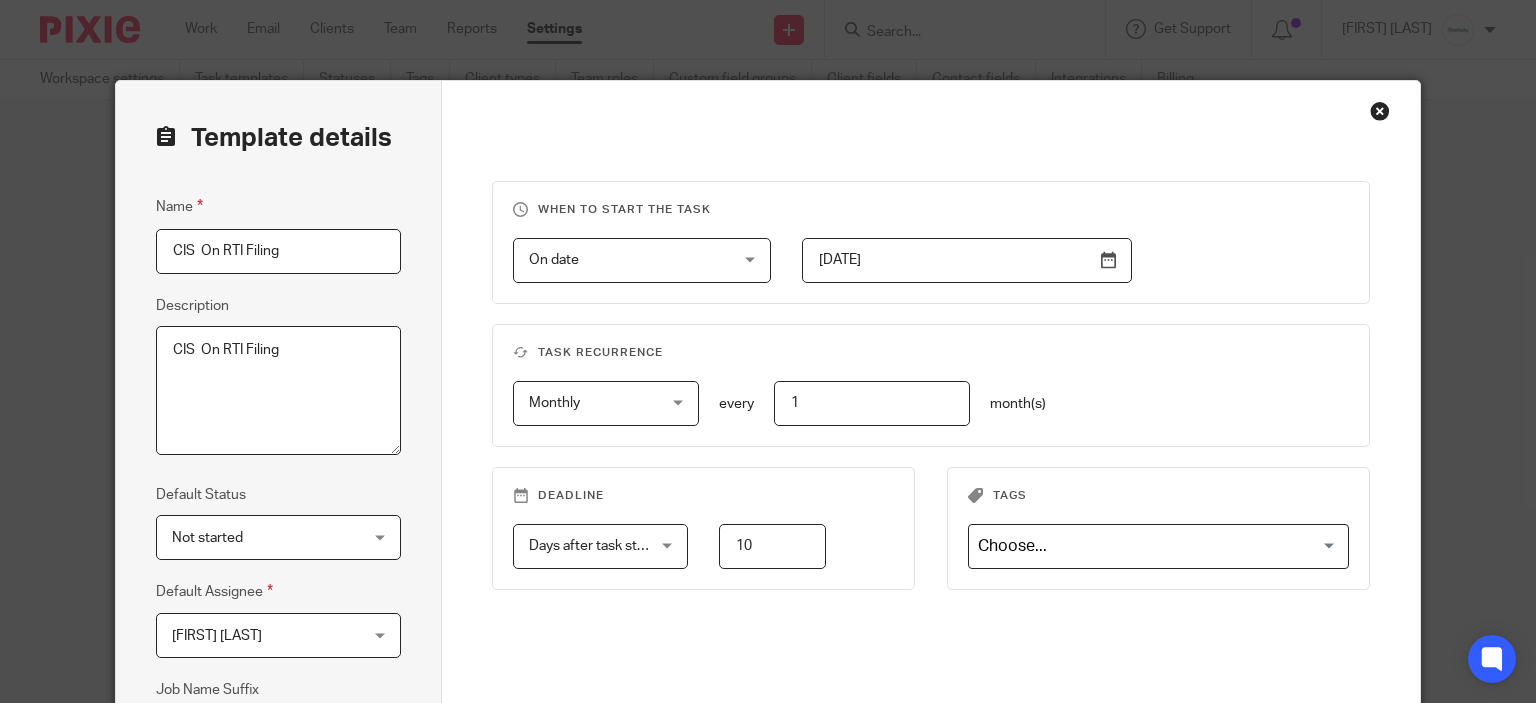 type on "10" 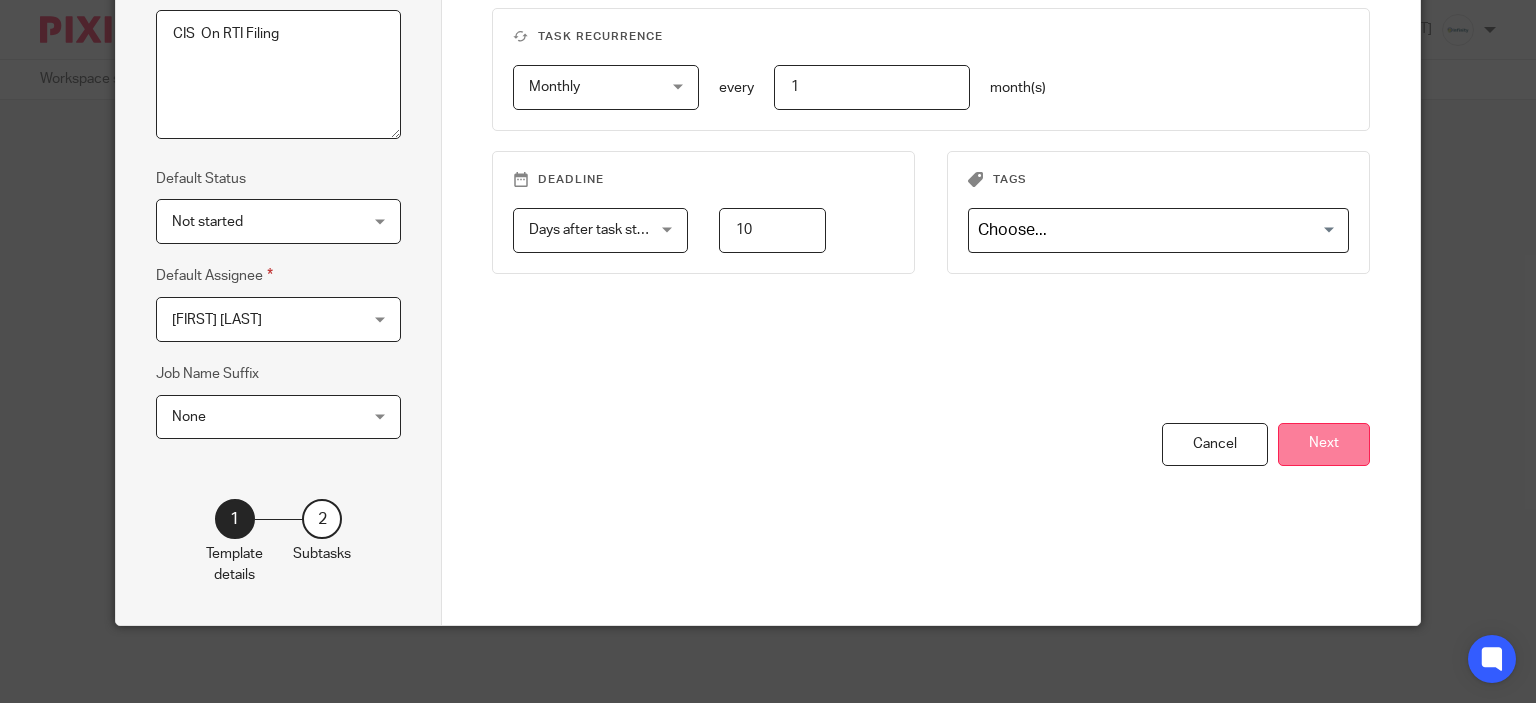 click on "Next" at bounding box center [1324, 444] 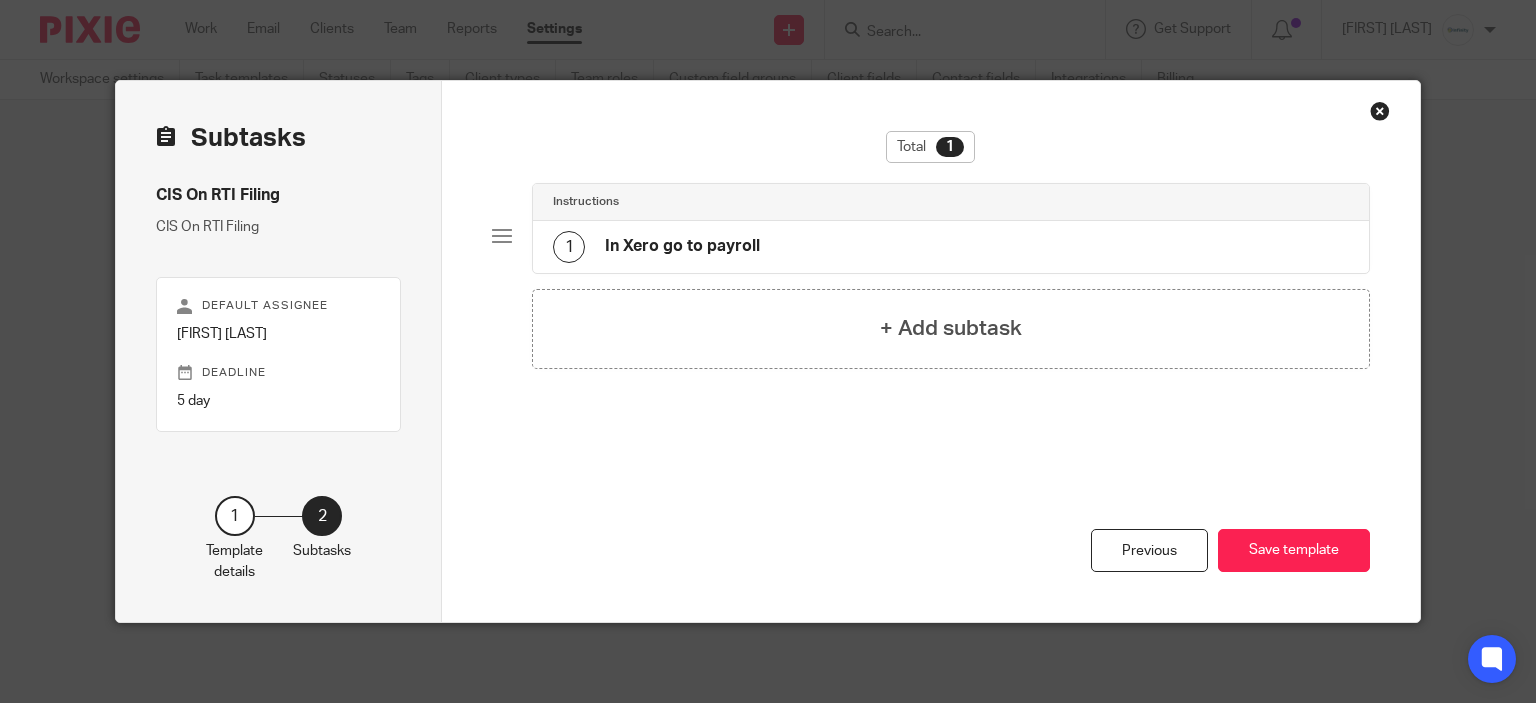 scroll, scrollTop: 0, scrollLeft: 0, axis: both 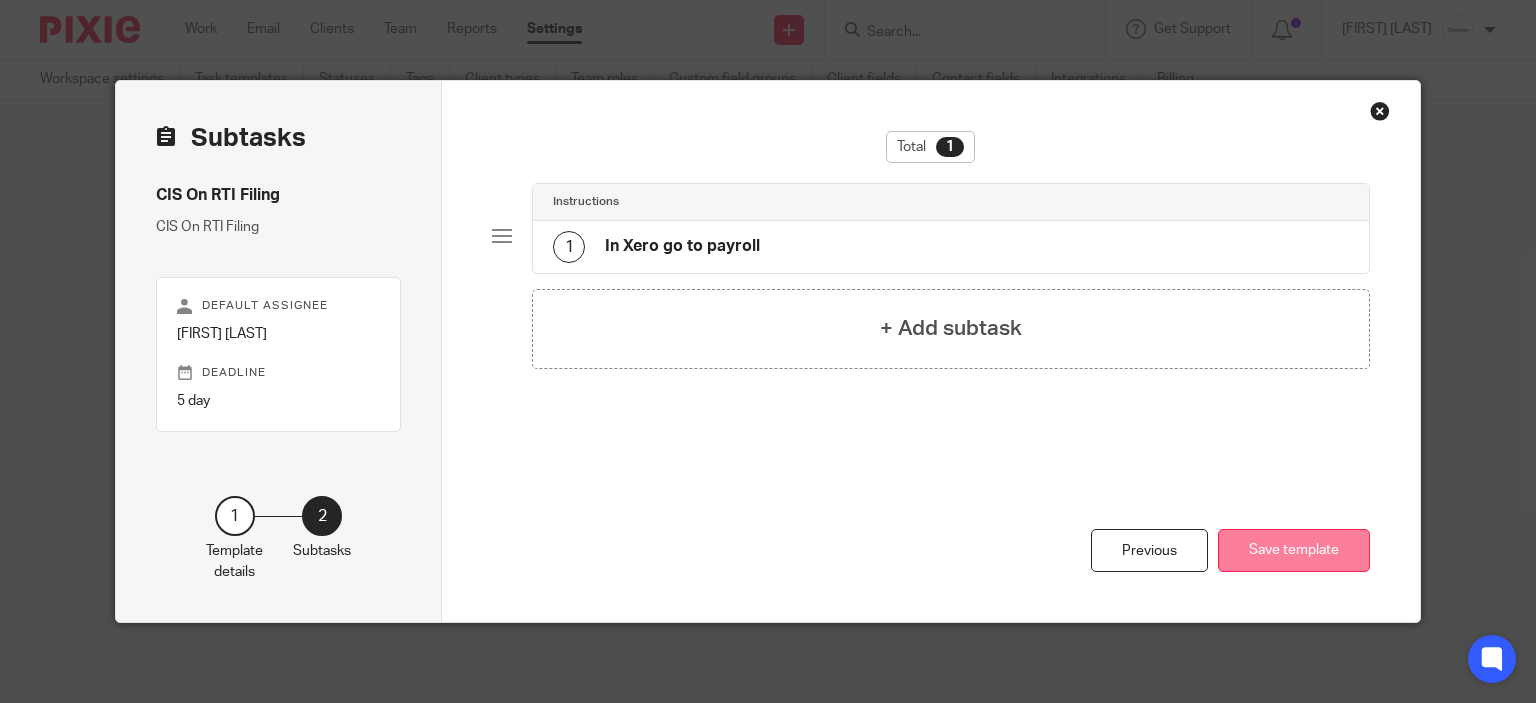 click on "Save template" at bounding box center (1294, 550) 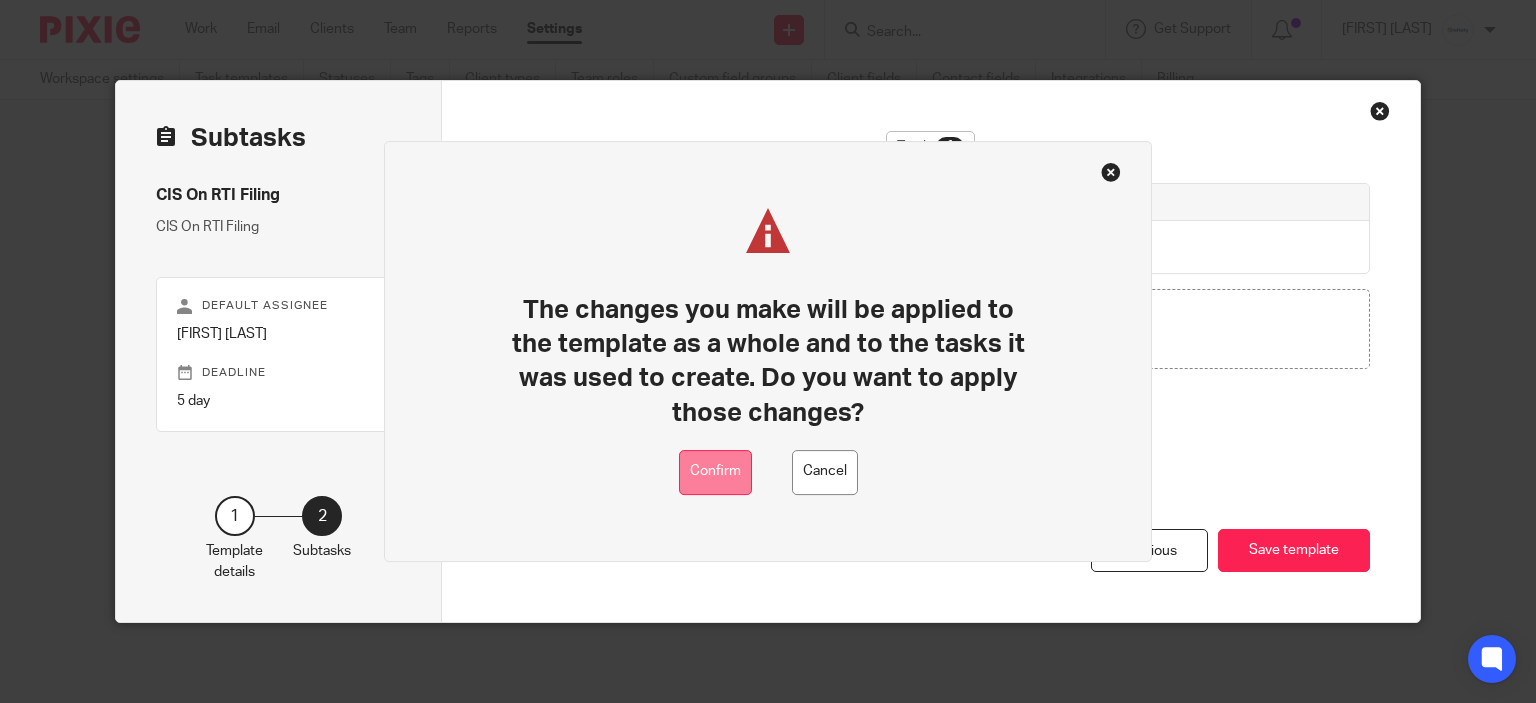 click on "Confirm" at bounding box center [715, 472] 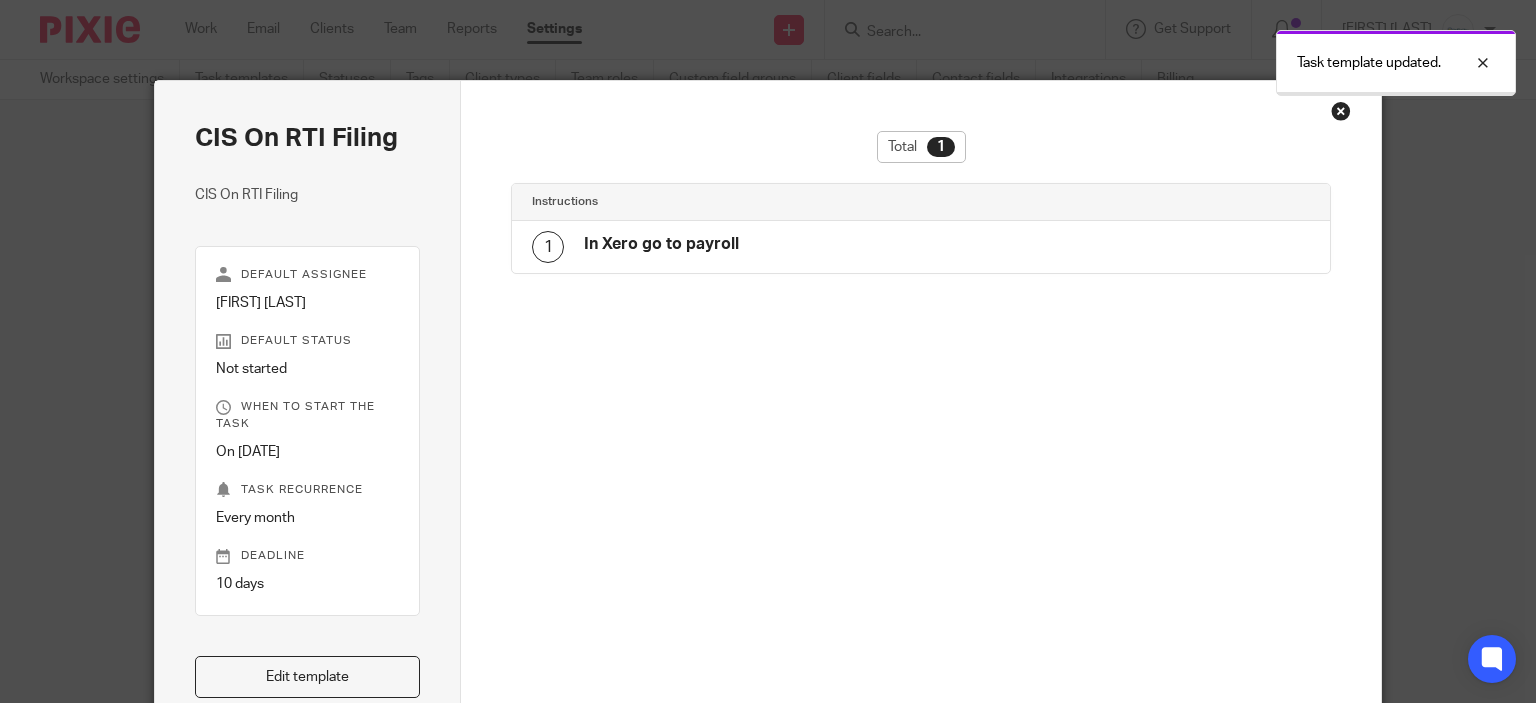 scroll, scrollTop: 0, scrollLeft: 0, axis: both 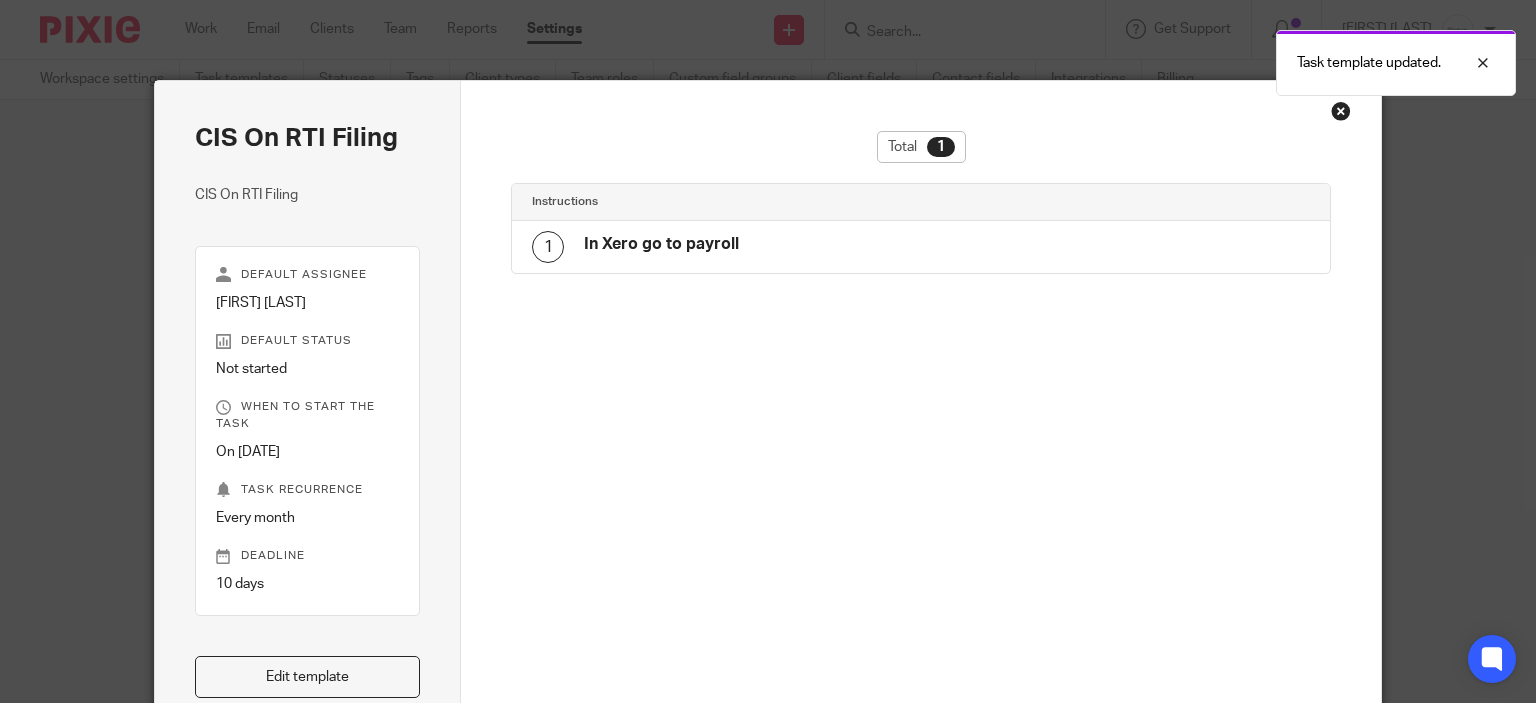 click on "Total  1
Instructions
1
In Xero go to payroll" at bounding box center [921, 350] 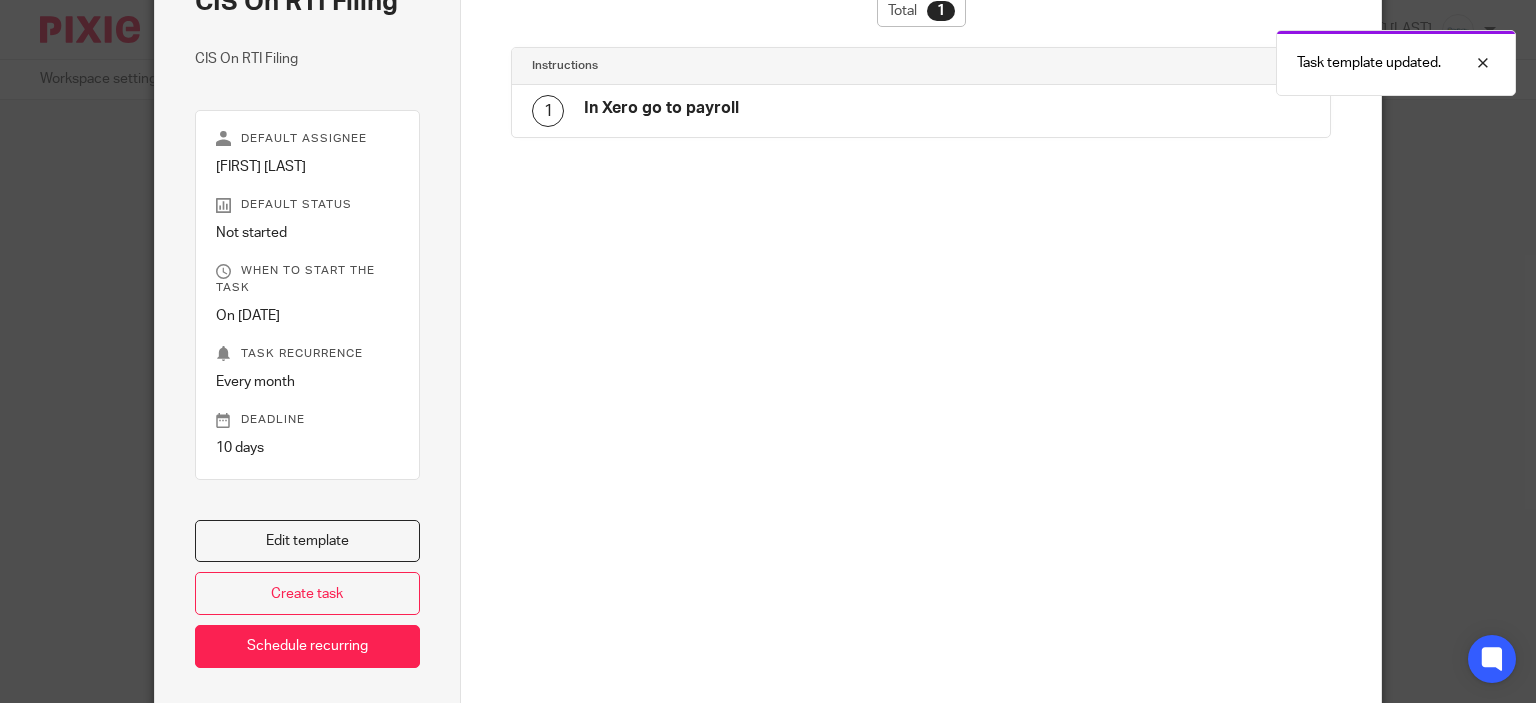 scroll, scrollTop: 220, scrollLeft: 0, axis: vertical 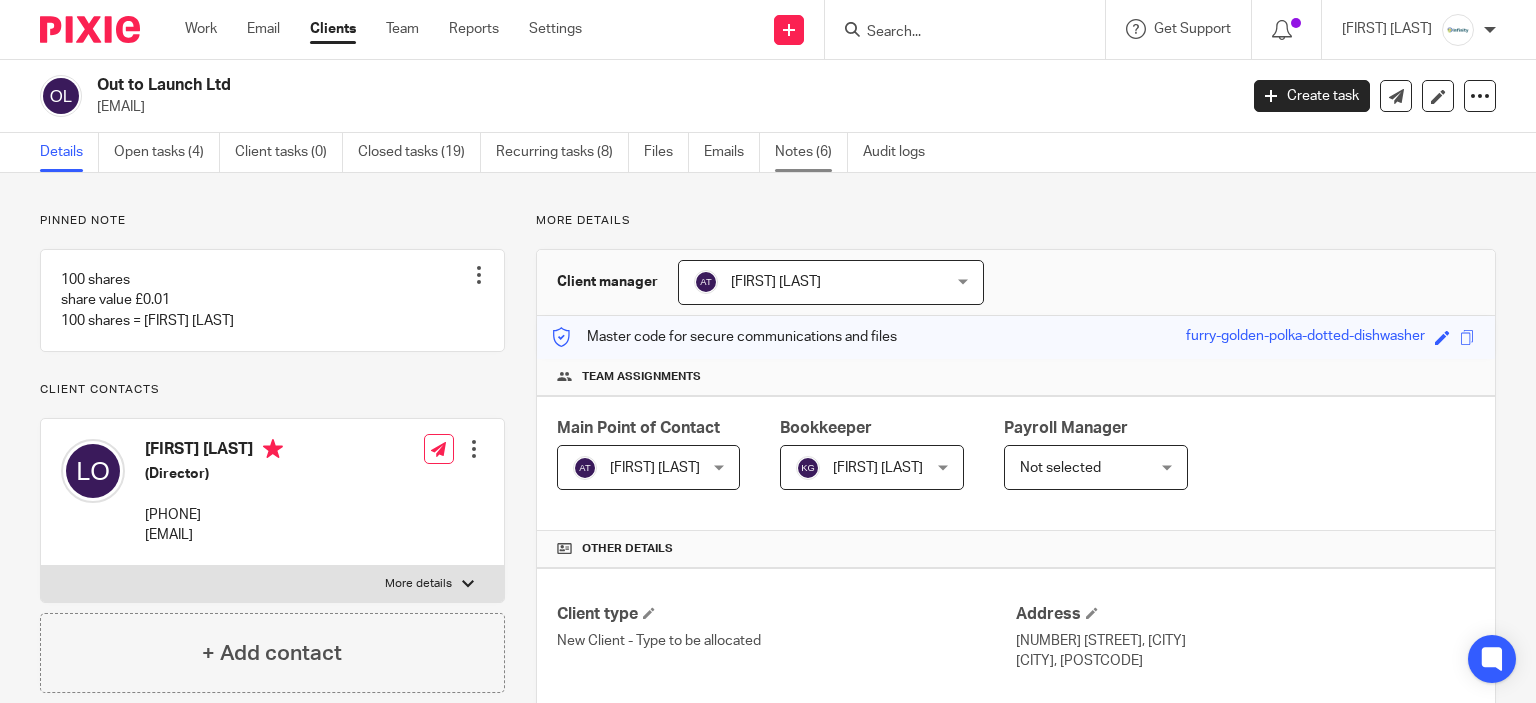 click on "Notes (6)" at bounding box center [811, 152] 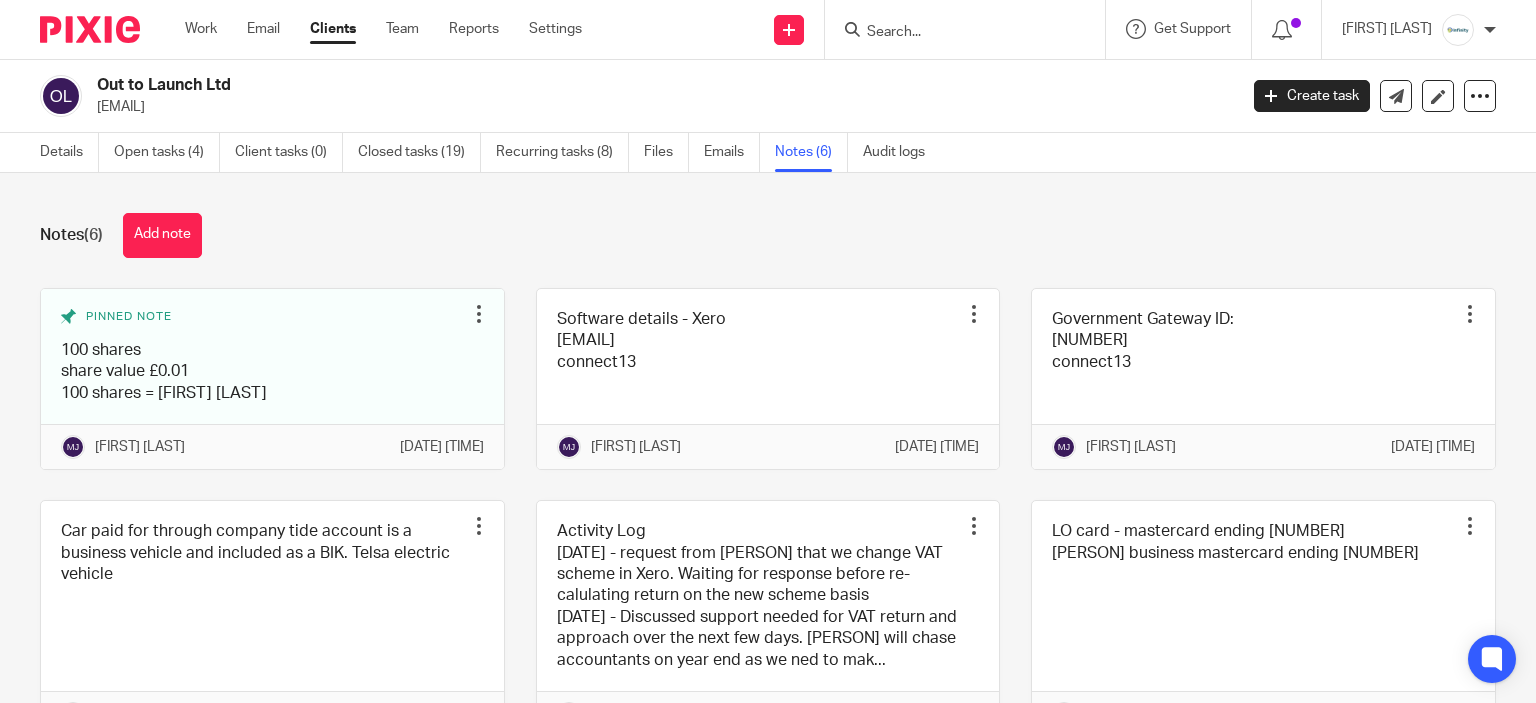 scroll, scrollTop: 0, scrollLeft: 0, axis: both 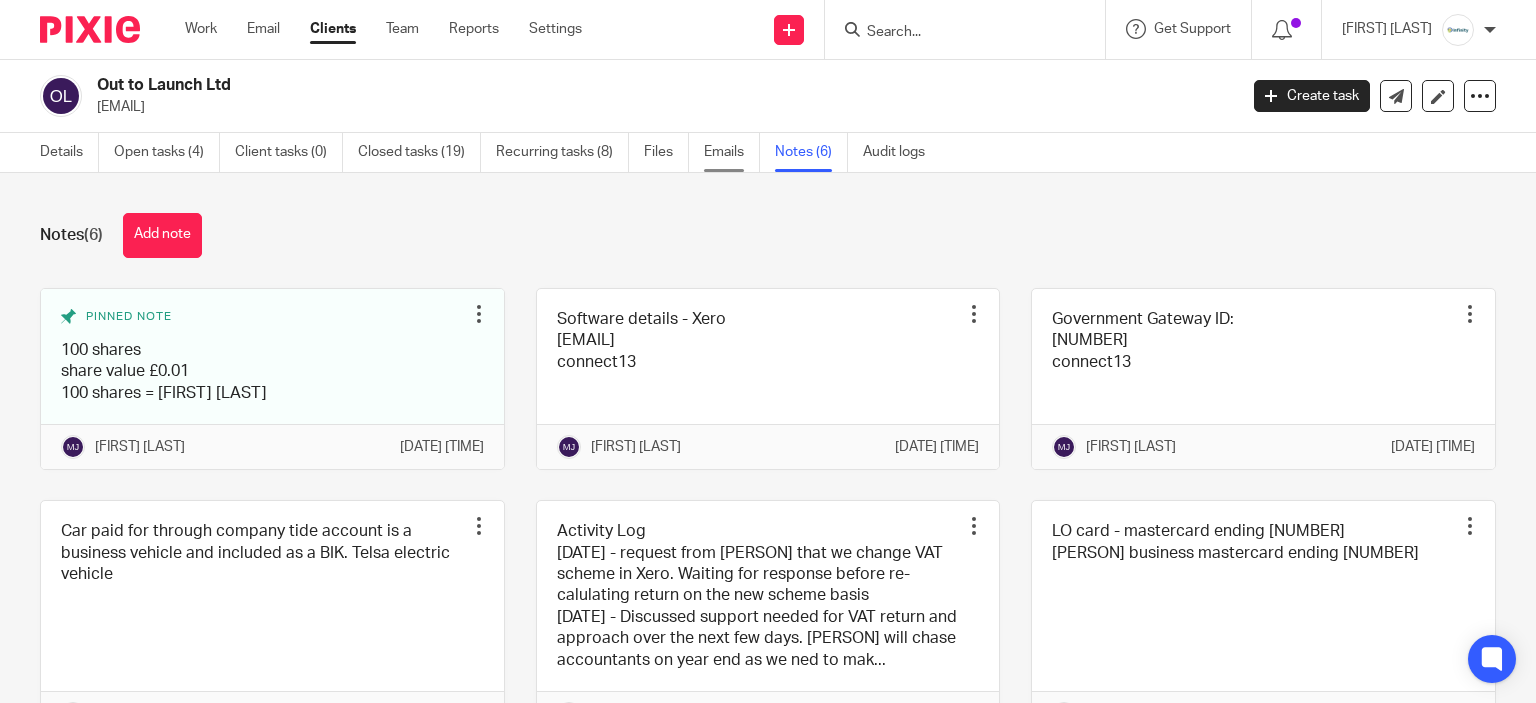 click on "Emails" at bounding box center (732, 152) 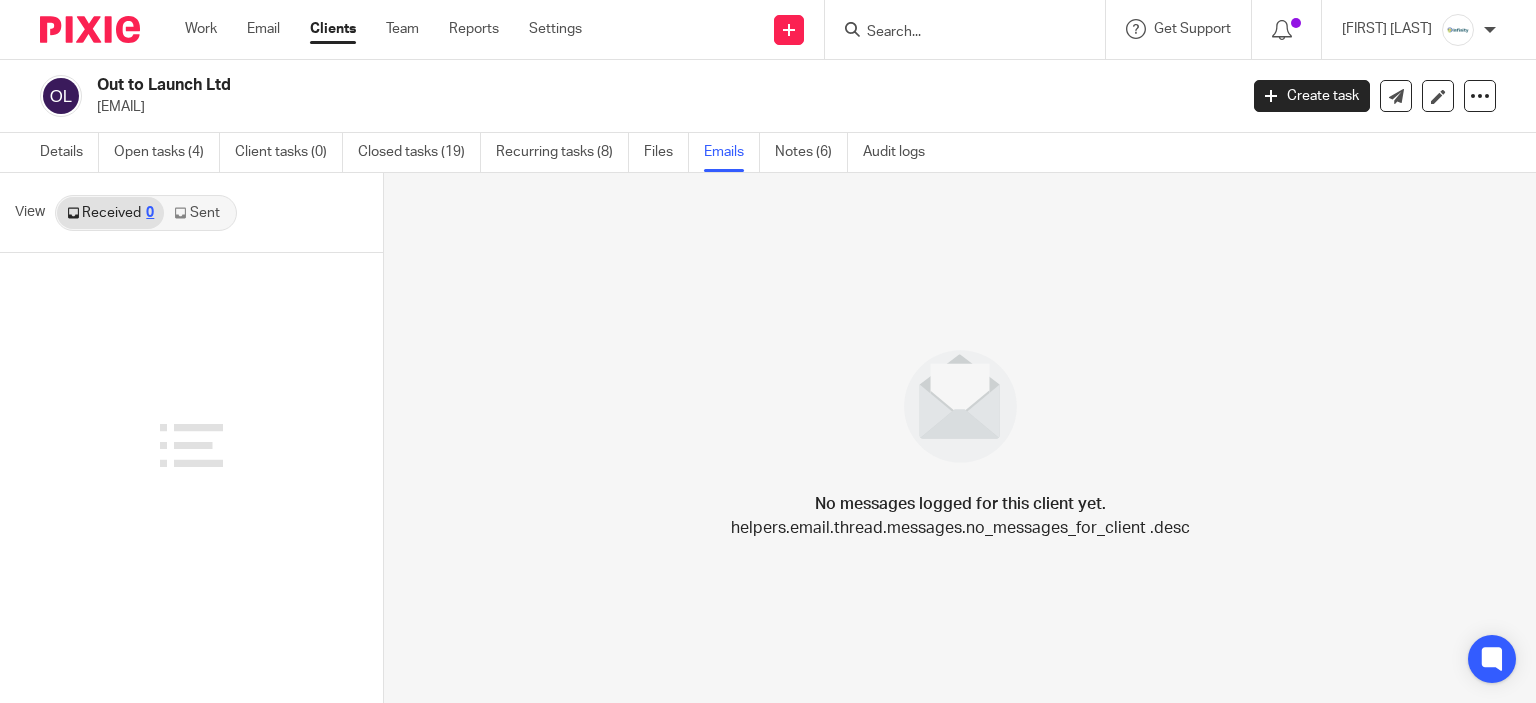 scroll, scrollTop: 0, scrollLeft: 0, axis: both 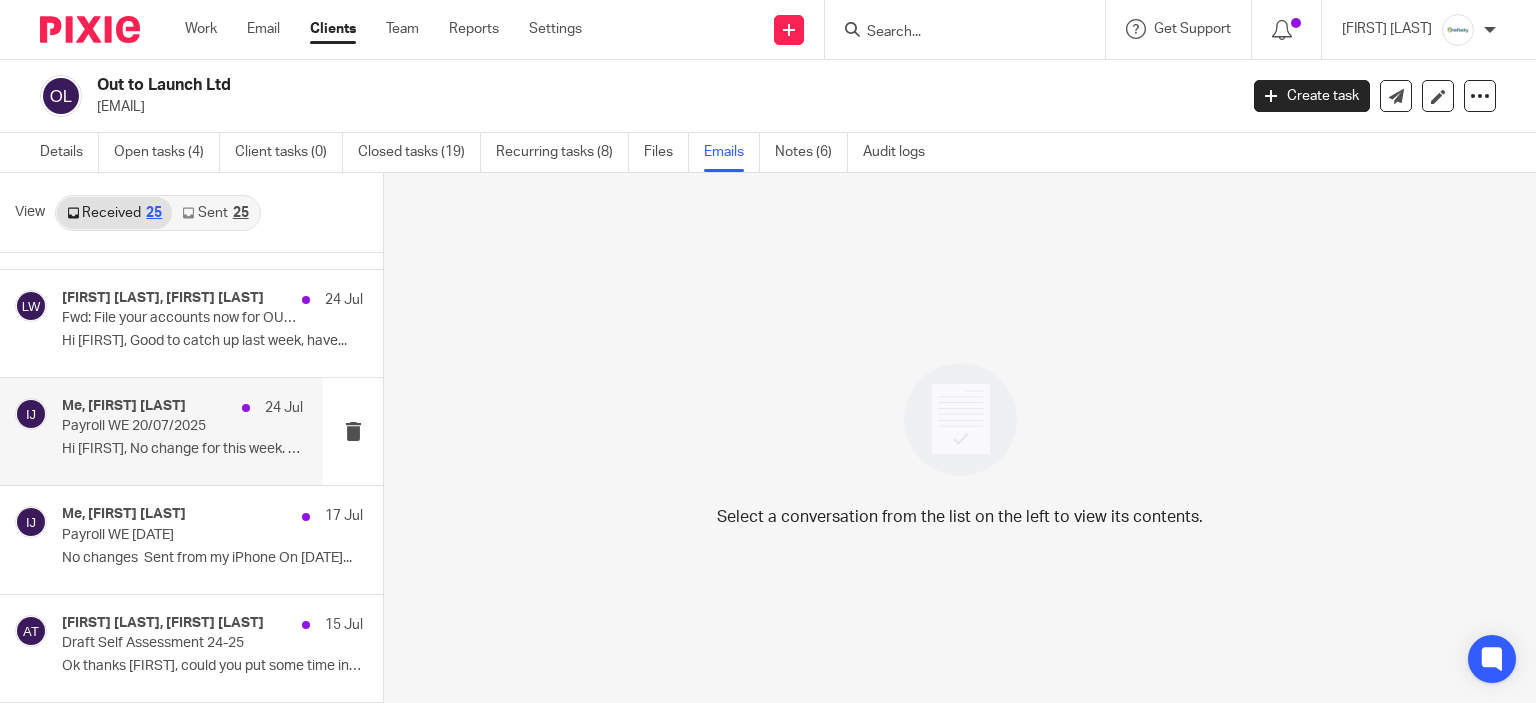 click on "Payroll WE 20/07/2025" at bounding box center [158, 426] 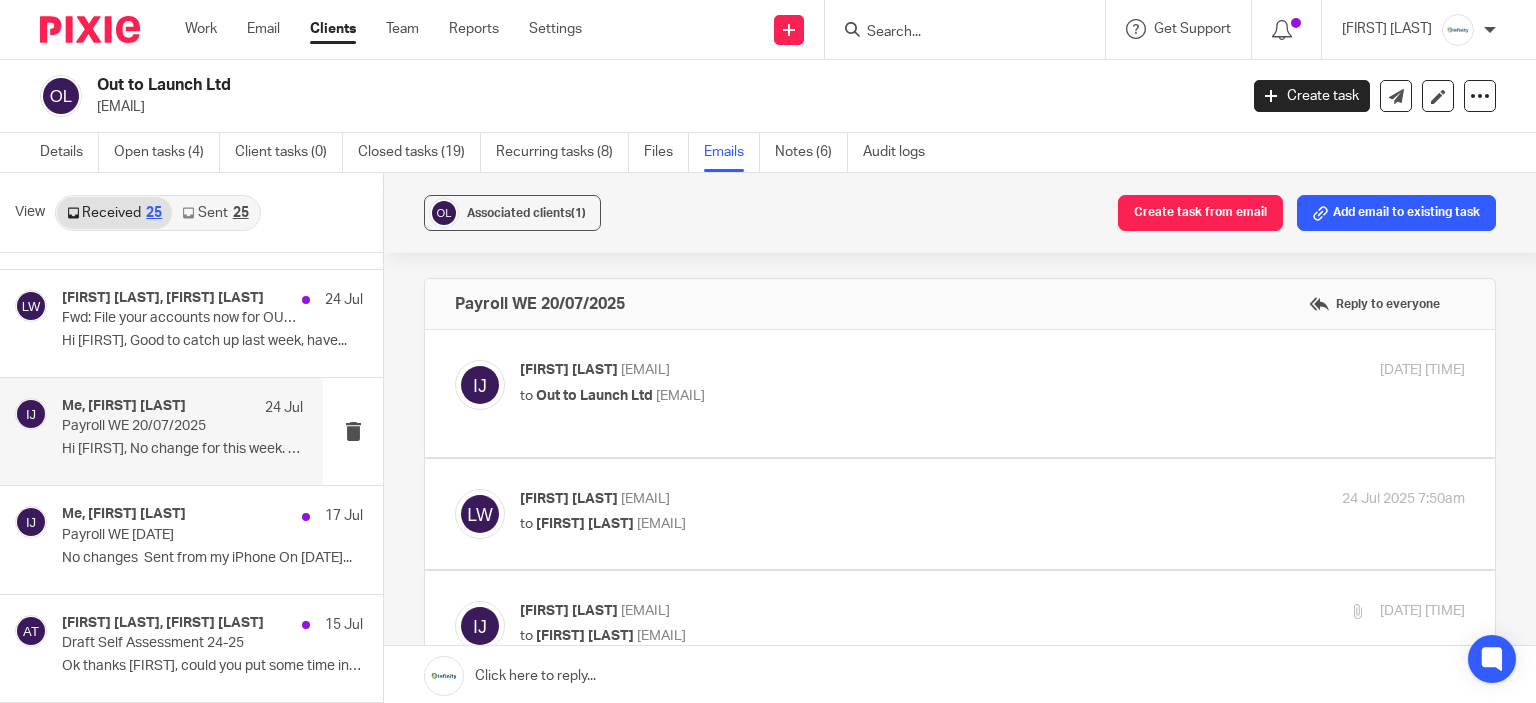 scroll, scrollTop: 0, scrollLeft: 0, axis: both 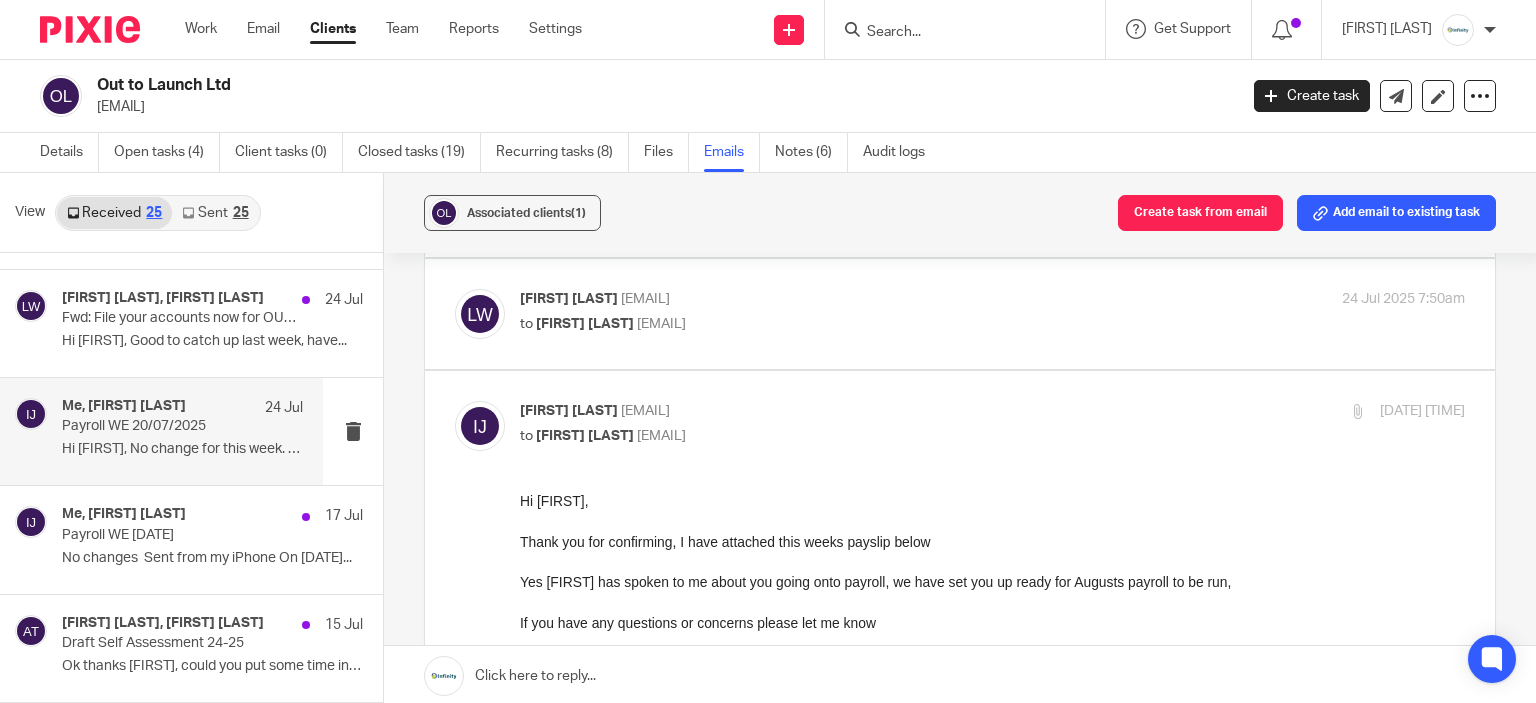 click on "[FIRST] [LAST]
[EMAIL]" at bounding box center (835, 299) 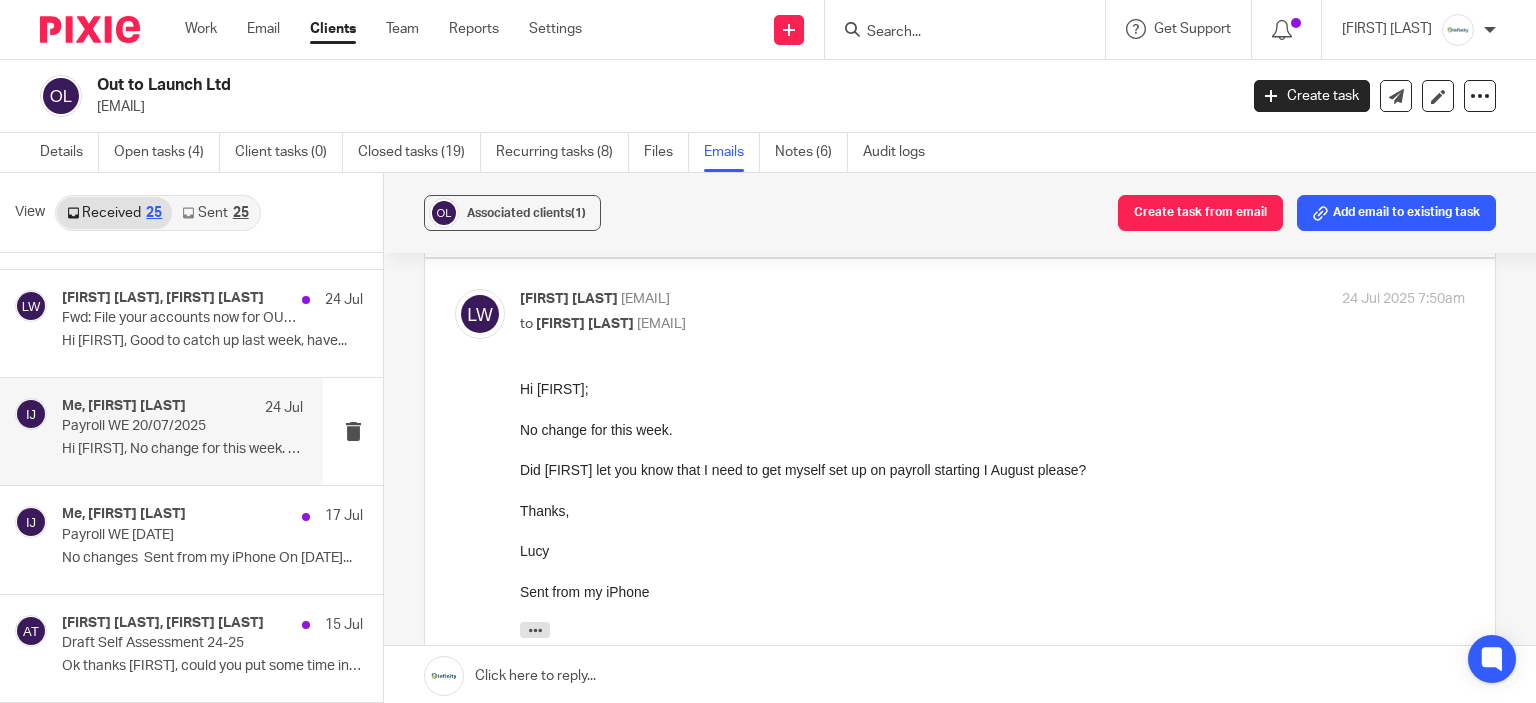 scroll, scrollTop: 0, scrollLeft: 0, axis: both 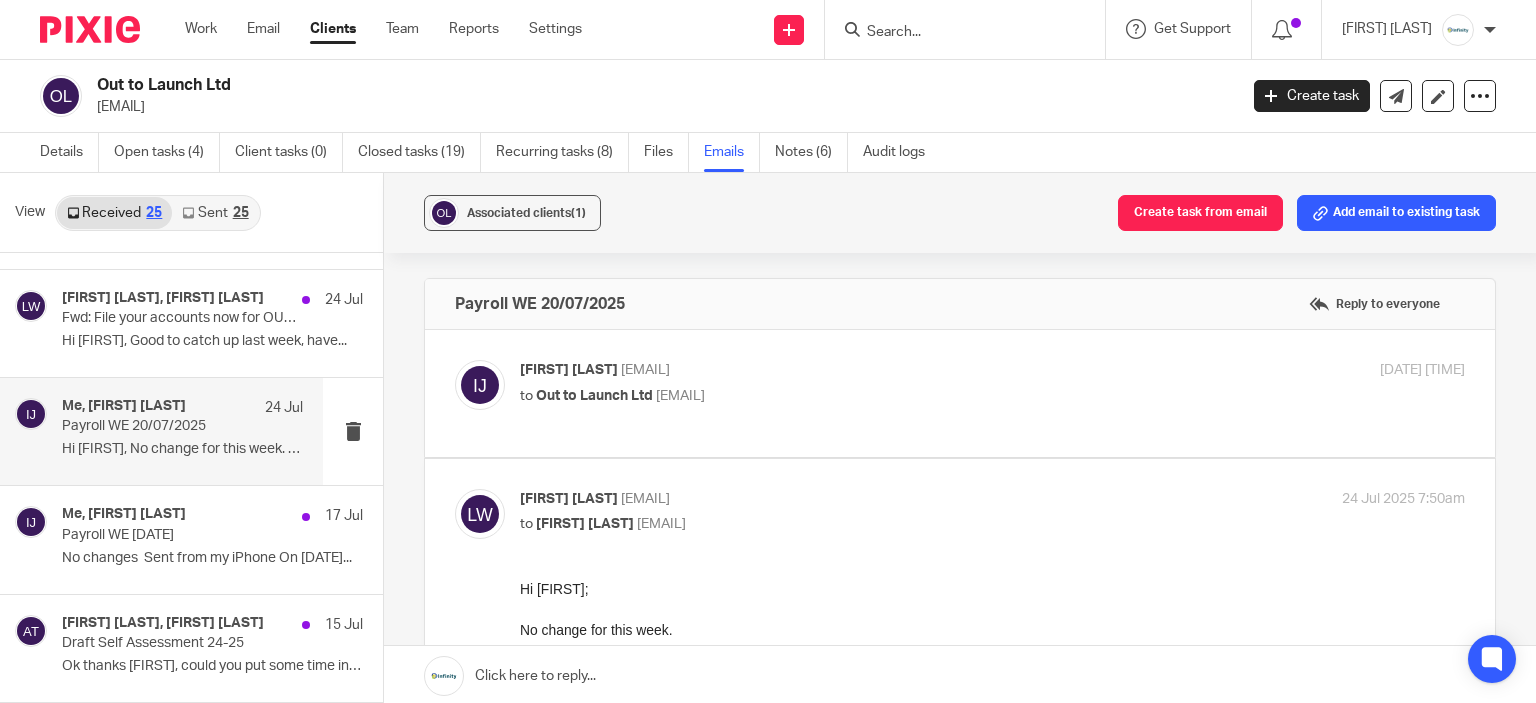 click on "Imogen Jarvis
<imogen@infinity-accounting.co.uk>   to
Out to Launch Ltd
<lucy@outtolaunch.co.uk>       24 Jul 2025 7:46am" at bounding box center [992, 385] 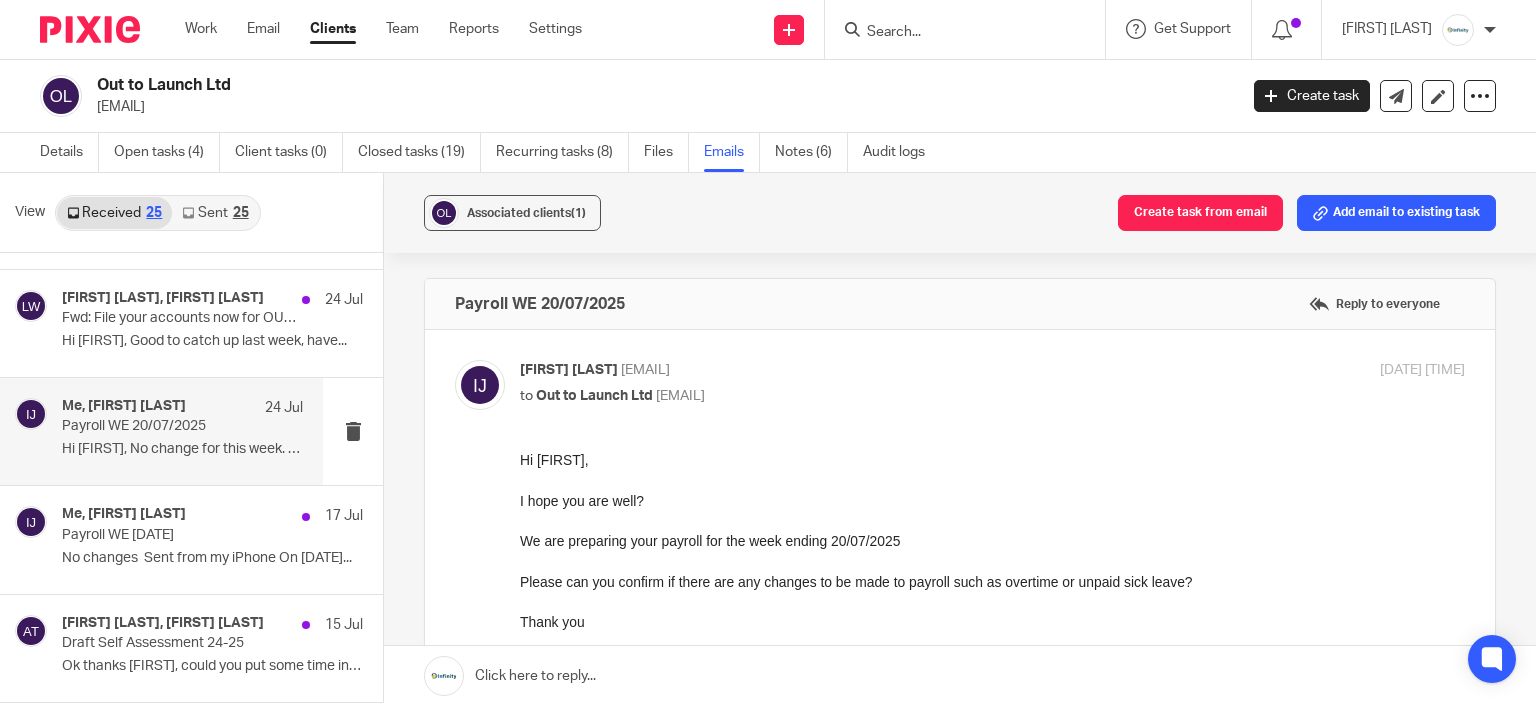 scroll, scrollTop: 0, scrollLeft: 0, axis: both 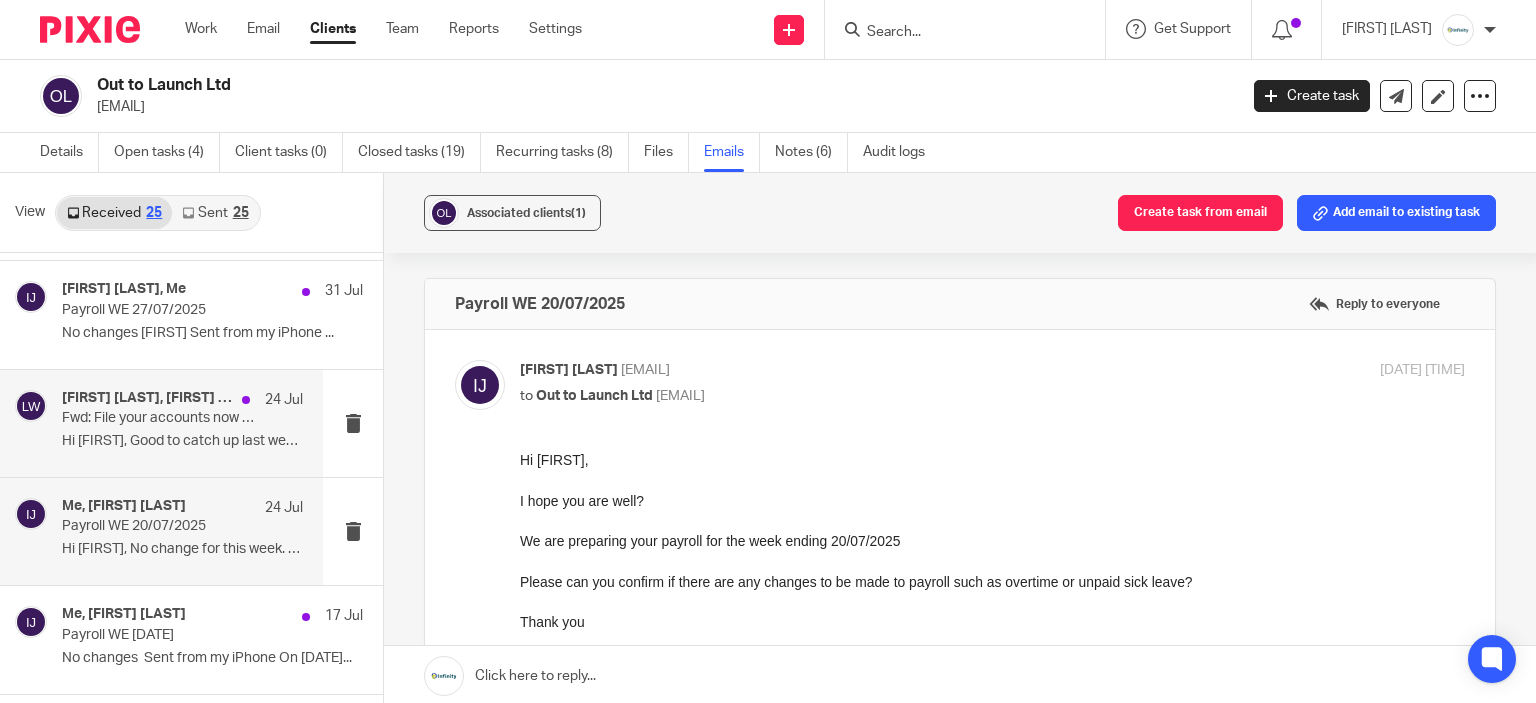 click on "Fwd: File your accounts now for OUT TO LAUNCH LTD 12335888" at bounding box center [158, 418] 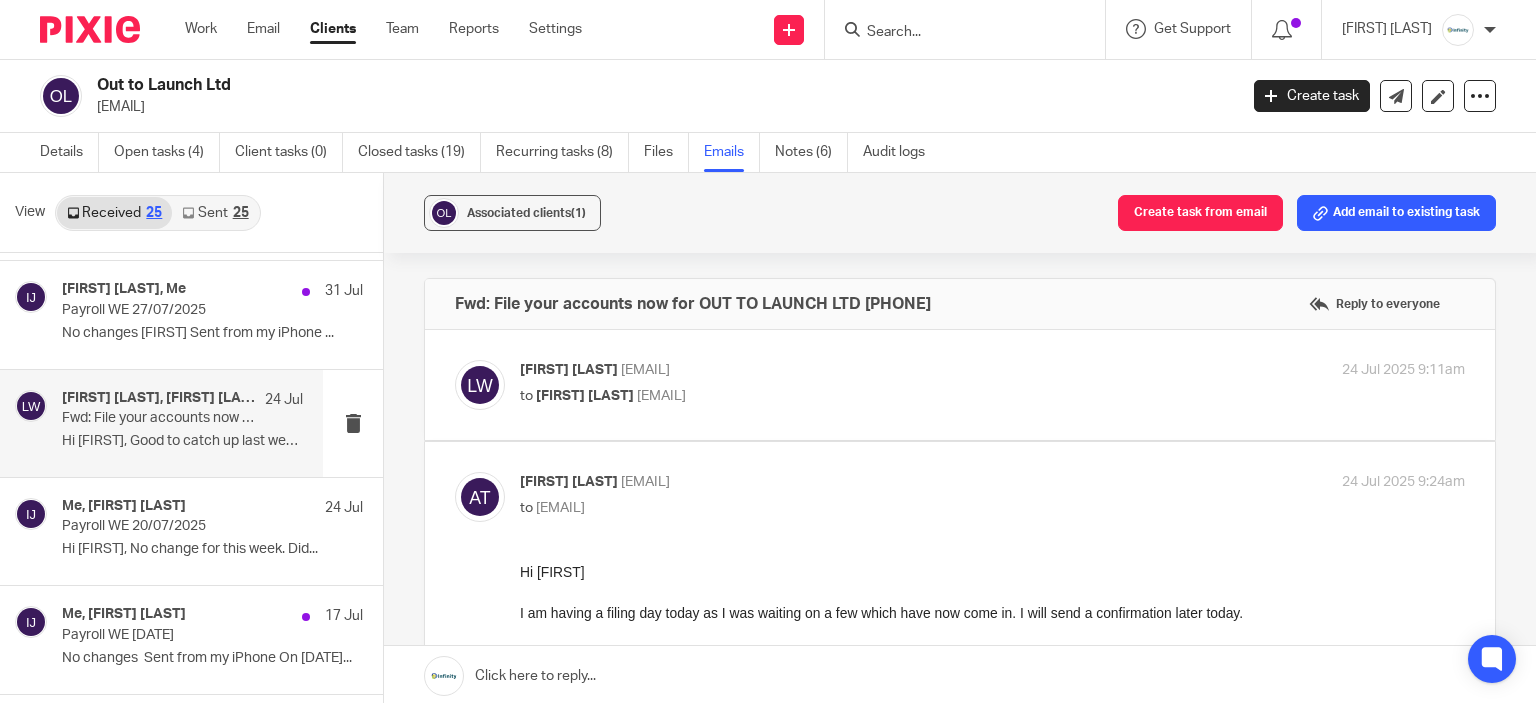 scroll, scrollTop: 0, scrollLeft: 0, axis: both 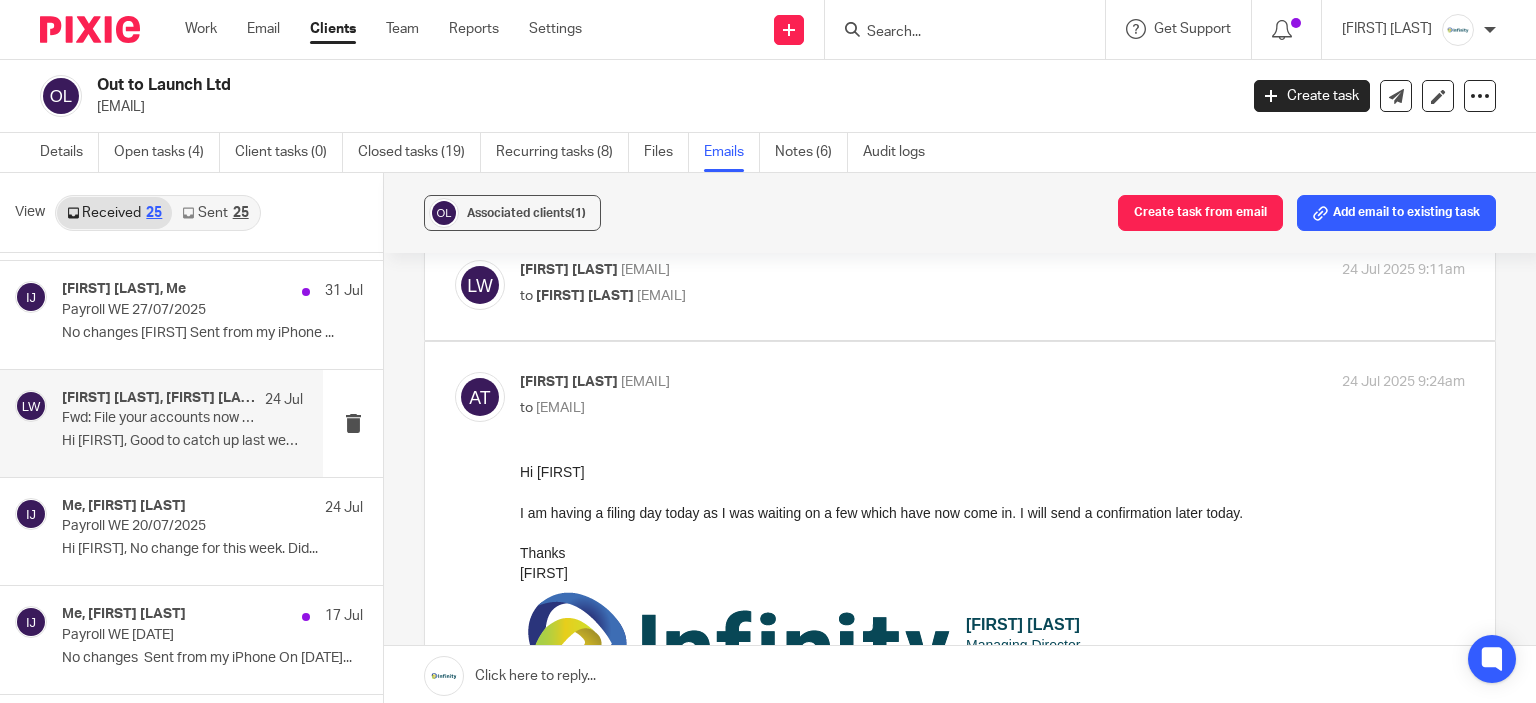 click on "to
Aimee Tamburrini
<aimee@infinity-accounting.co.uk>" at bounding box center [835, 296] 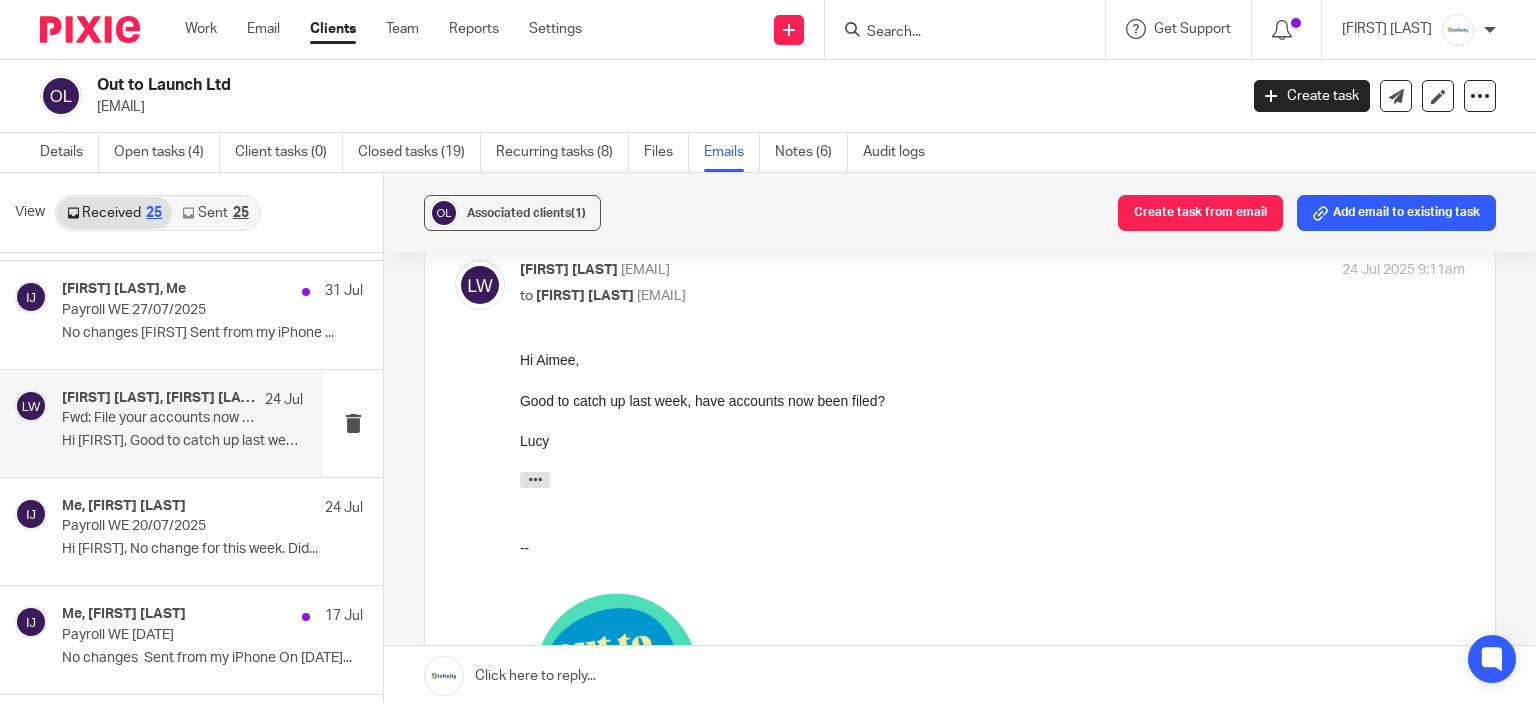 scroll, scrollTop: 0, scrollLeft: 0, axis: both 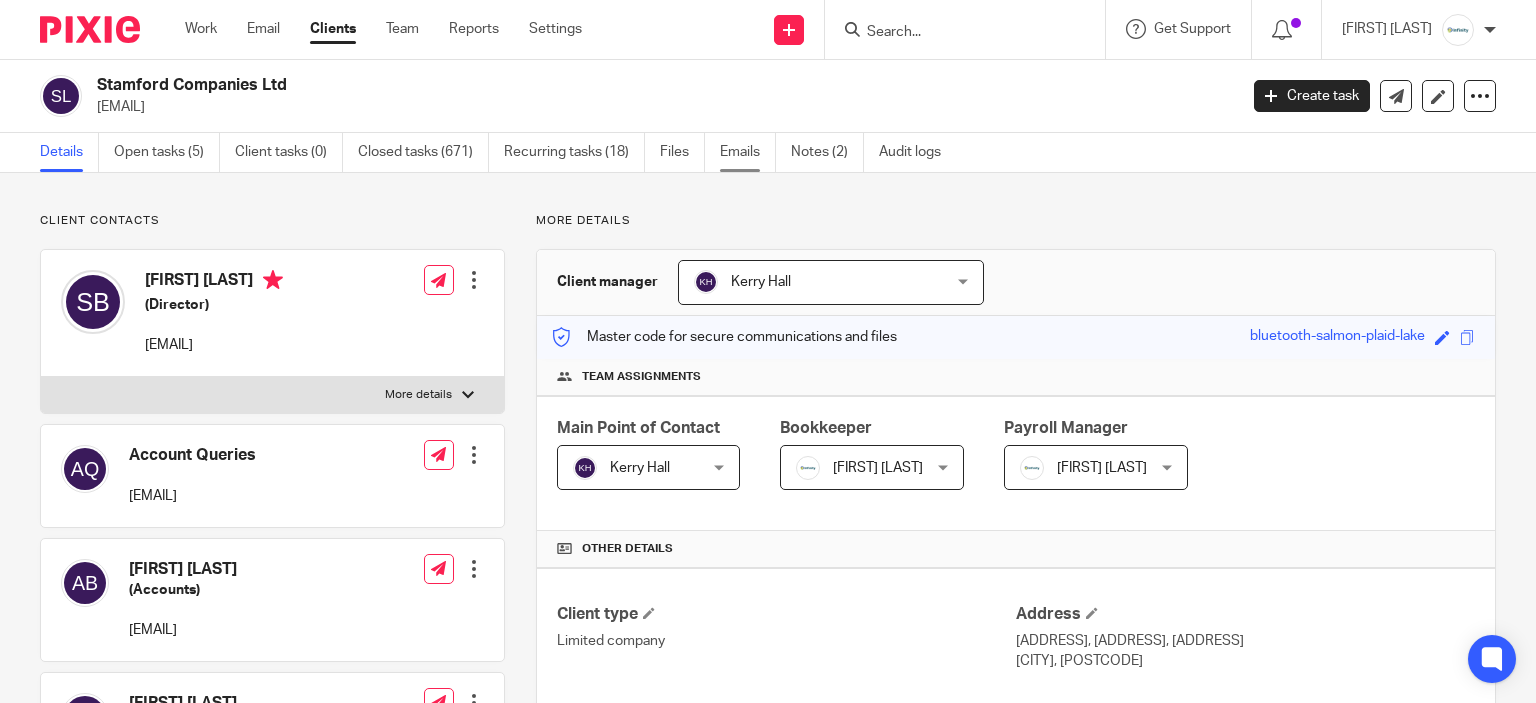 click on "Emails" at bounding box center [748, 152] 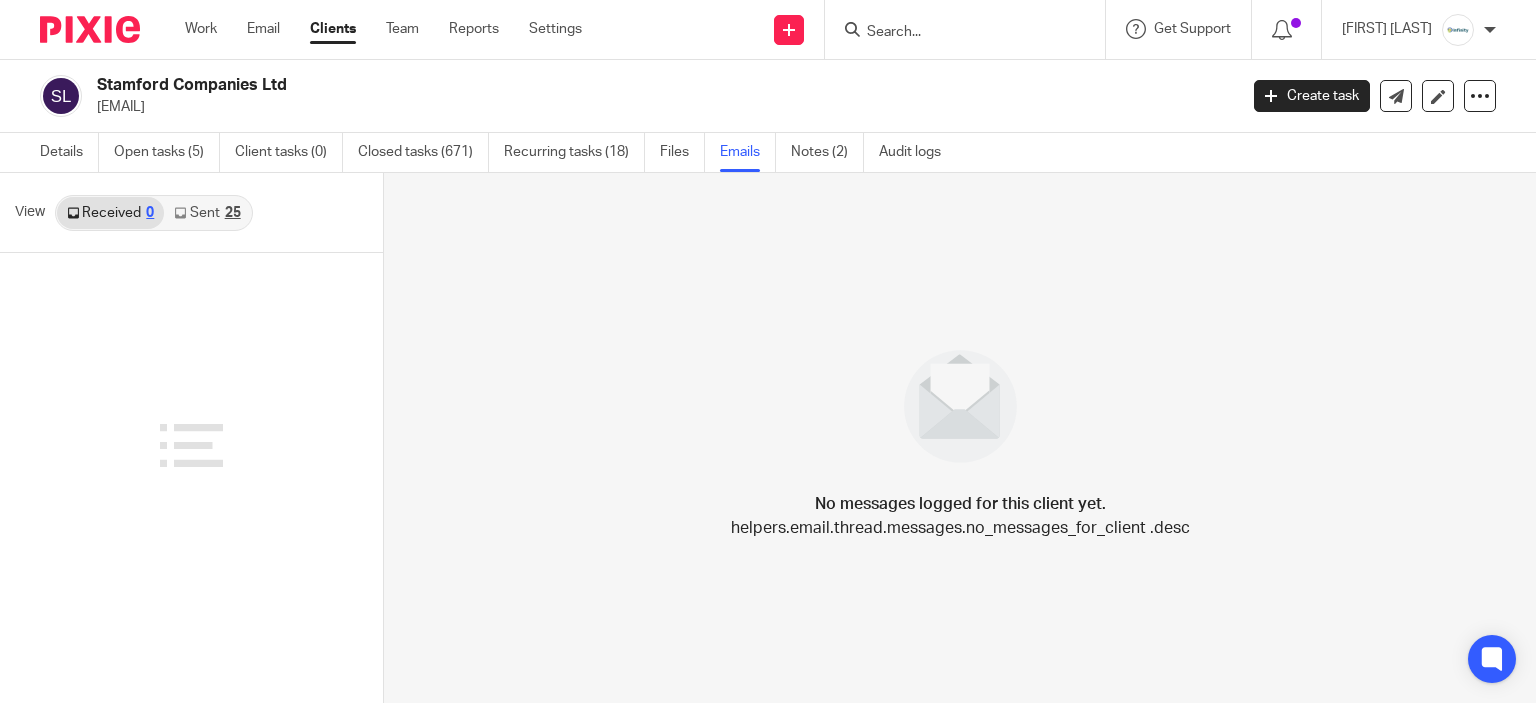 scroll, scrollTop: 0, scrollLeft: 0, axis: both 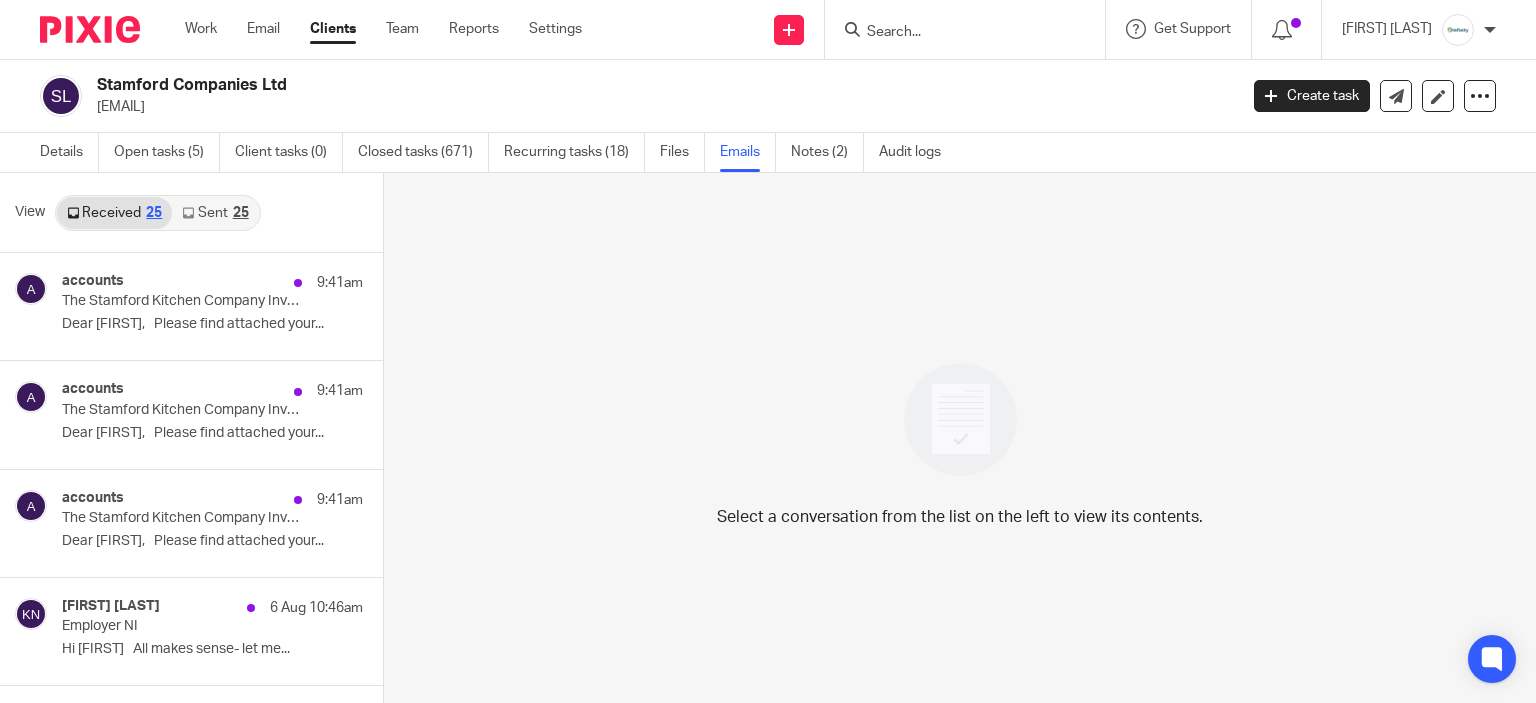 click on "Sent
25" at bounding box center (215, 213) 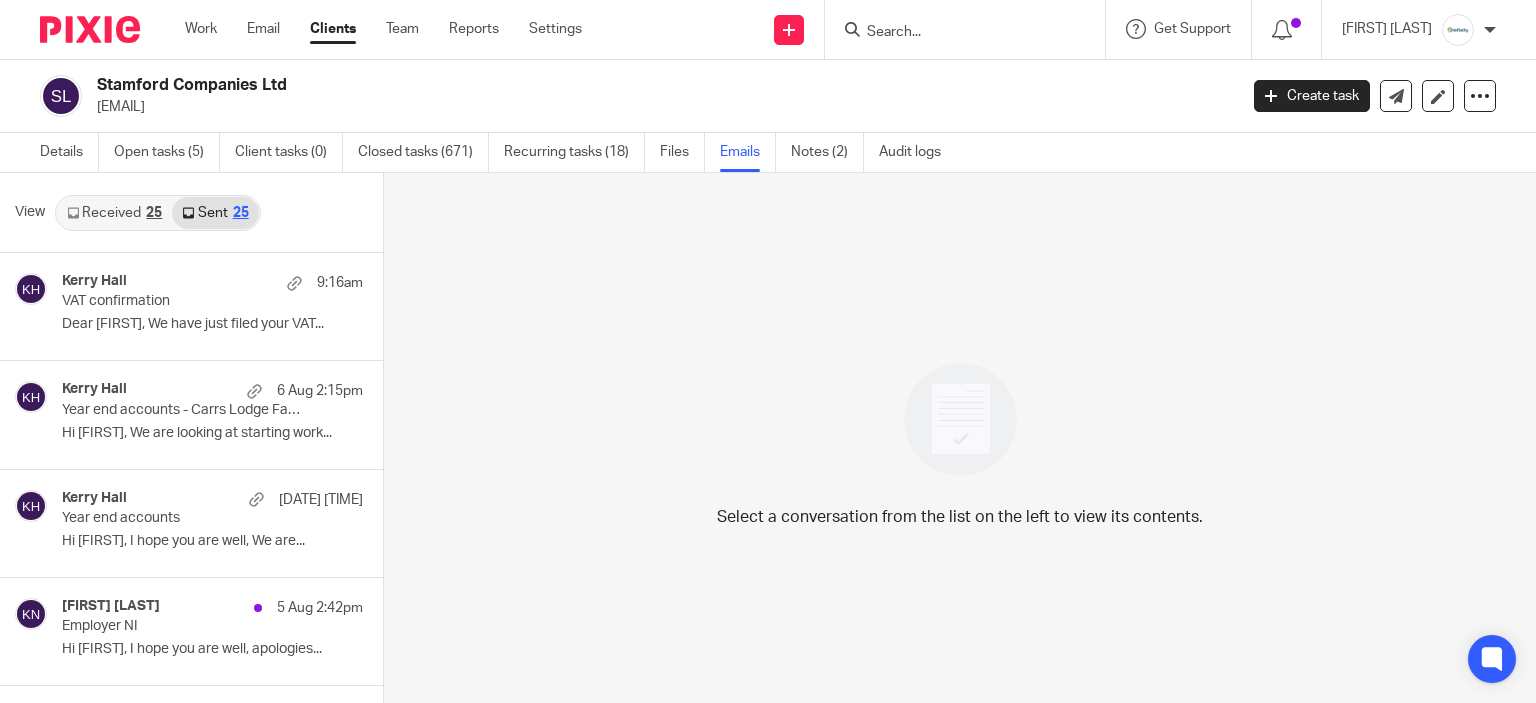 scroll, scrollTop: 3, scrollLeft: 0, axis: vertical 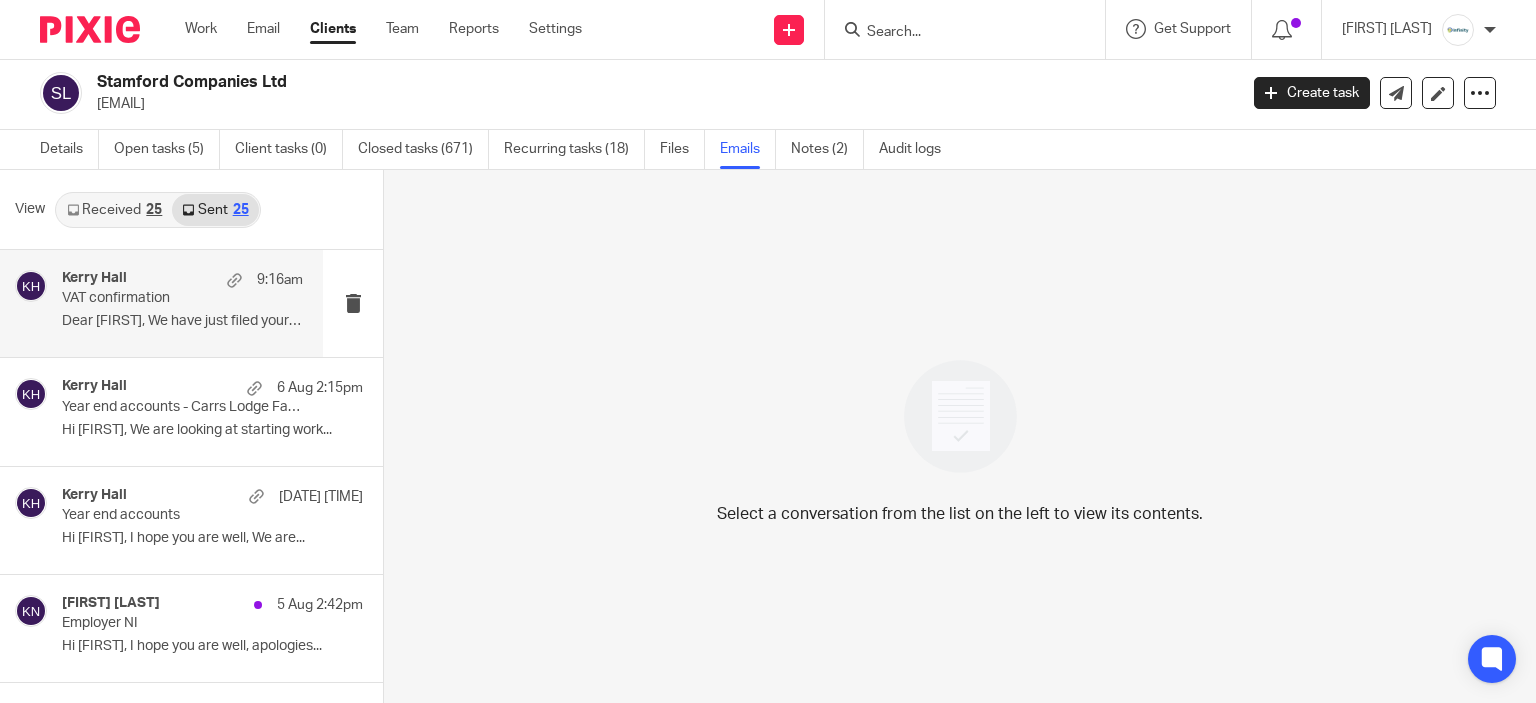 click on "[FIRST] [LAST]
[TIME]" at bounding box center (182, 280) 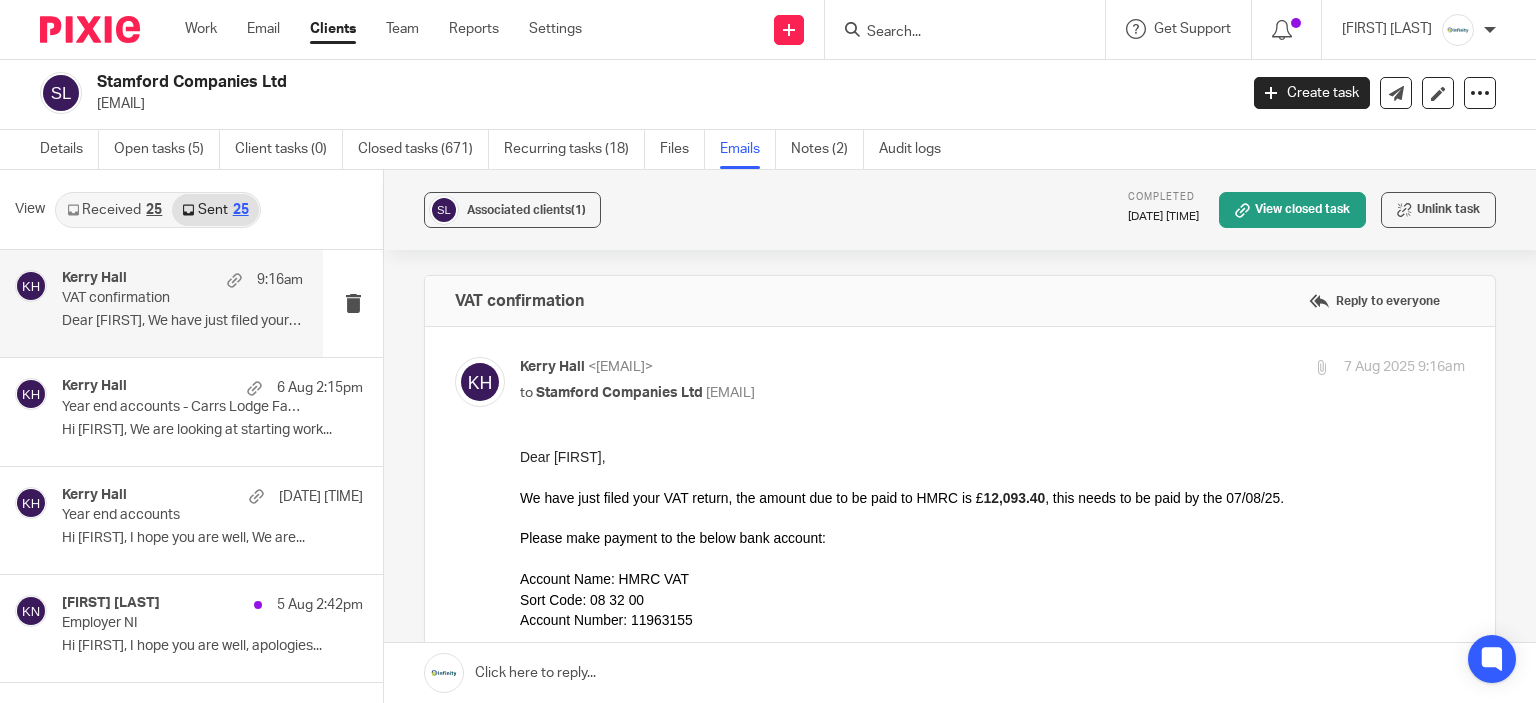 scroll, scrollTop: 0, scrollLeft: 0, axis: both 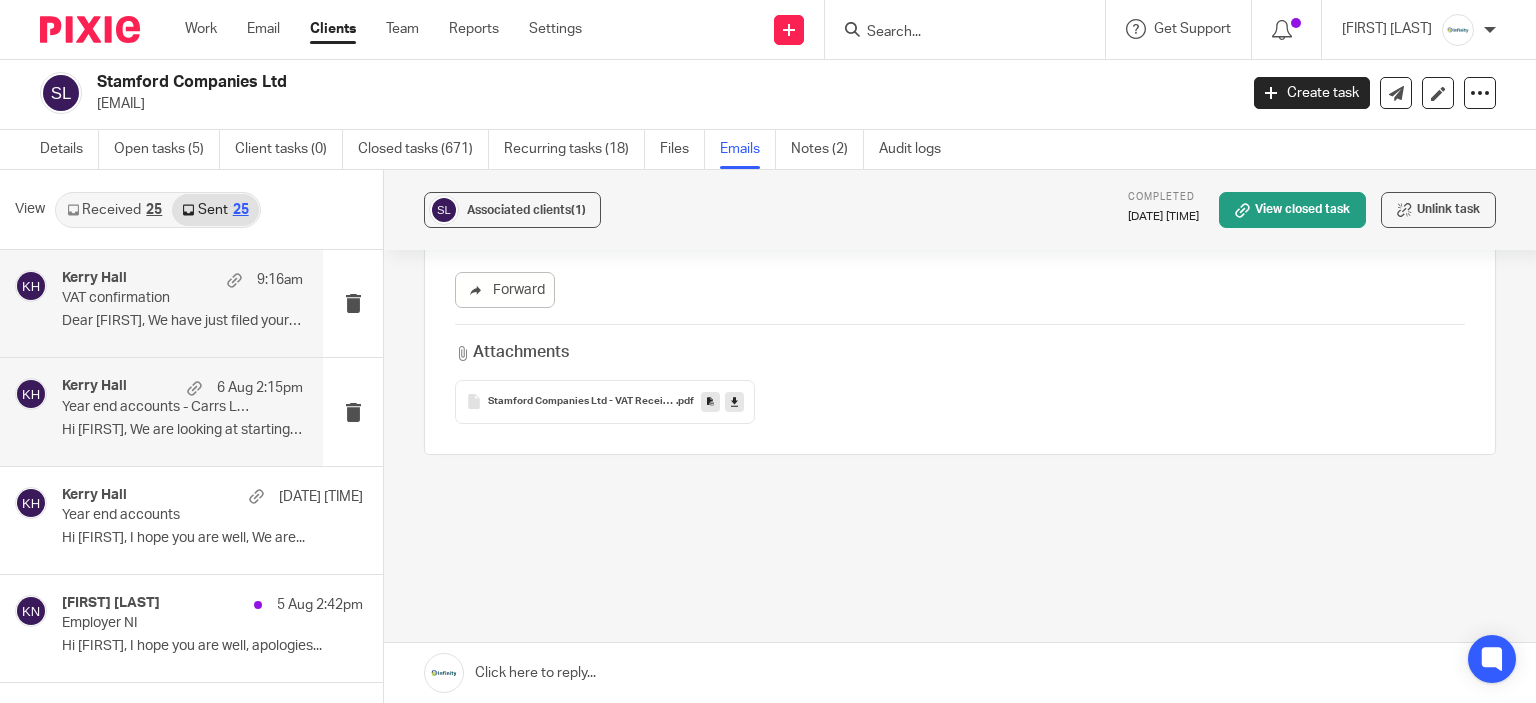 click on "Hi [FIRST],     We are looking at starting work..." at bounding box center (182, 430) 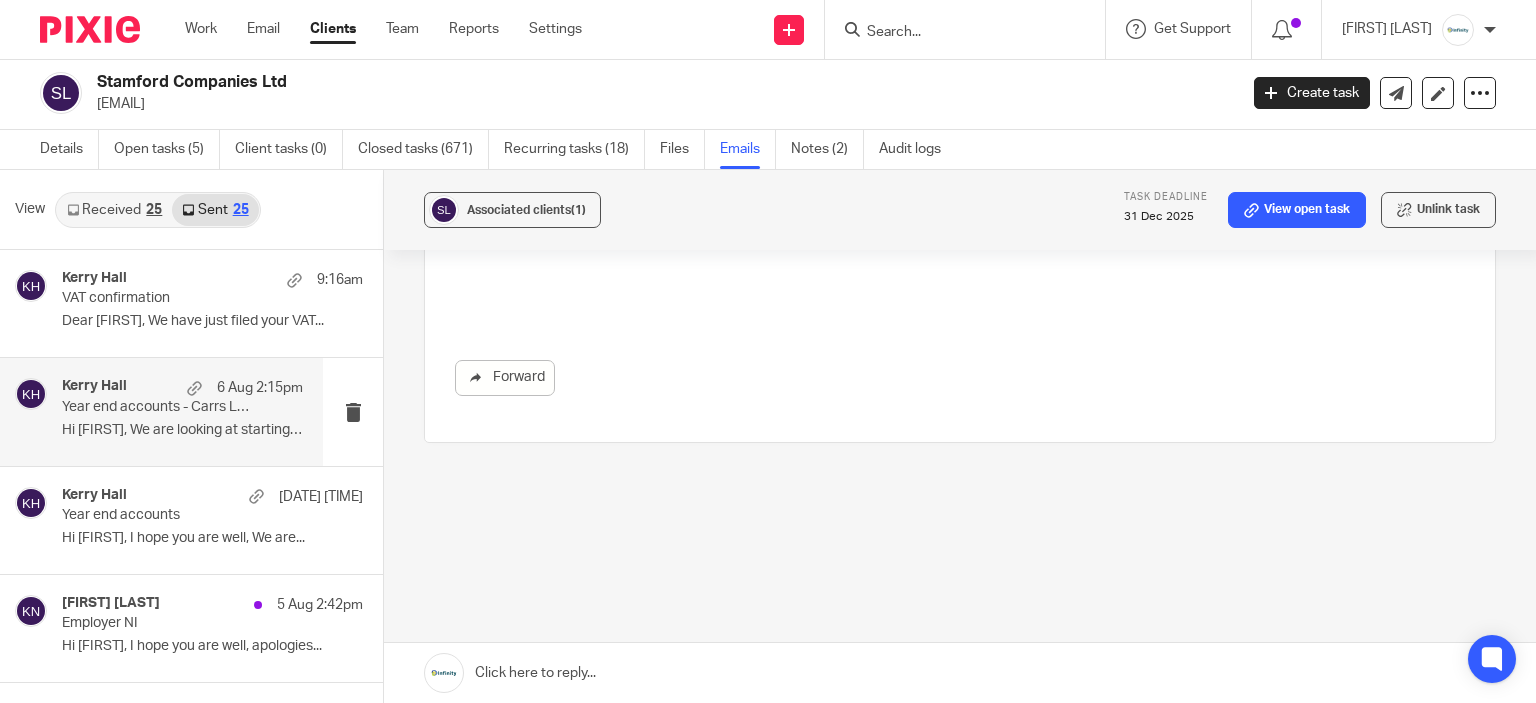 scroll, scrollTop: 0, scrollLeft: 0, axis: both 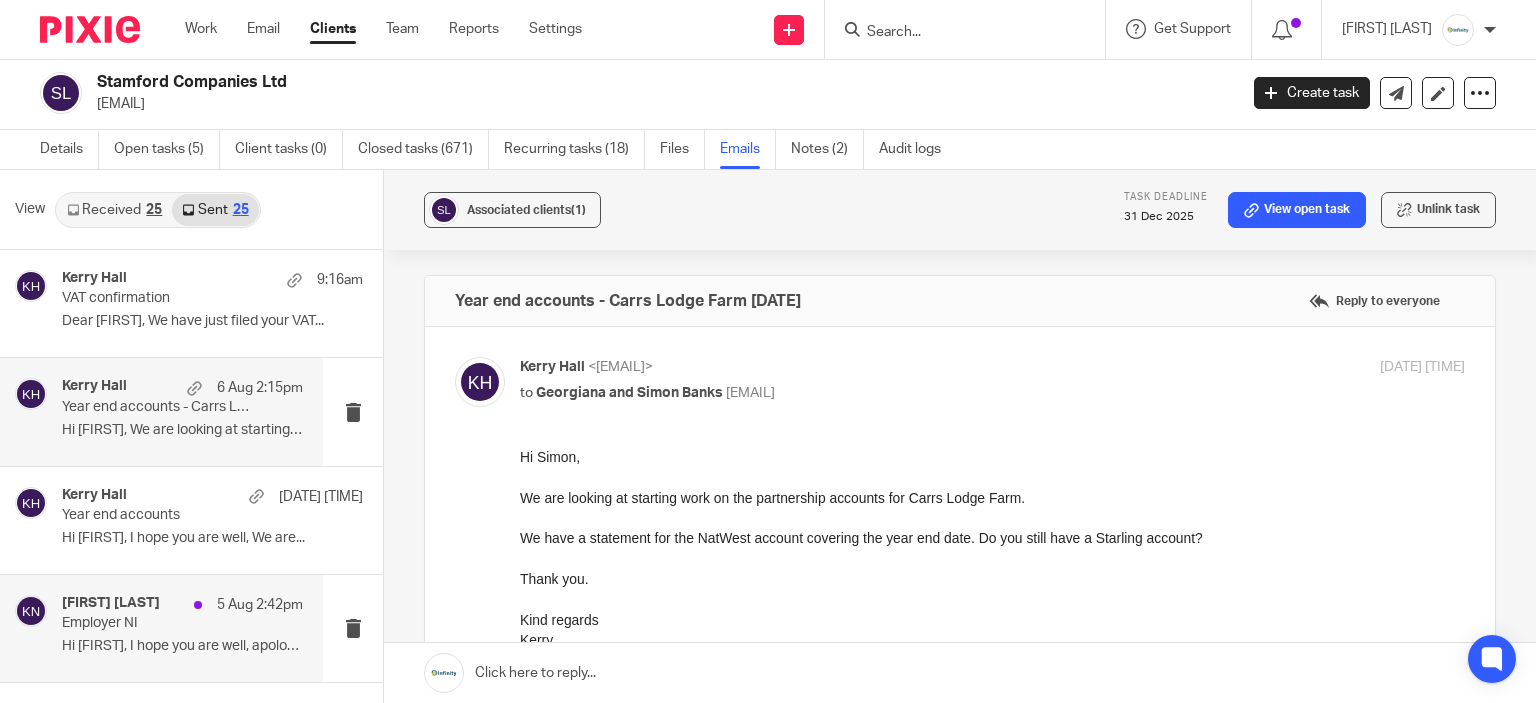 click on "Statement Lines reconciliation     [FIRST]..." at bounding box center [182, 628] 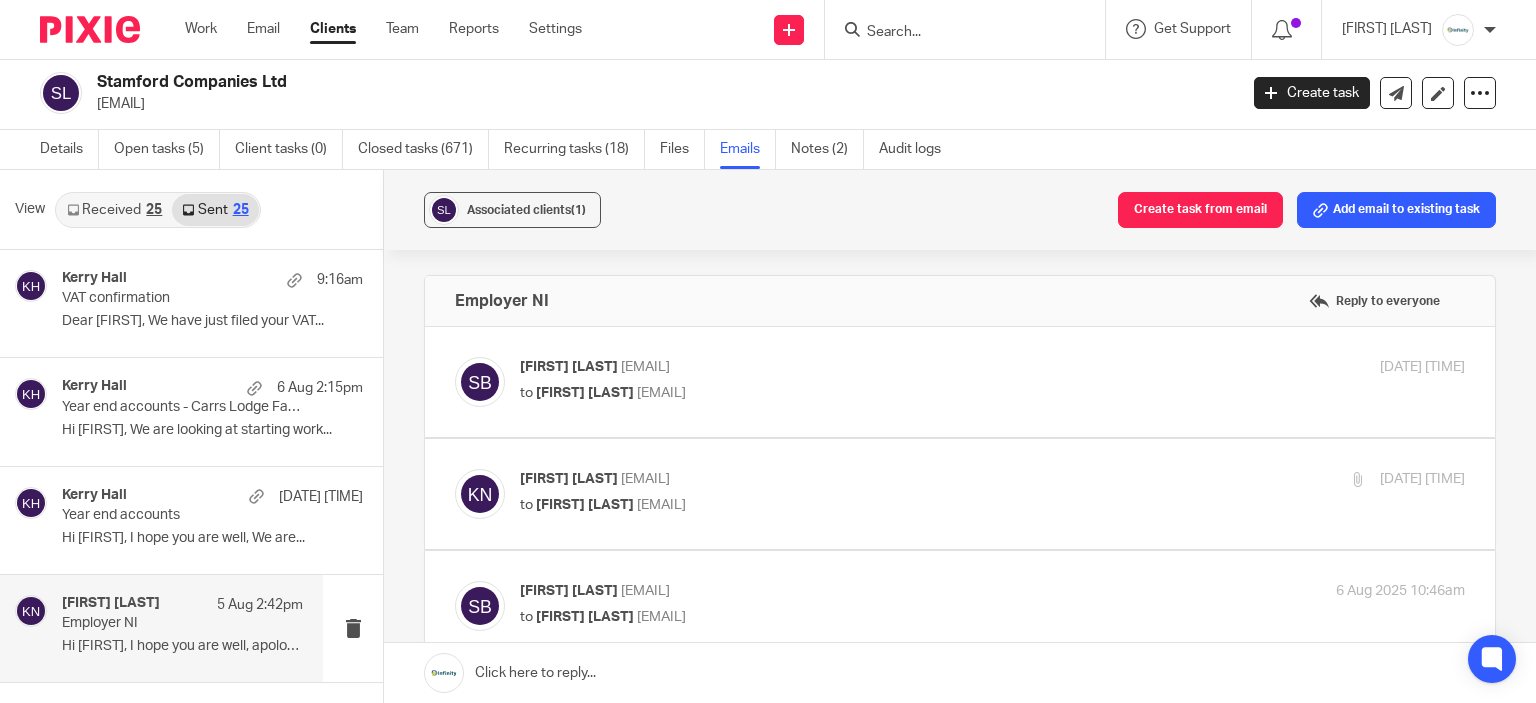 scroll, scrollTop: 0, scrollLeft: 0, axis: both 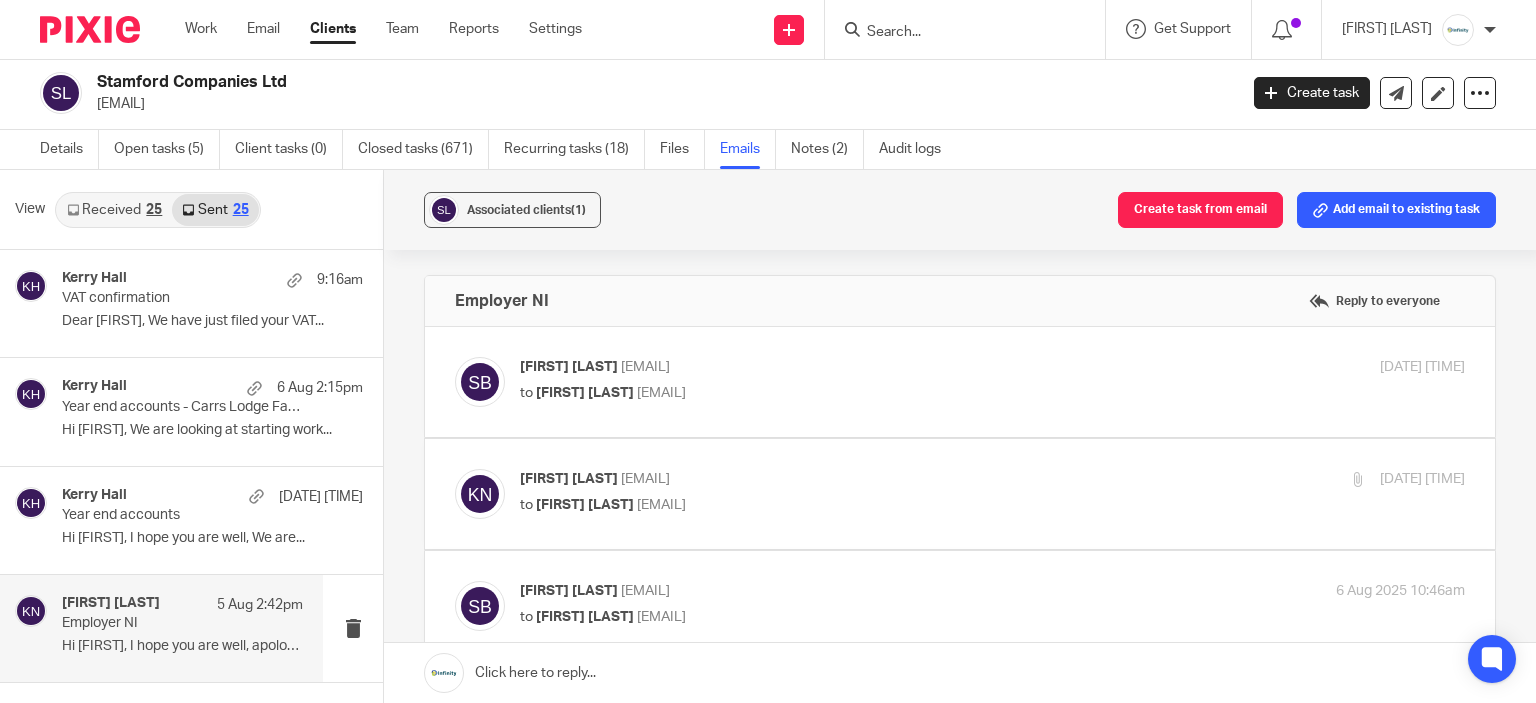 click on "Hi [FIRST],
[EMAIL]   to
[FIRST] [EMAIL]" at bounding box center [835, 380] 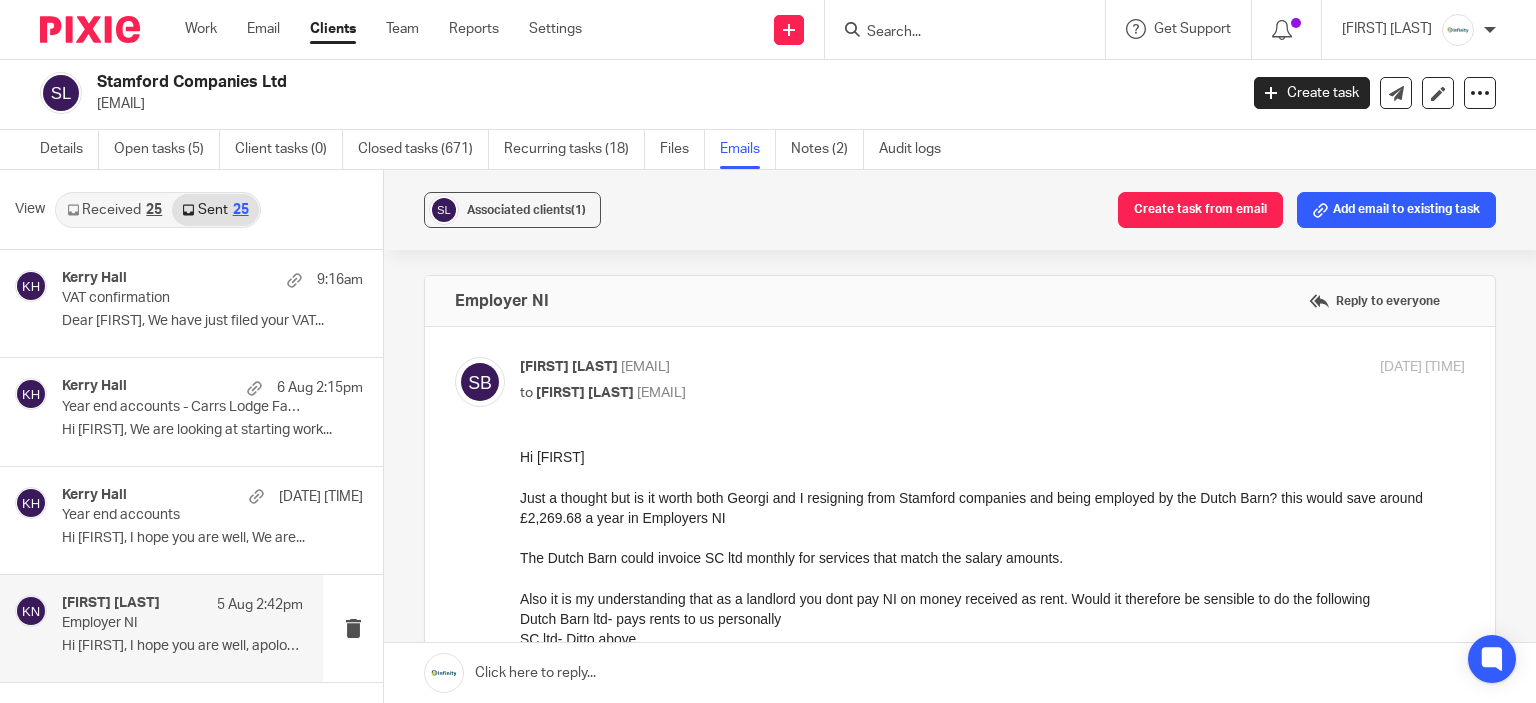 scroll, scrollTop: 0, scrollLeft: 0, axis: both 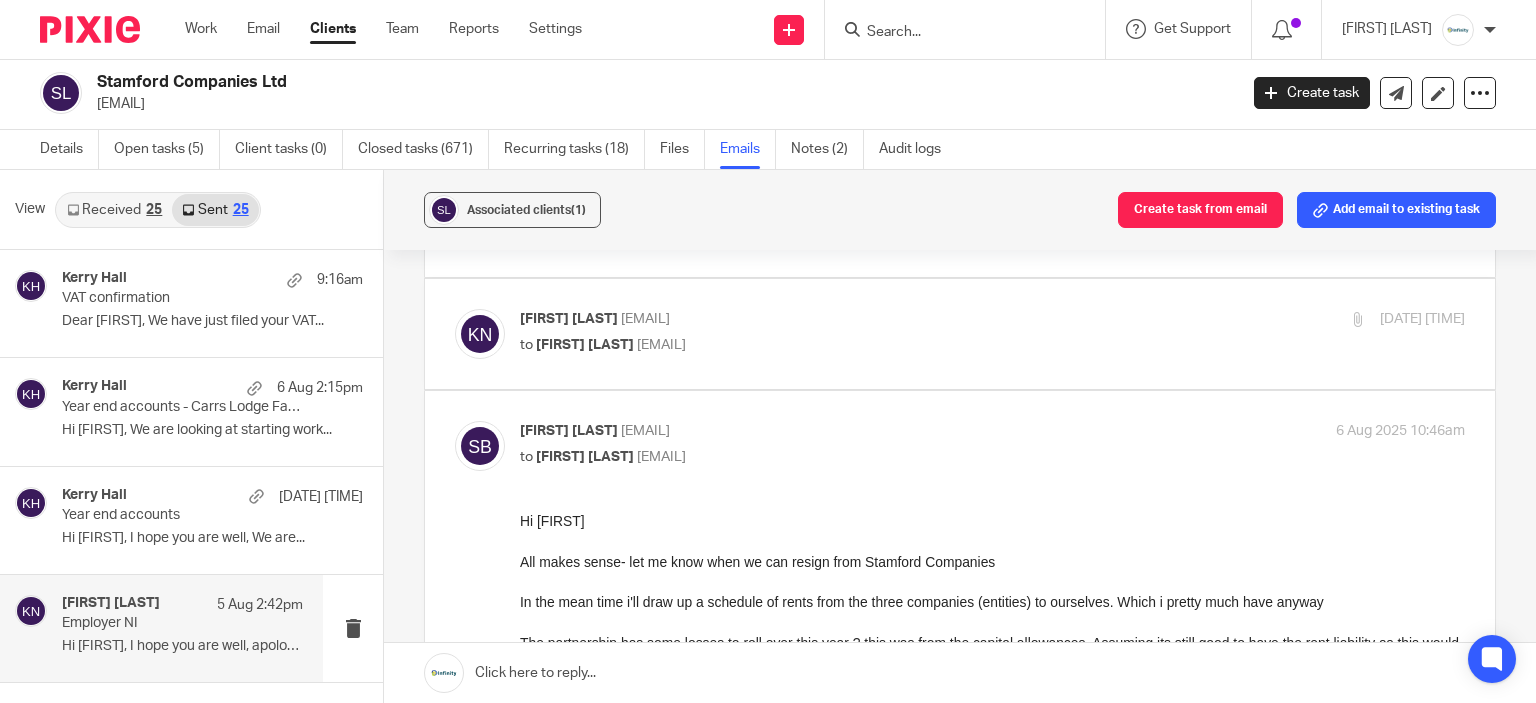 click on "[FIRST] [LAST]
<[EMAIL]>" at bounding box center [835, 319] 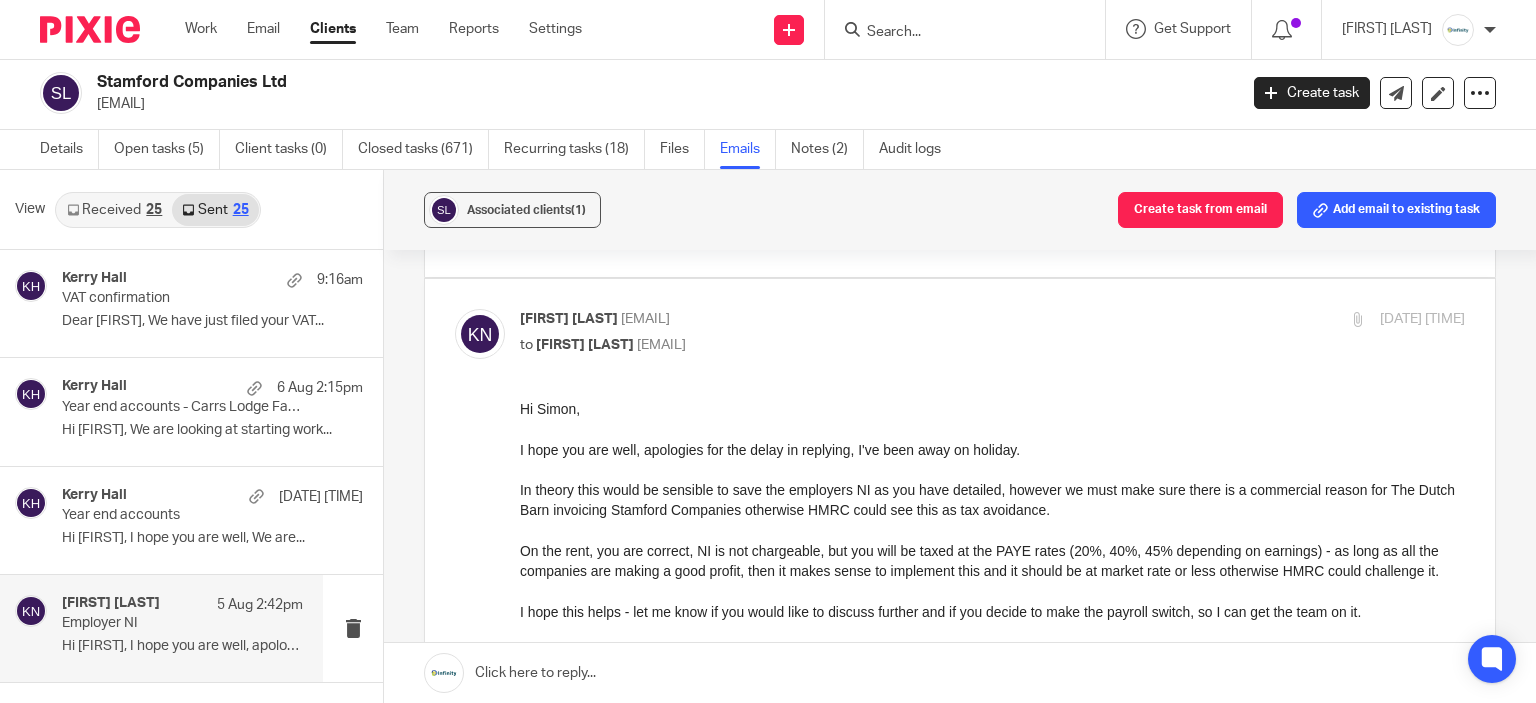 scroll, scrollTop: 0, scrollLeft: 0, axis: both 